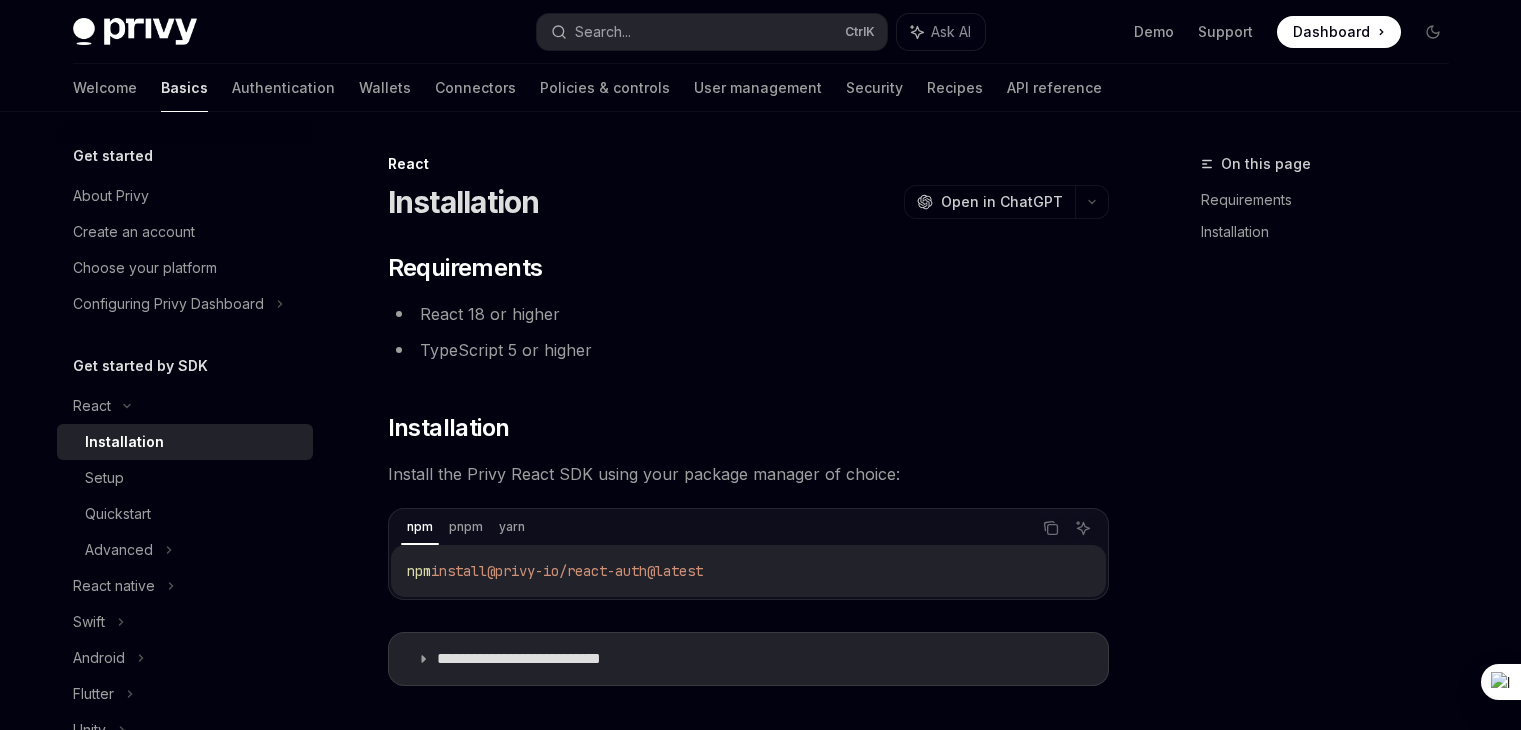 scroll, scrollTop: 0, scrollLeft: 0, axis: both 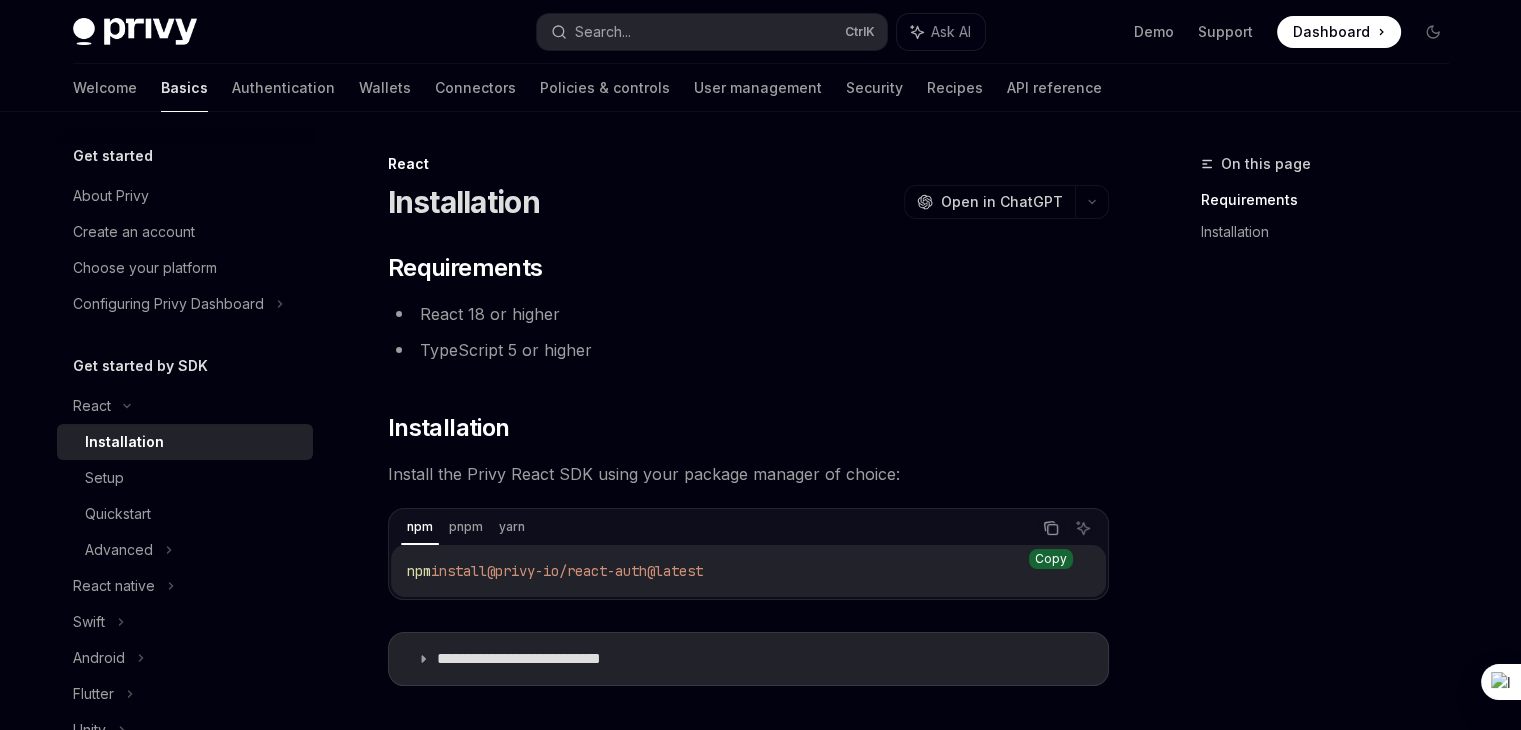 click 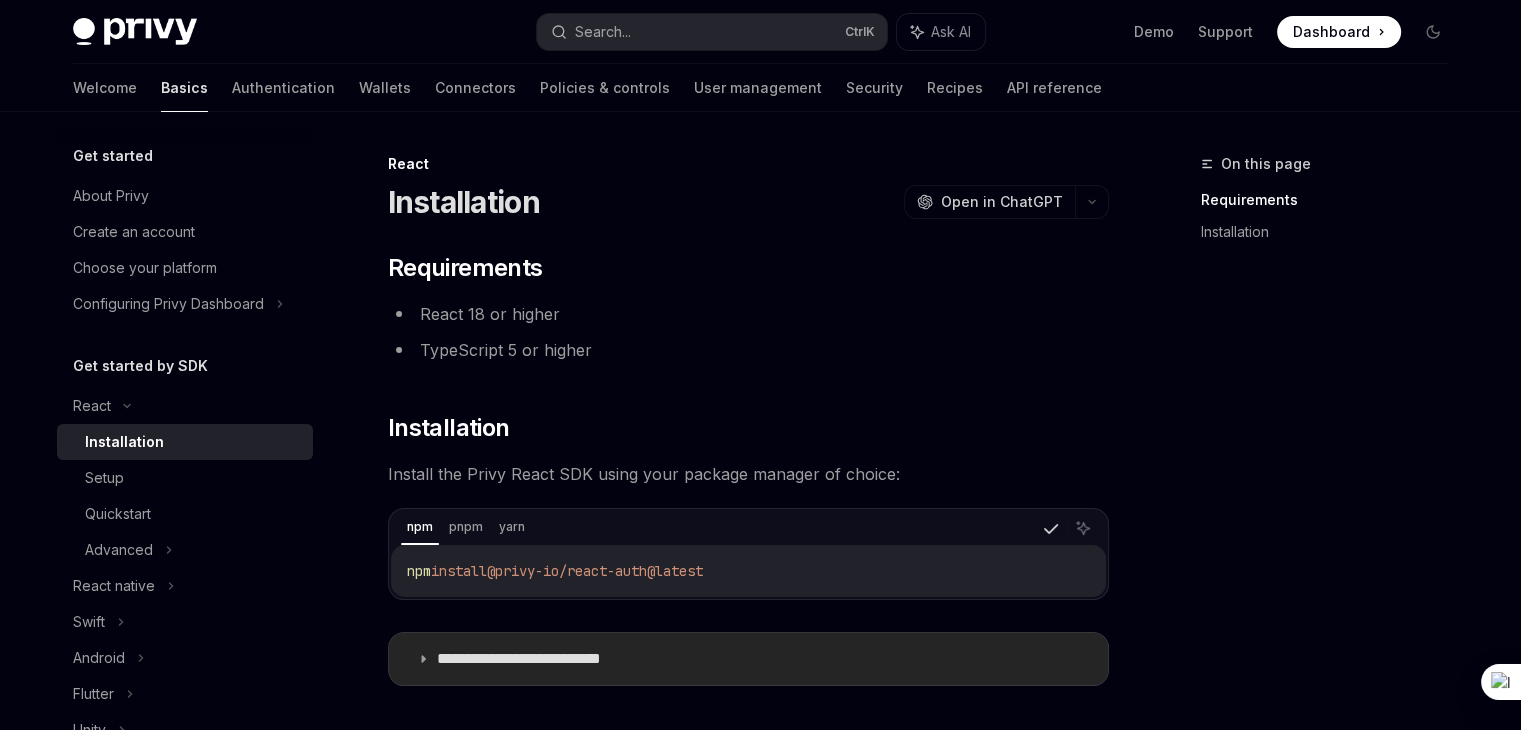 type 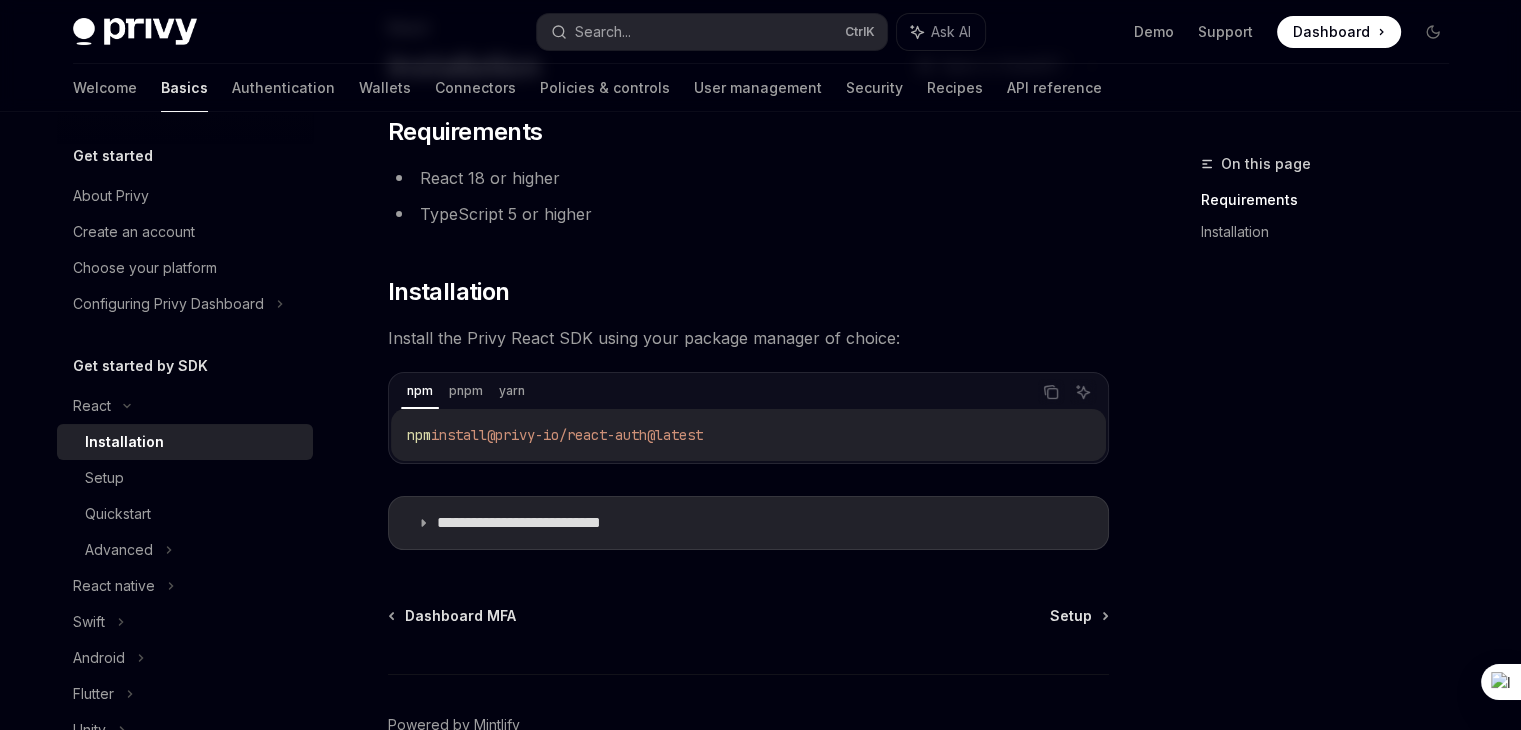 scroll, scrollTop: 209, scrollLeft: 0, axis: vertical 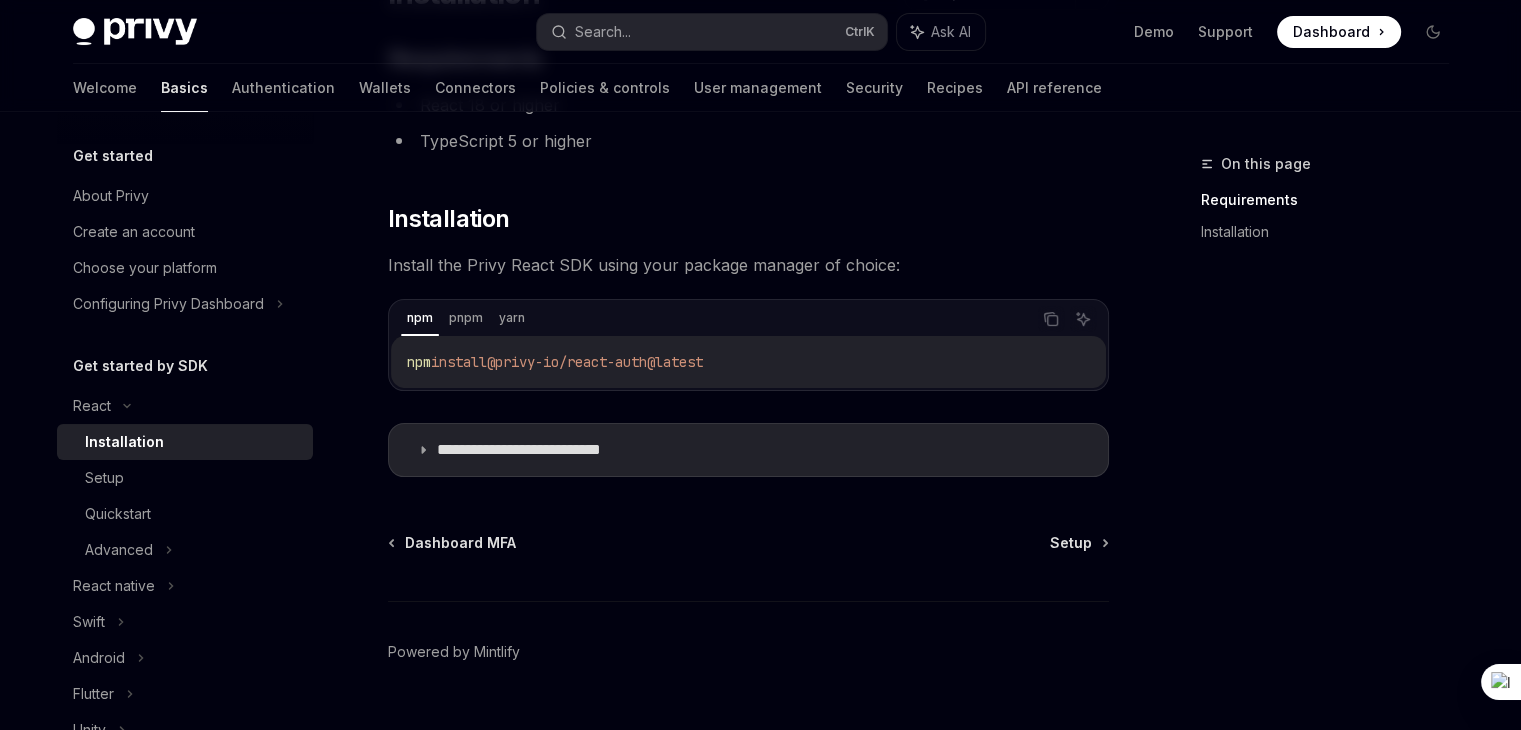 click on "On this page Requirements Installation" at bounding box center (1313, 441) 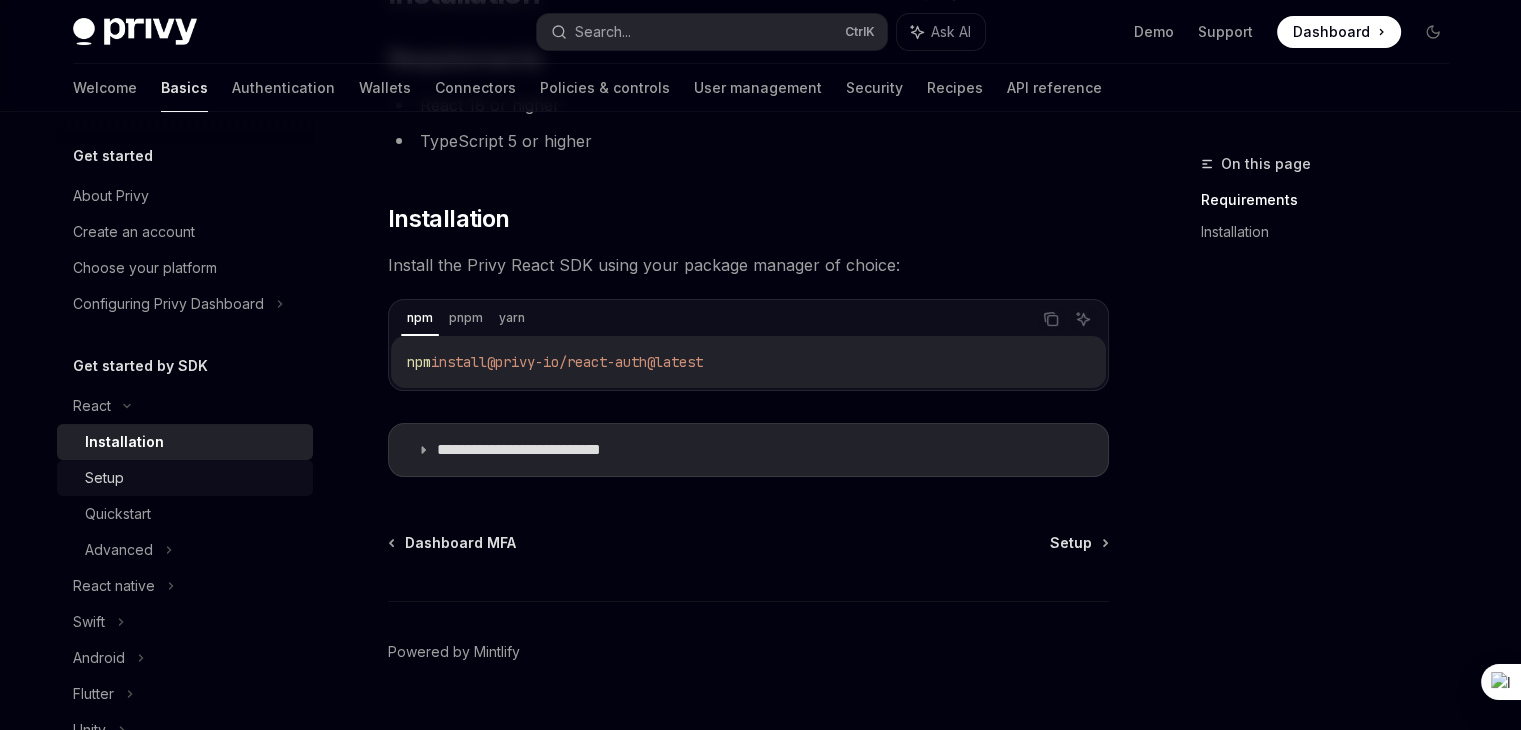 click on "Setup" at bounding box center [185, 478] 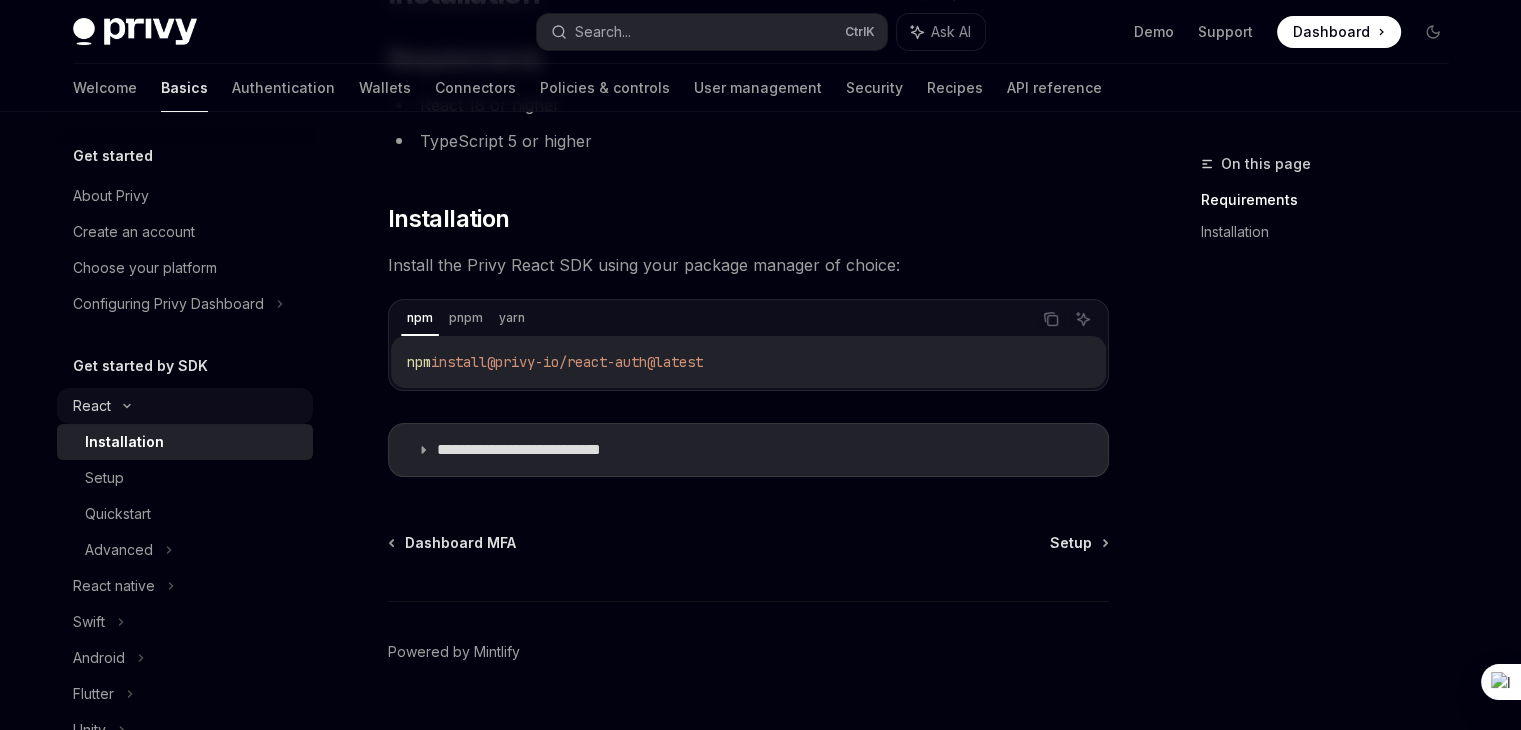 type on "*" 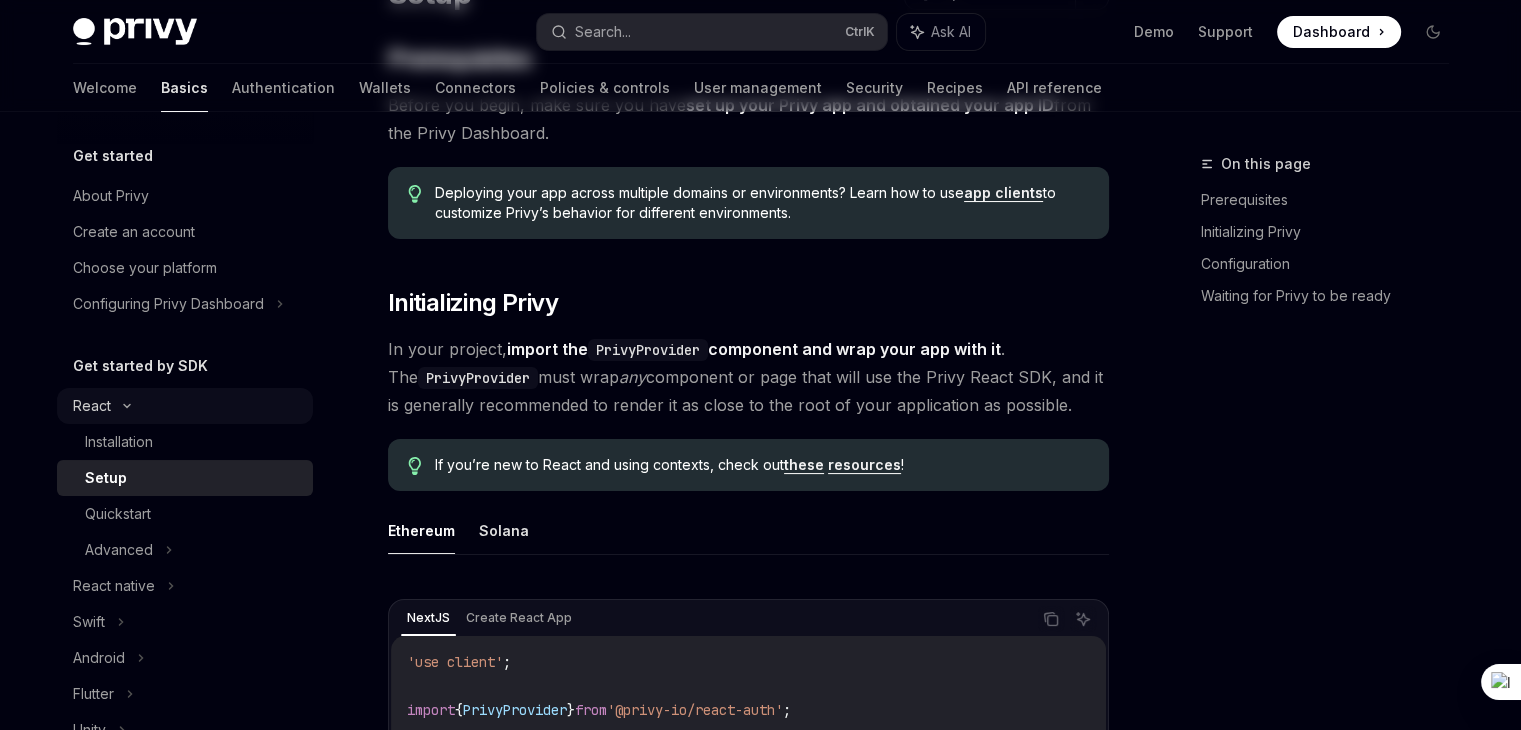 scroll, scrollTop: 0, scrollLeft: 0, axis: both 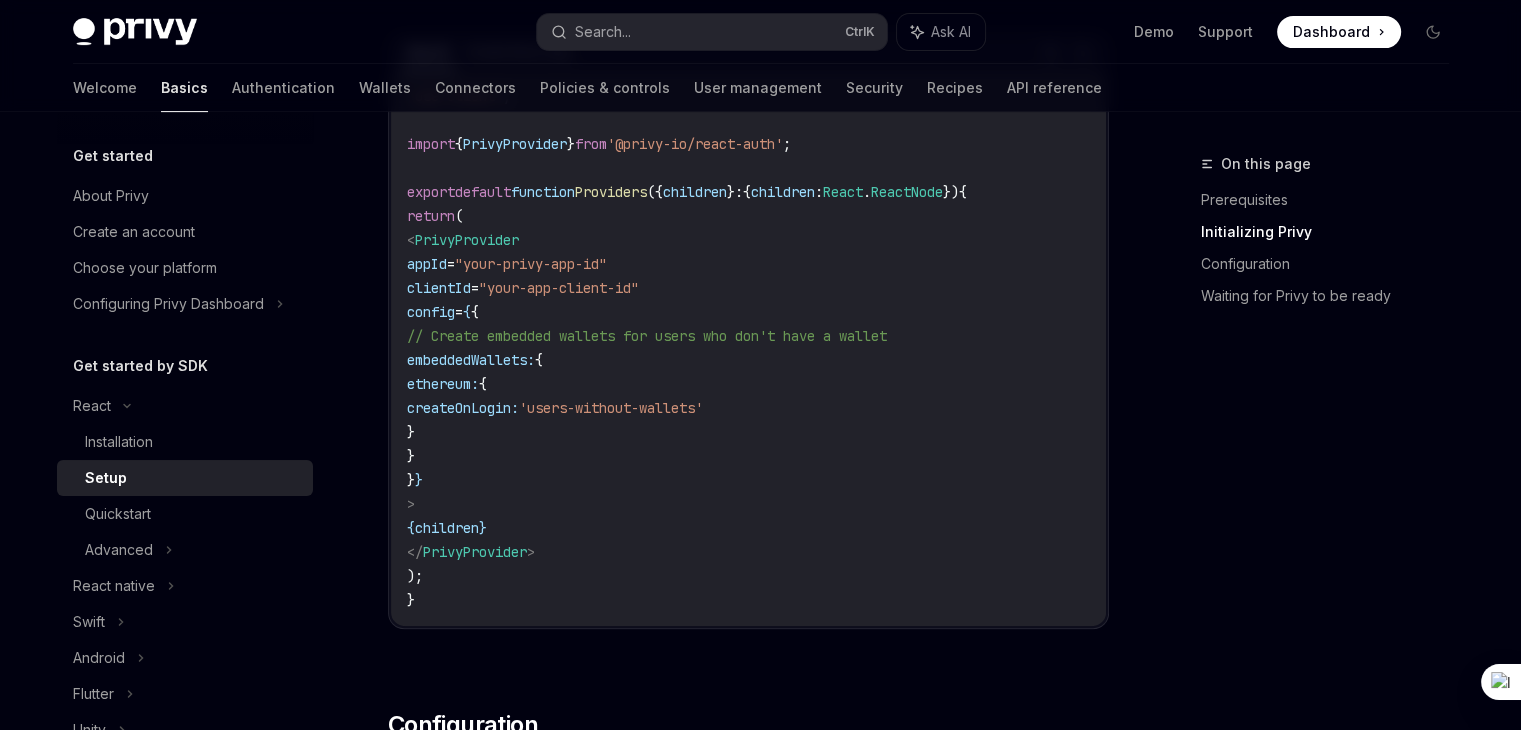 click on "Privy Docs  home page Search... Ctrl  K Ask AI Demo Support Dashboard Dashboard Search..." at bounding box center [761, 32] 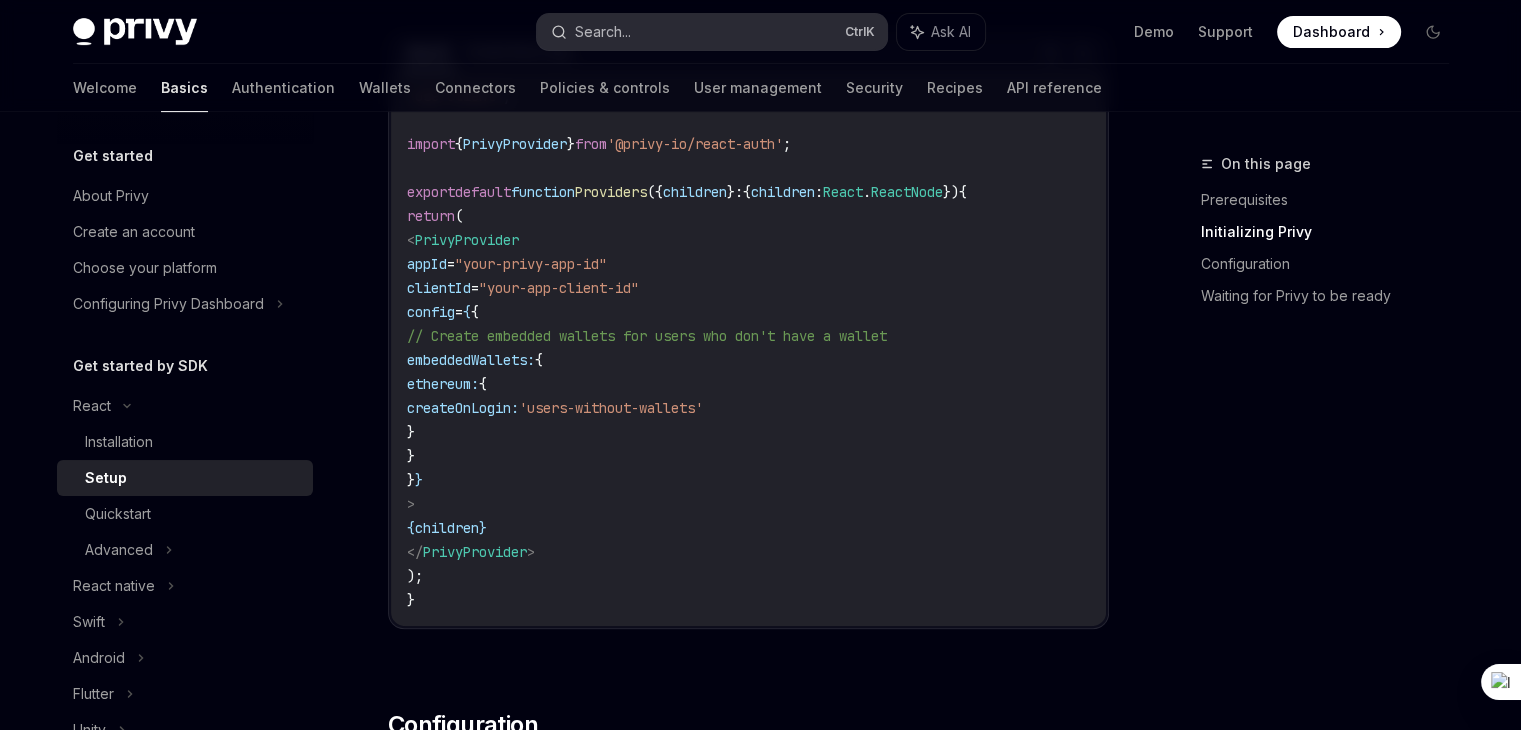 click on "Search... Ctrl  K" at bounding box center [712, 32] 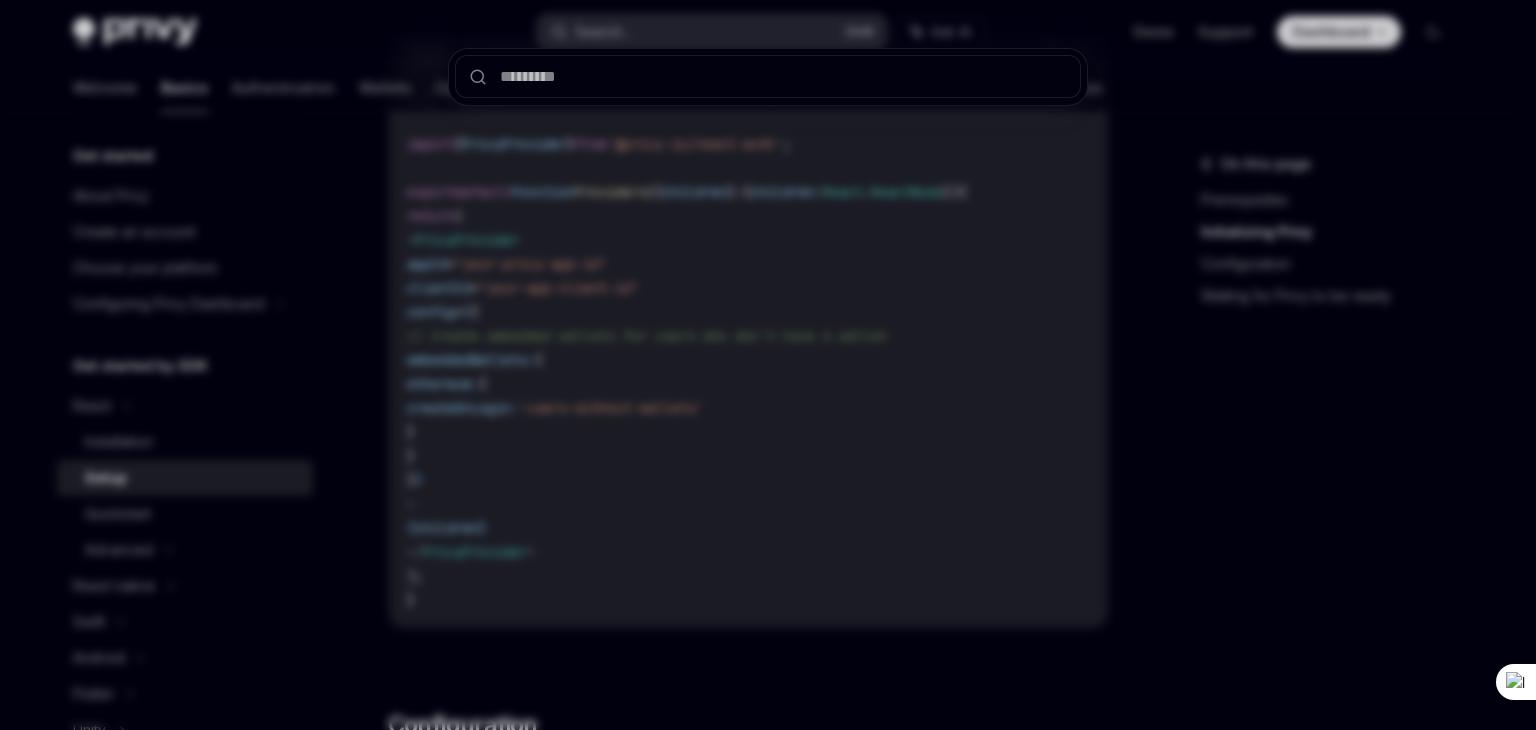 type on "**********" 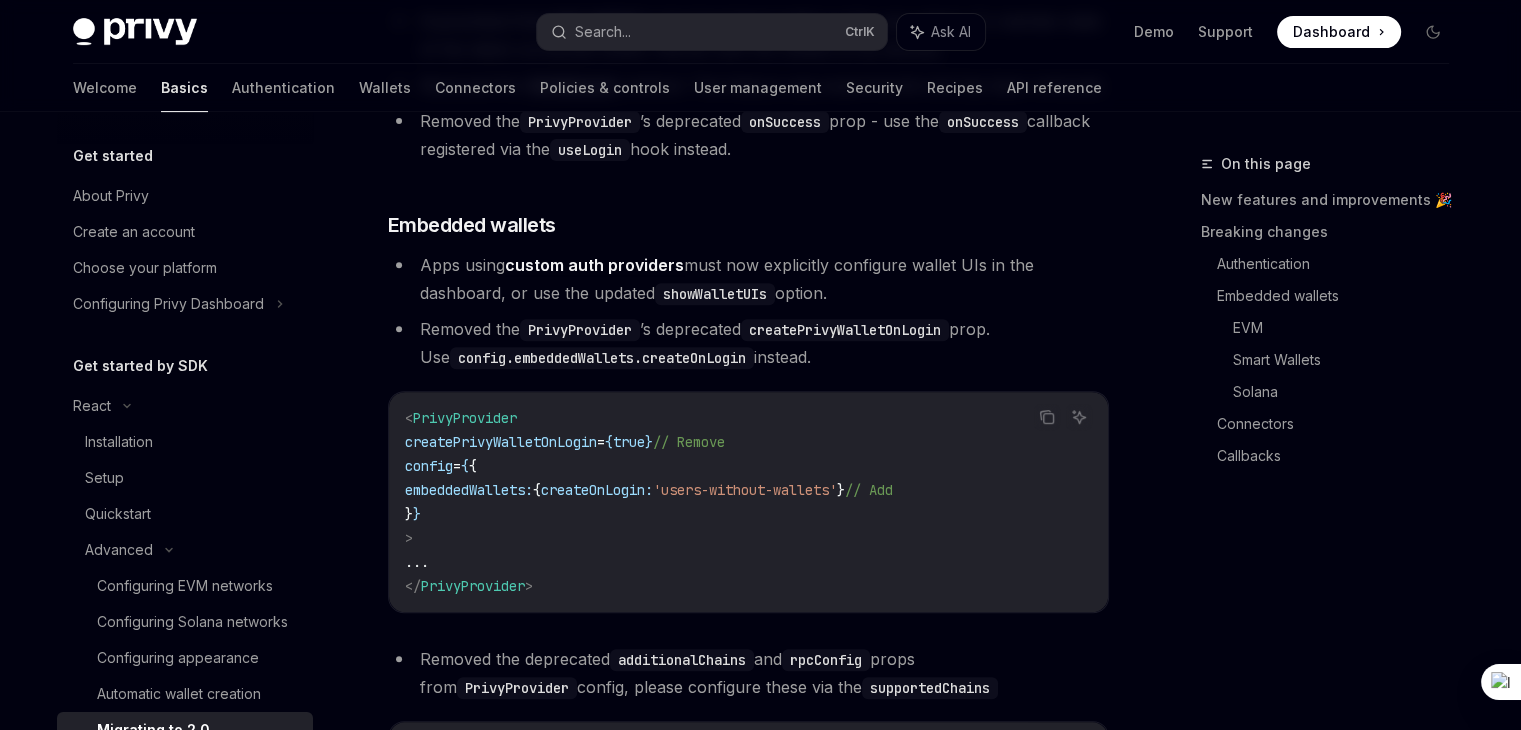 scroll, scrollTop: 861, scrollLeft: 0, axis: vertical 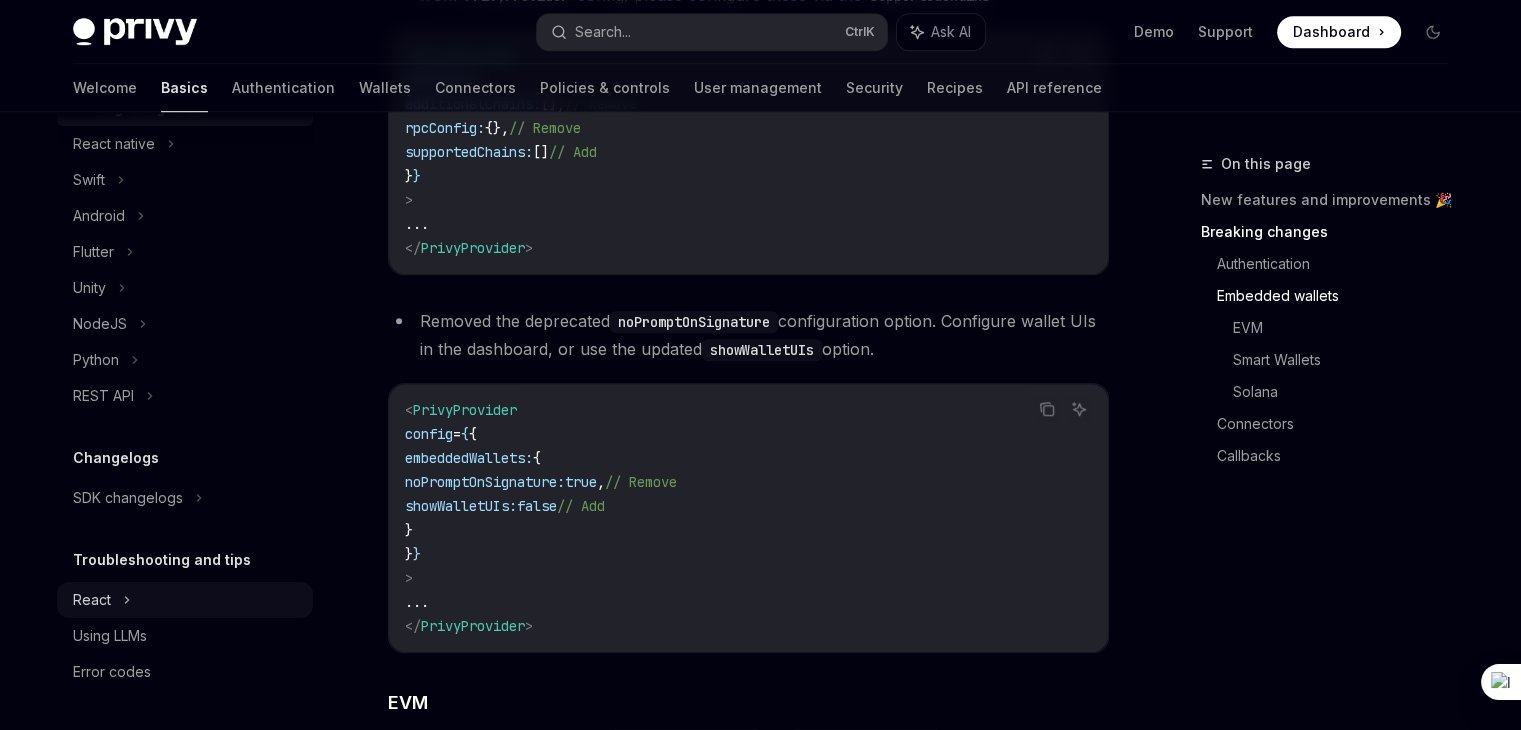 click on "React" at bounding box center [92, -216] 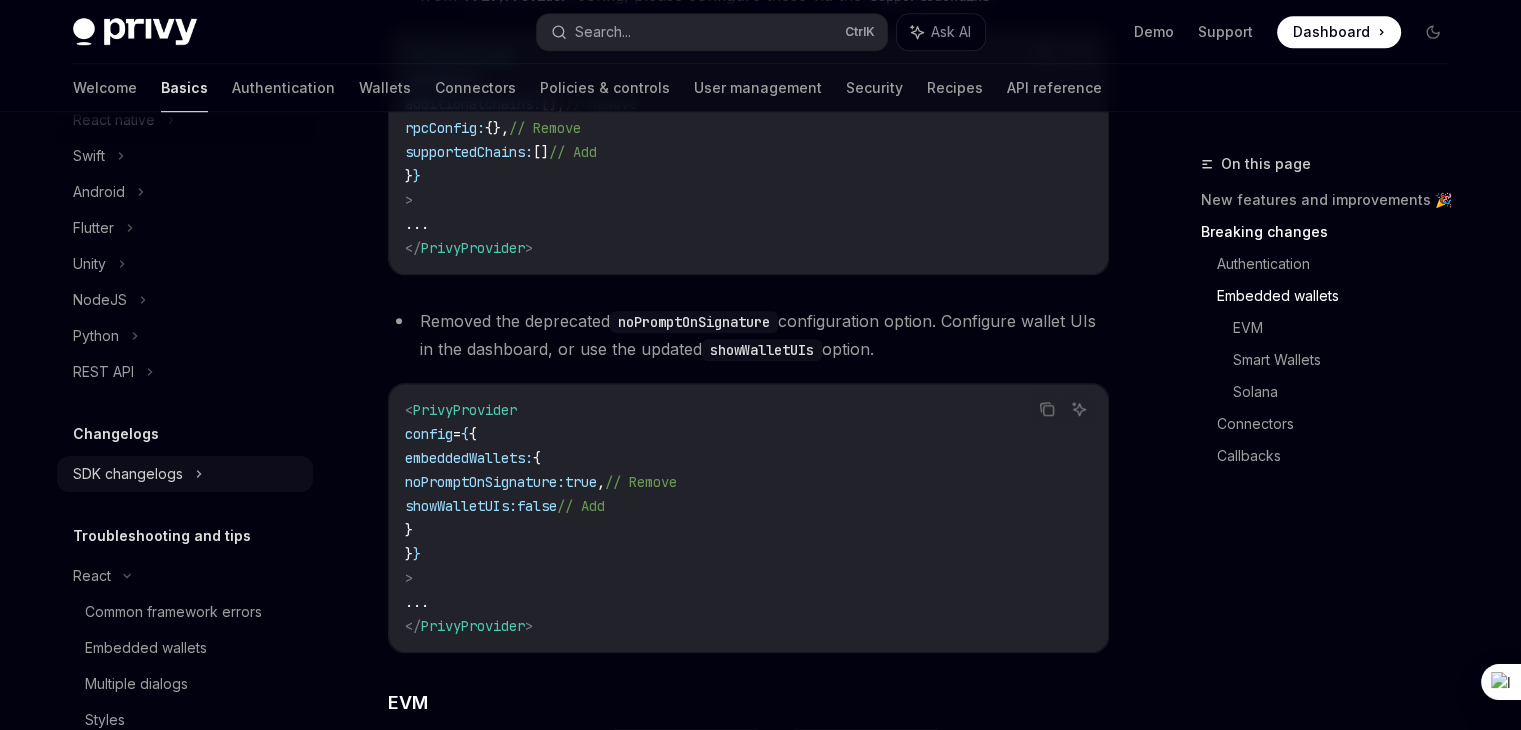 type on "*" 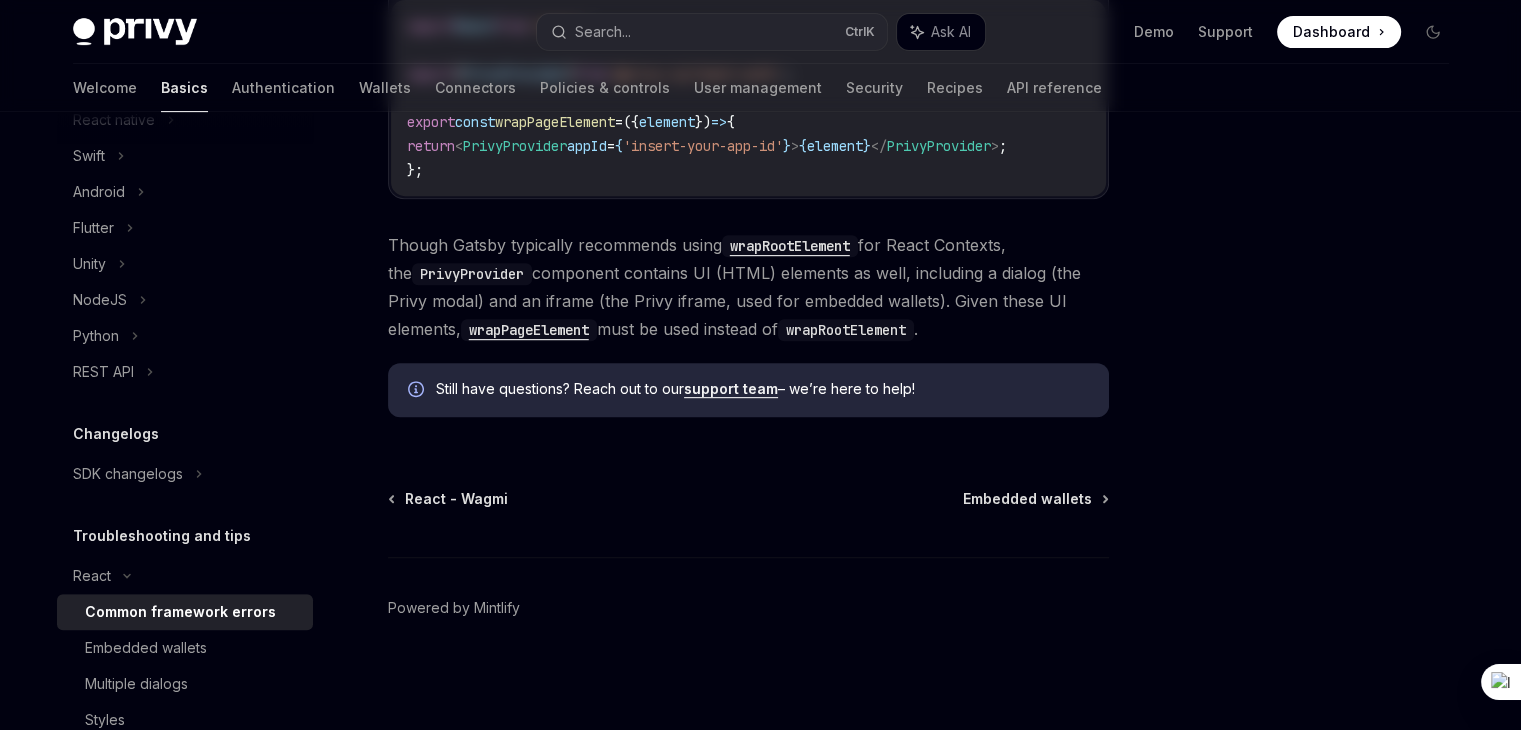 scroll, scrollTop: 0, scrollLeft: 0, axis: both 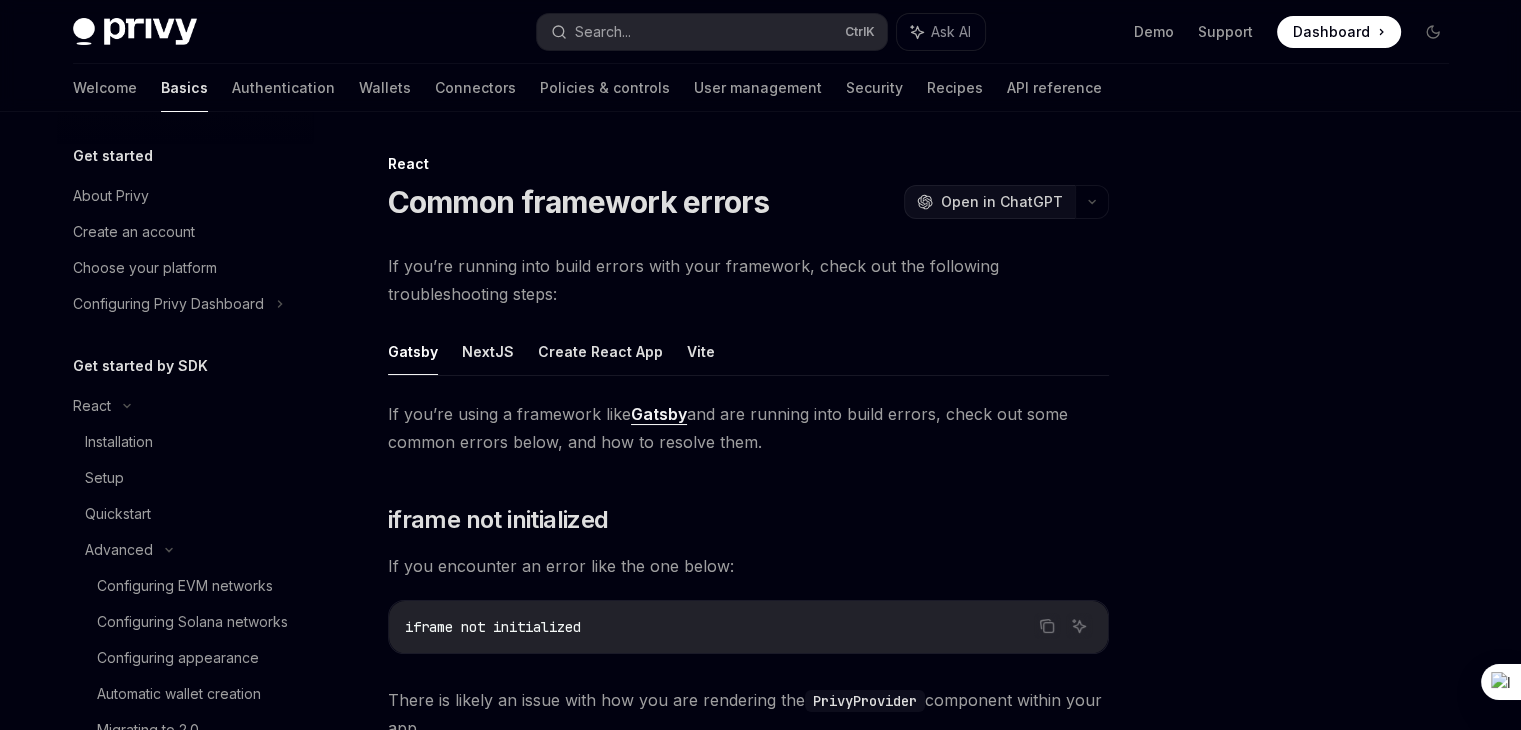 click on "Open in ChatGPT" at bounding box center [1002, 202] 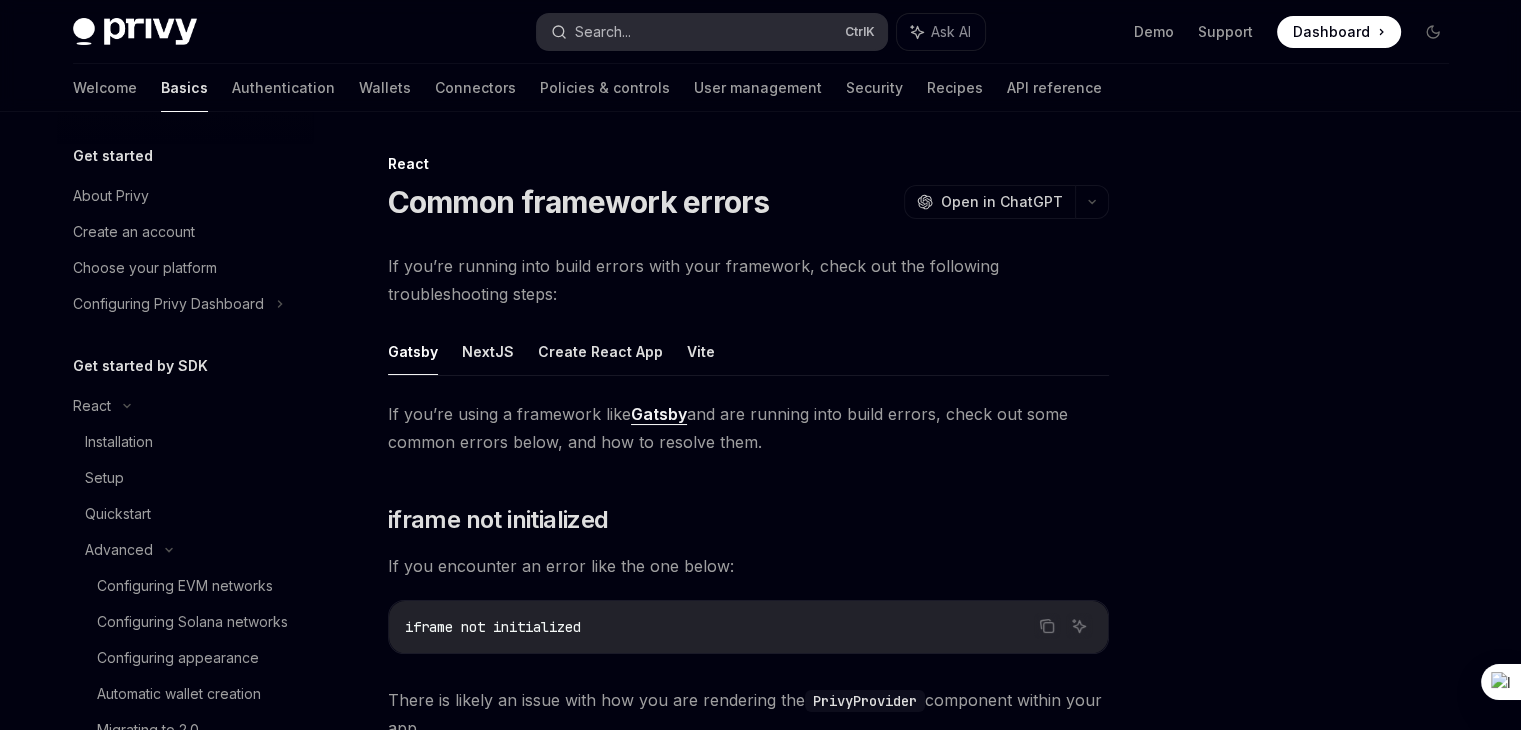 click on "Search... Ctrl  K" at bounding box center [712, 32] 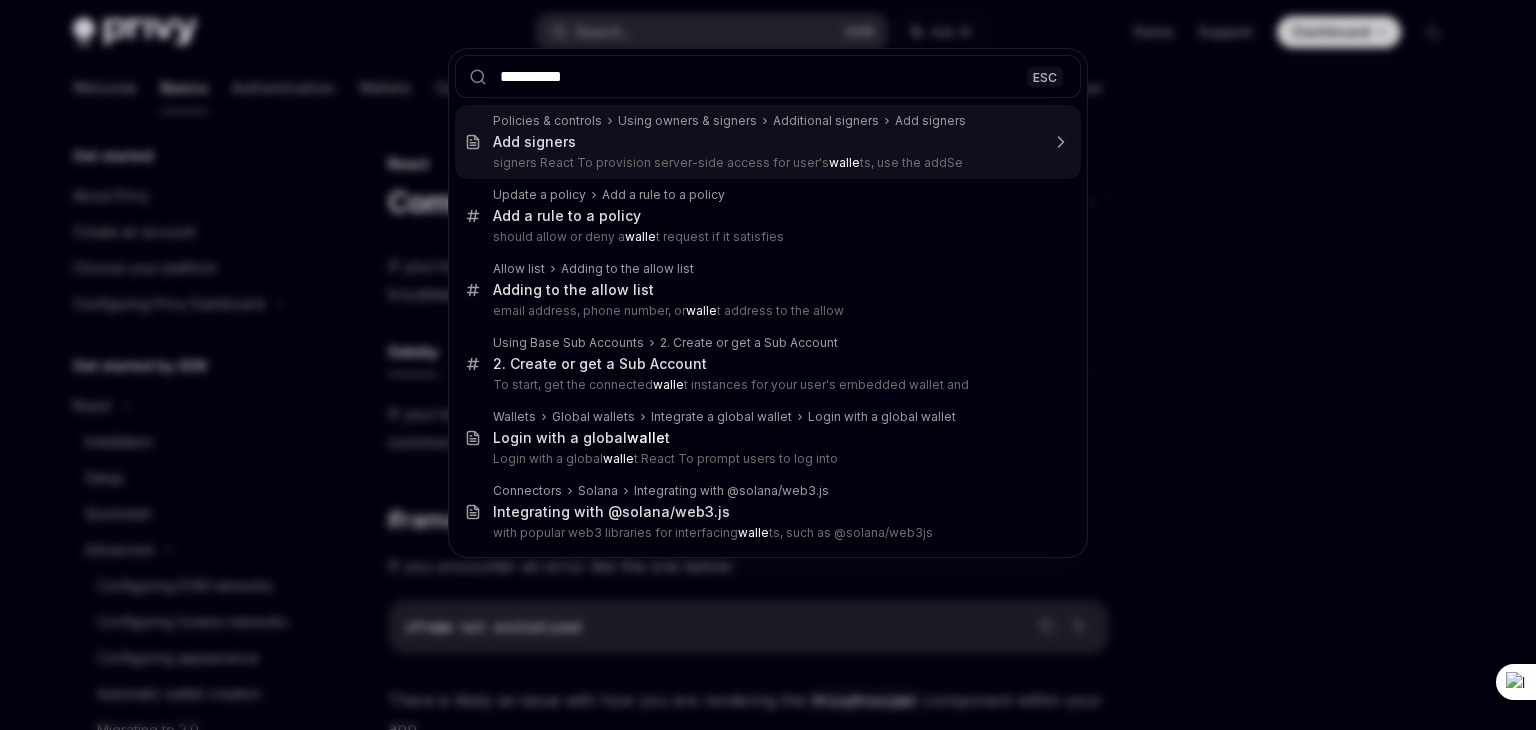 type on "**********" 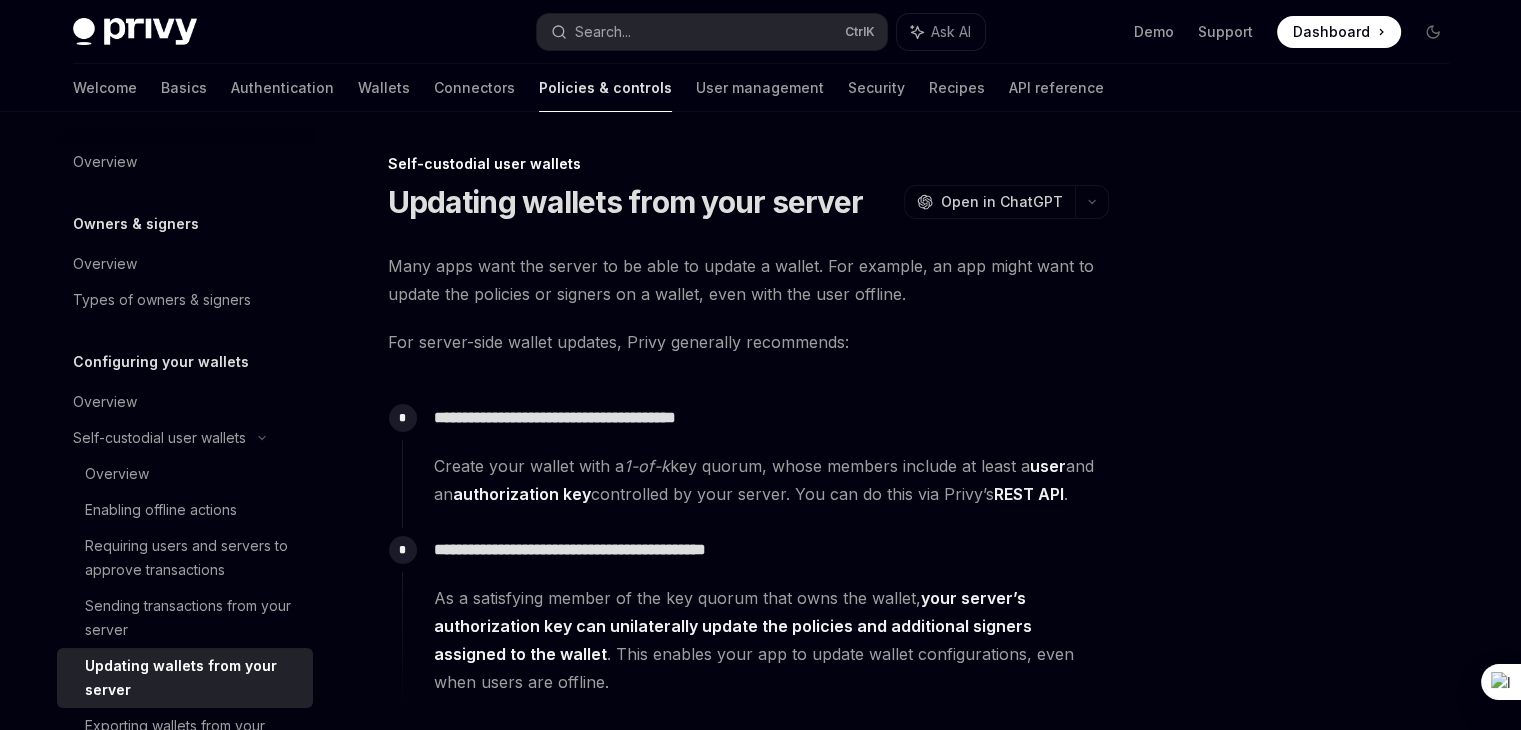scroll, scrollTop: 112, scrollLeft: 0, axis: vertical 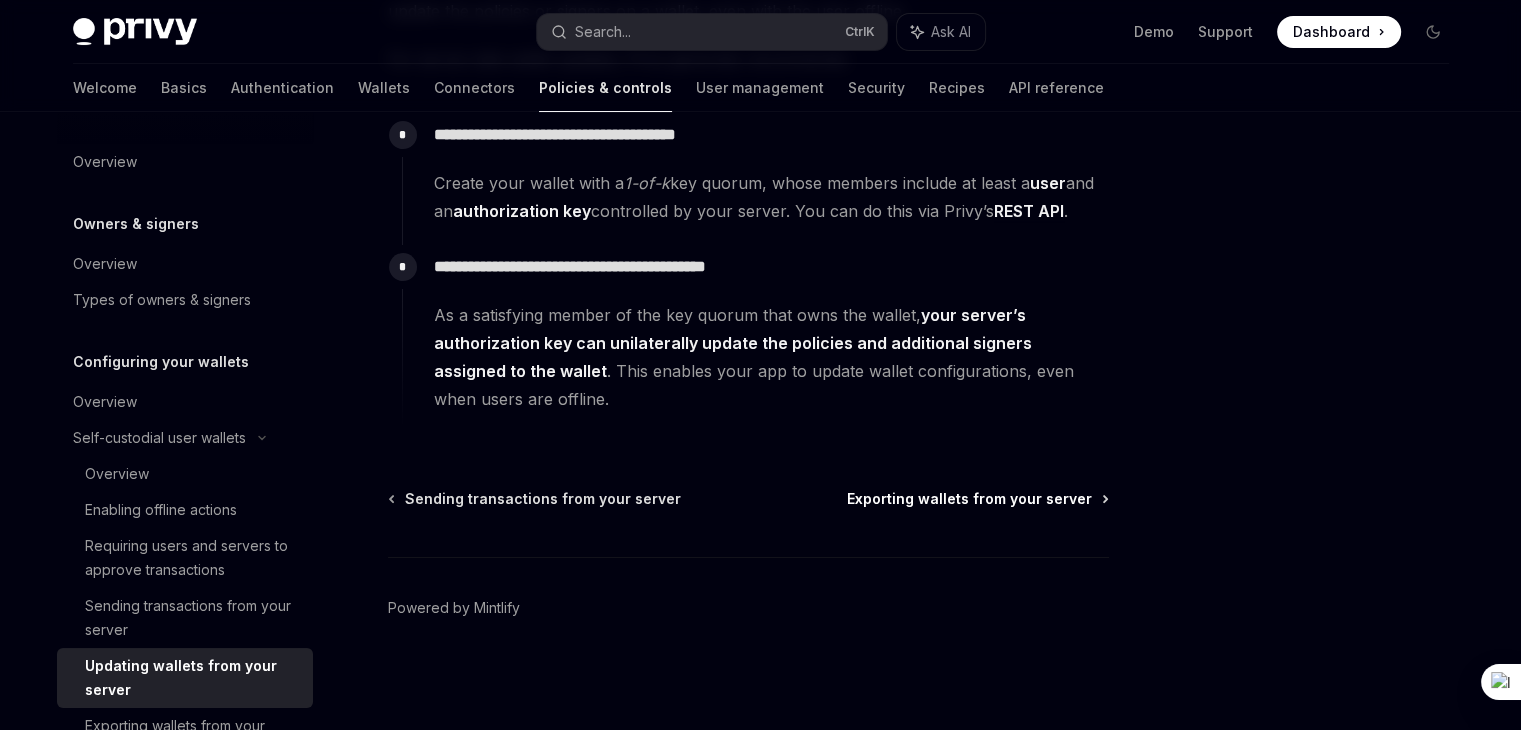 click on "Exporting wallets from your server" at bounding box center [969, 499] 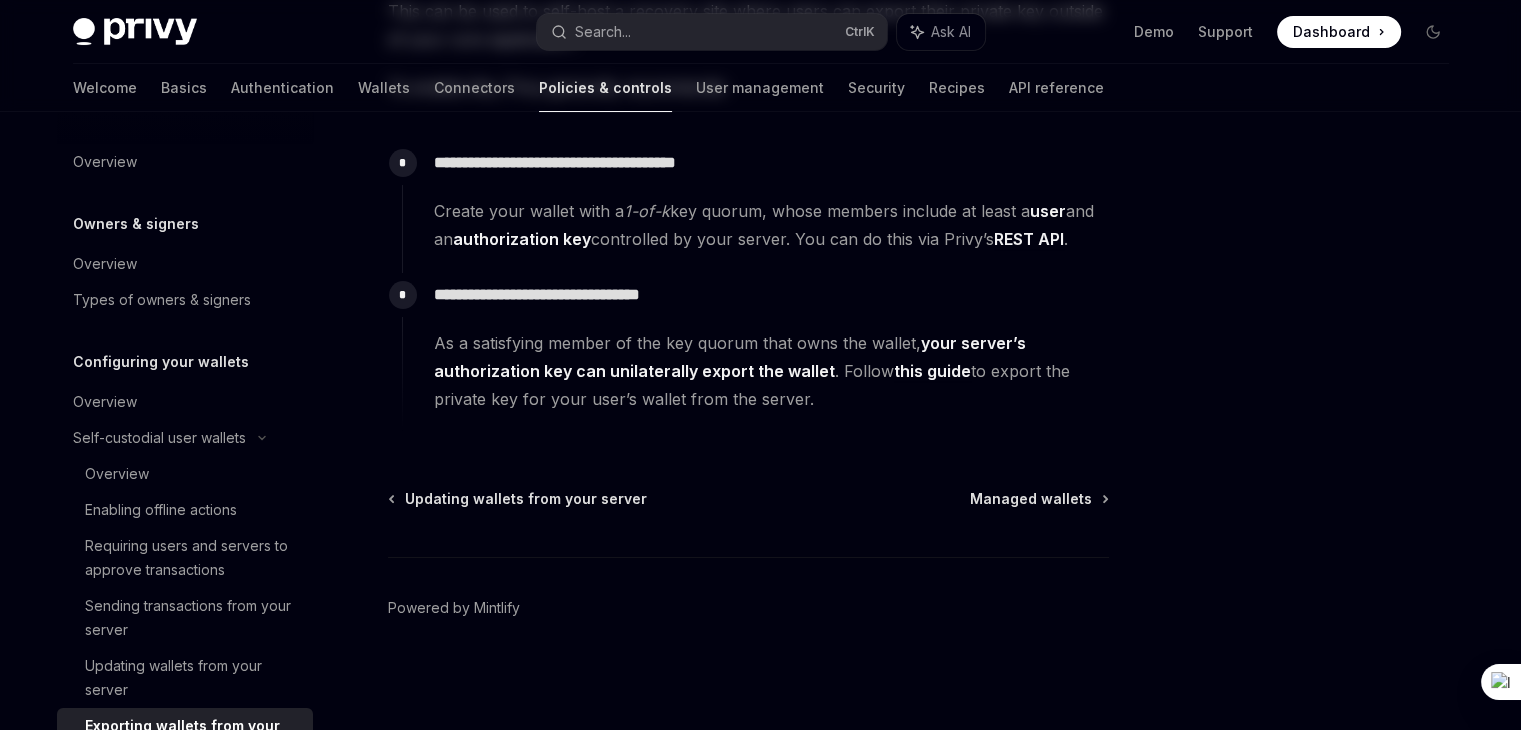 scroll, scrollTop: 0, scrollLeft: 0, axis: both 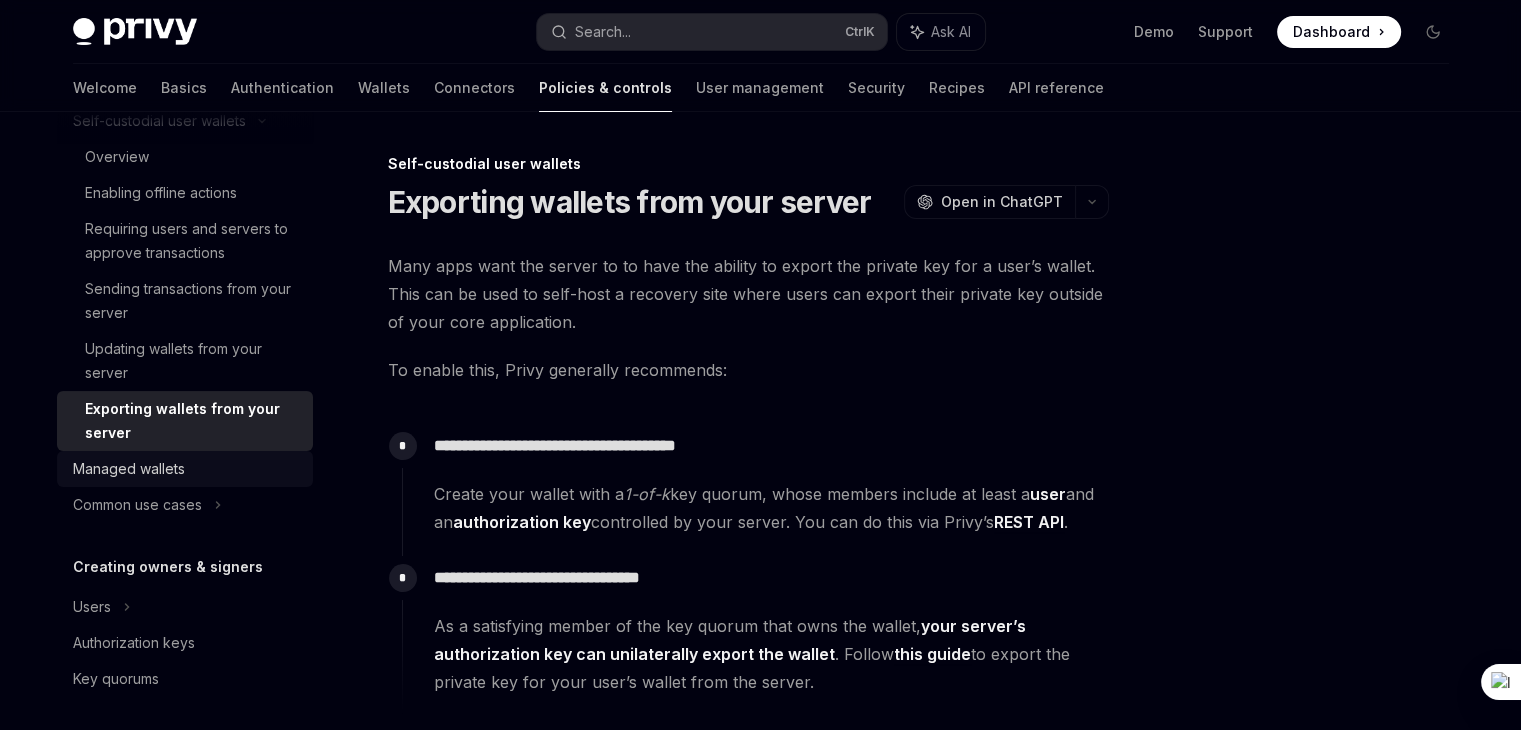 click on "Managed wallets" at bounding box center [129, 469] 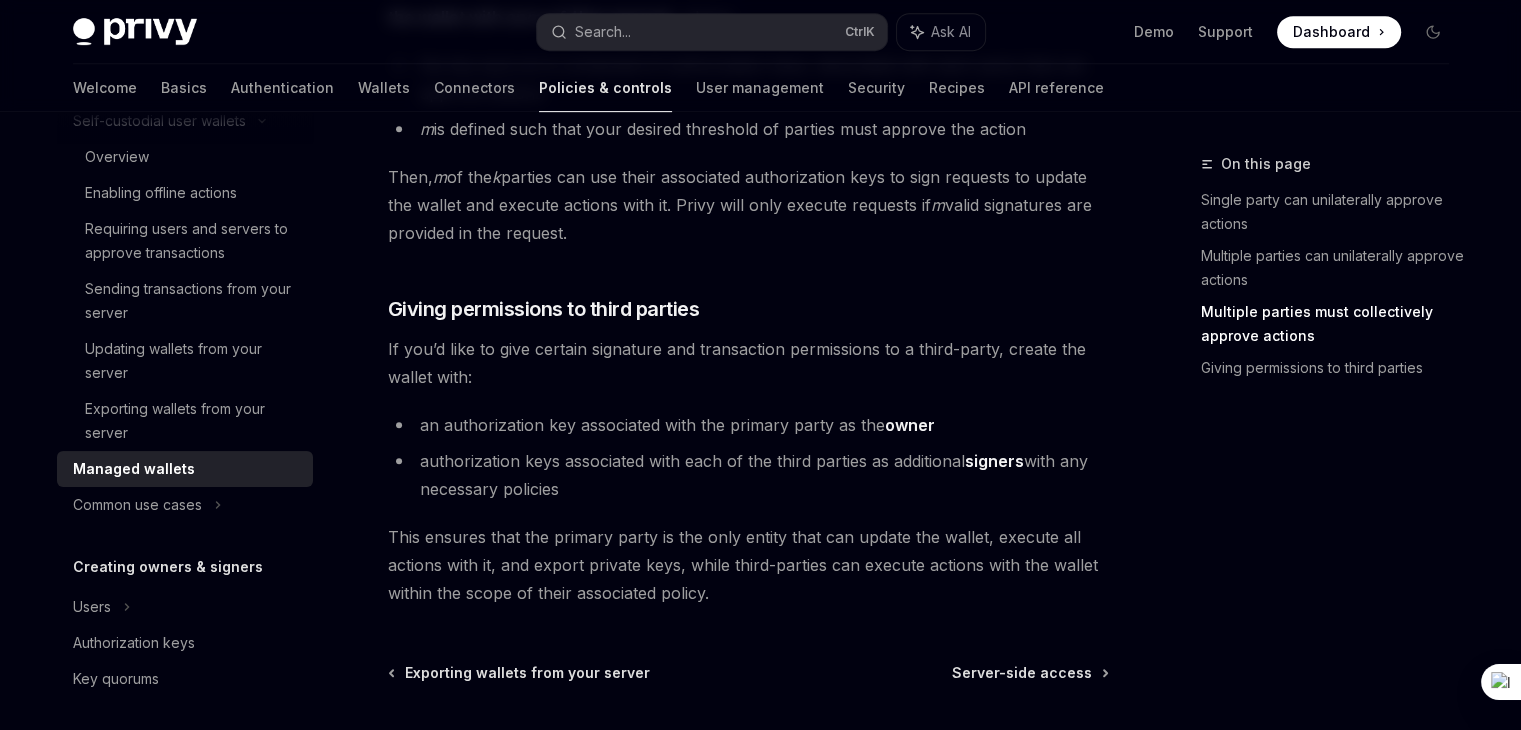 scroll, scrollTop: 1020, scrollLeft: 0, axis: vertical 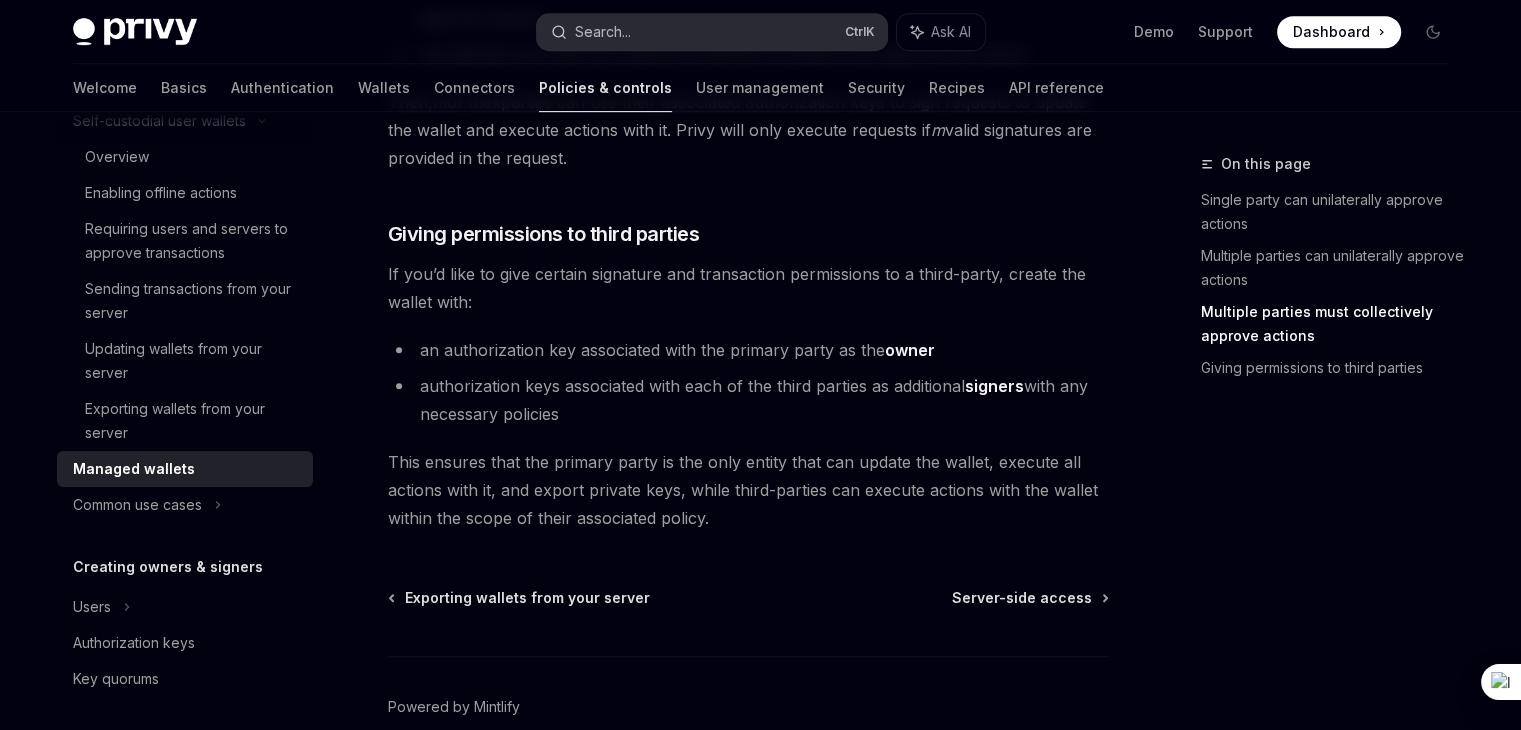 click on "Search..." at bounding box center (603, 32) 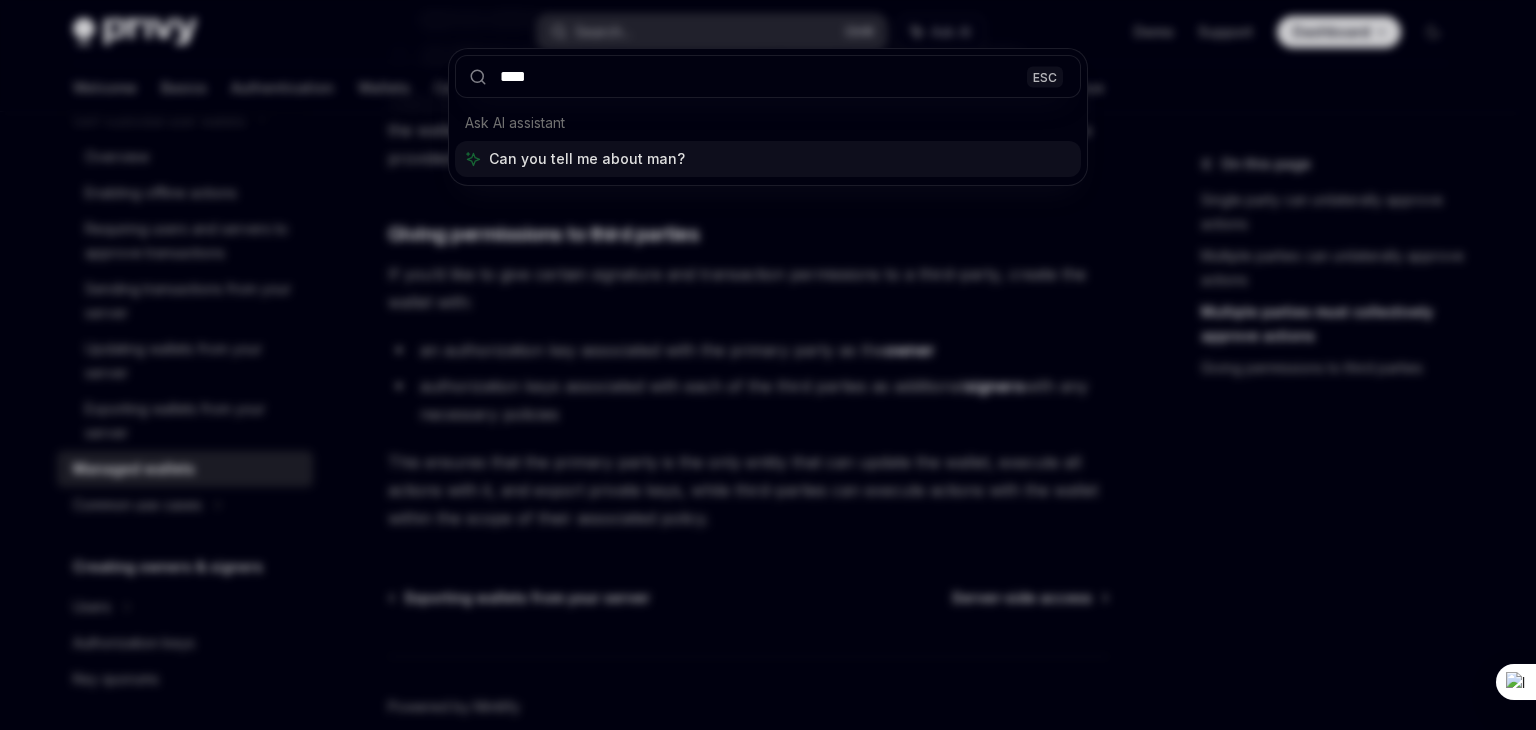 type on "*****" 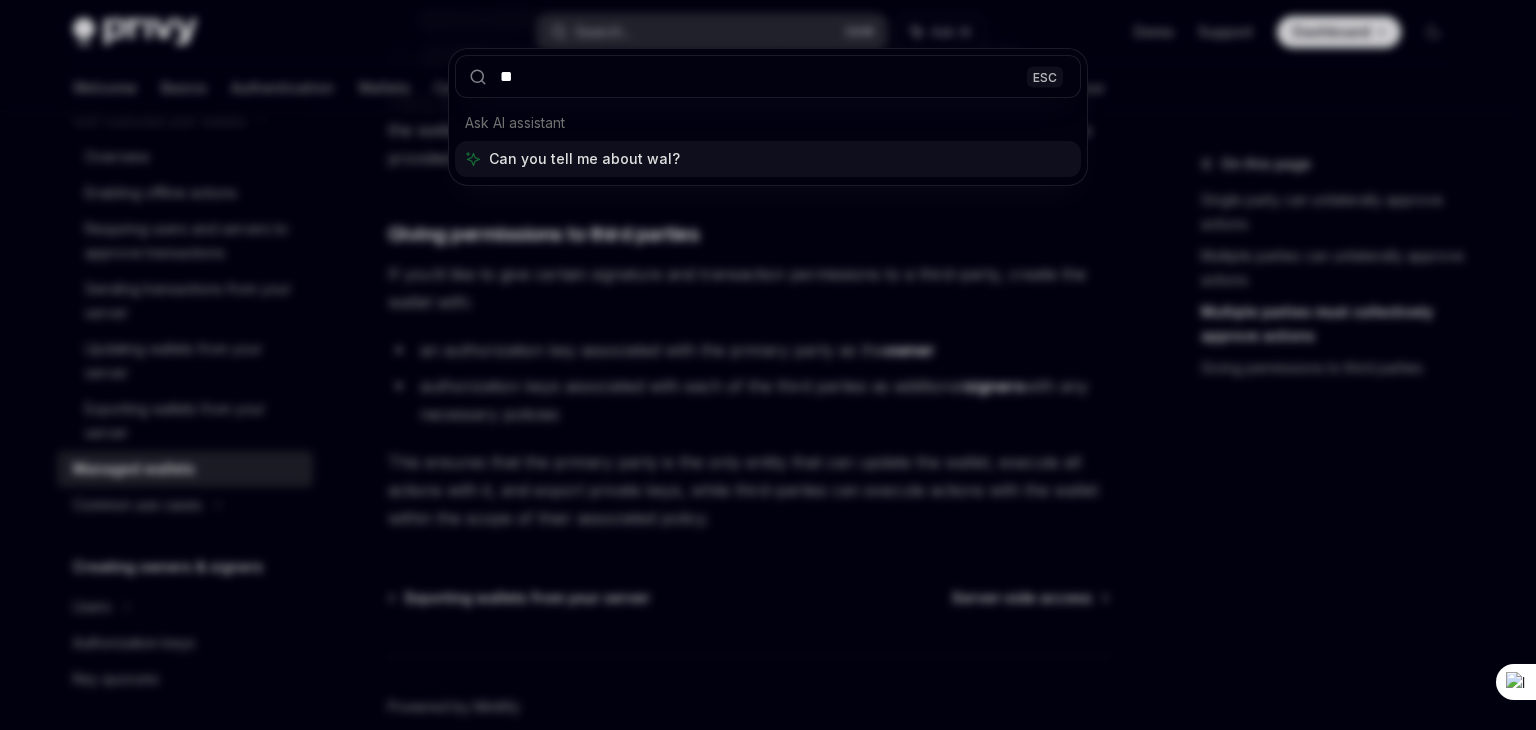 type on "*" 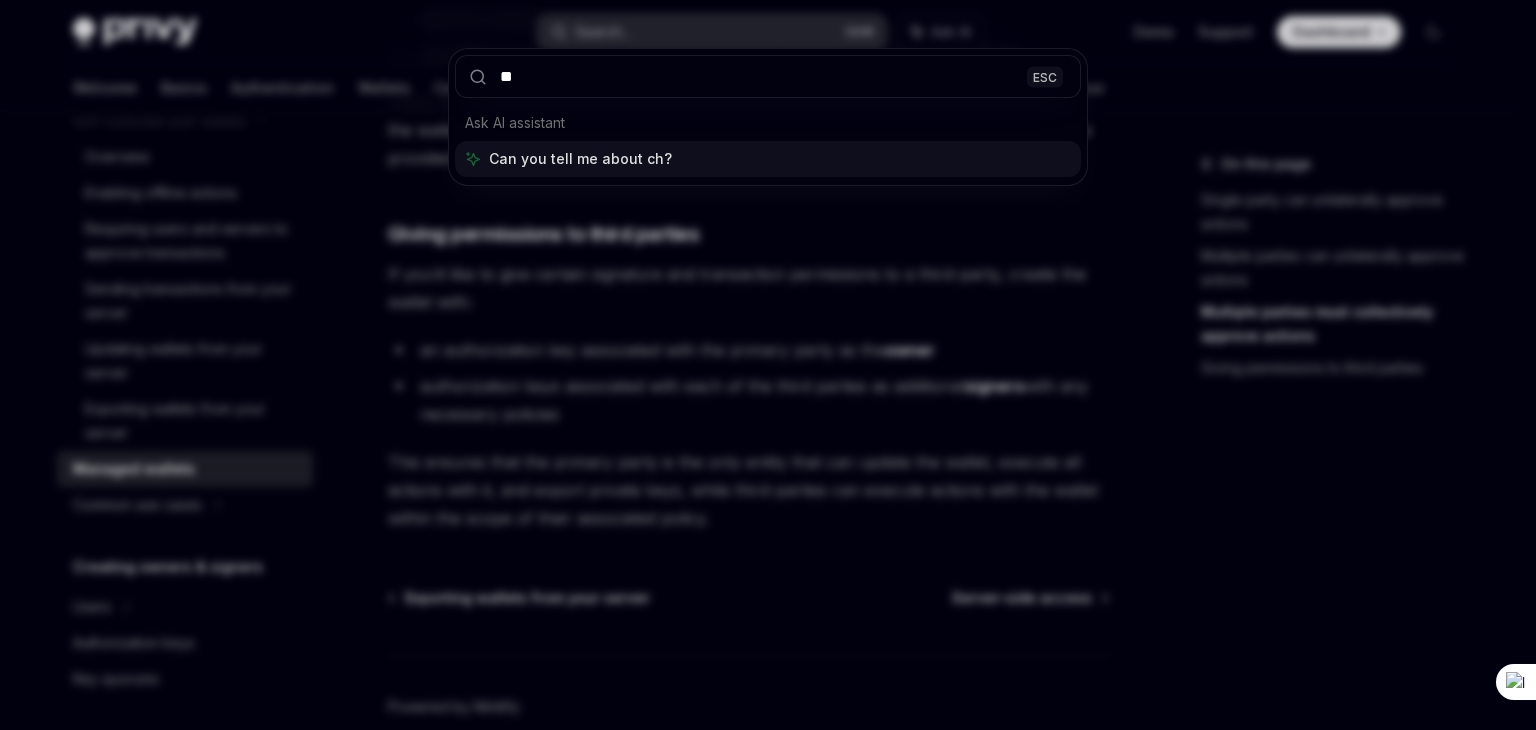 type on "*" 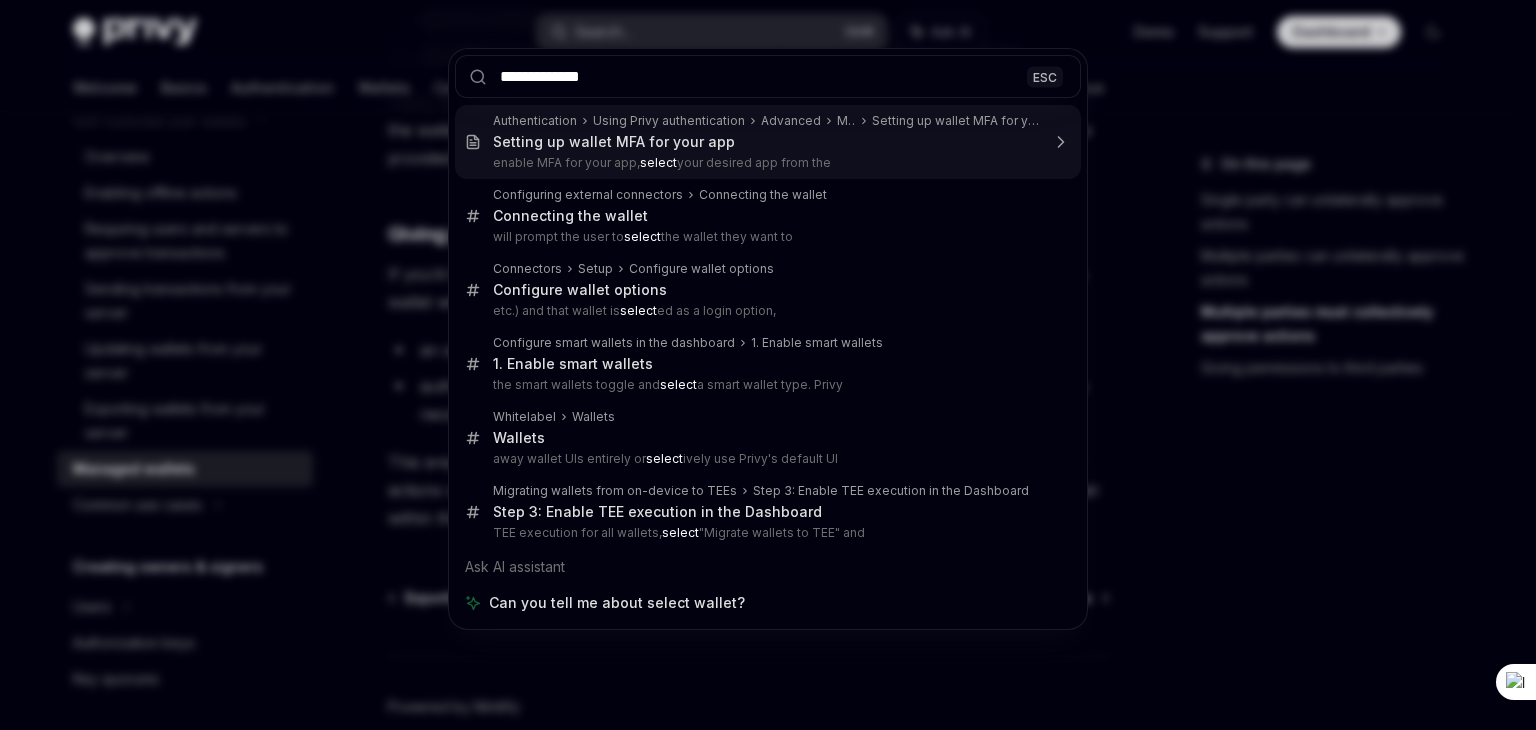type on "**********" 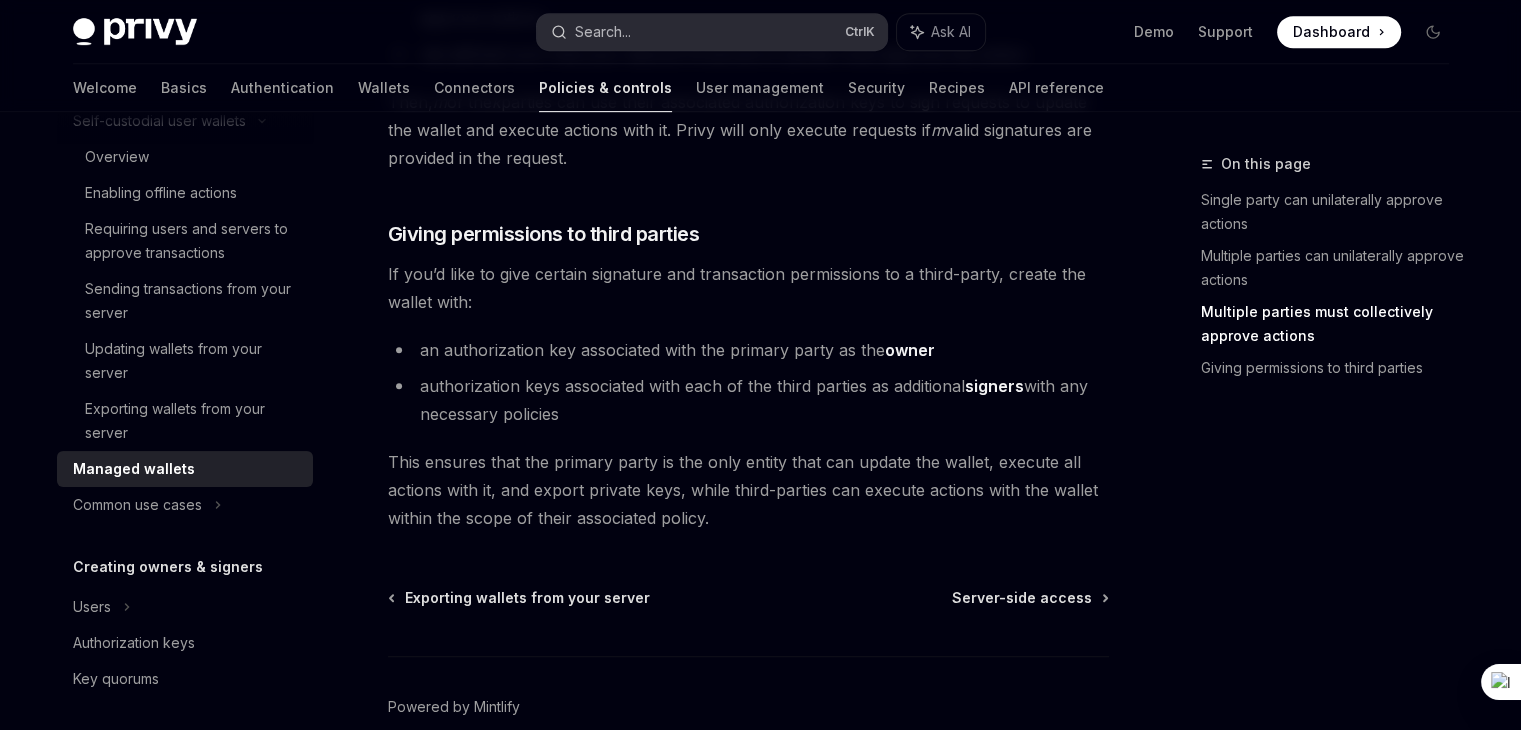 type on "*" 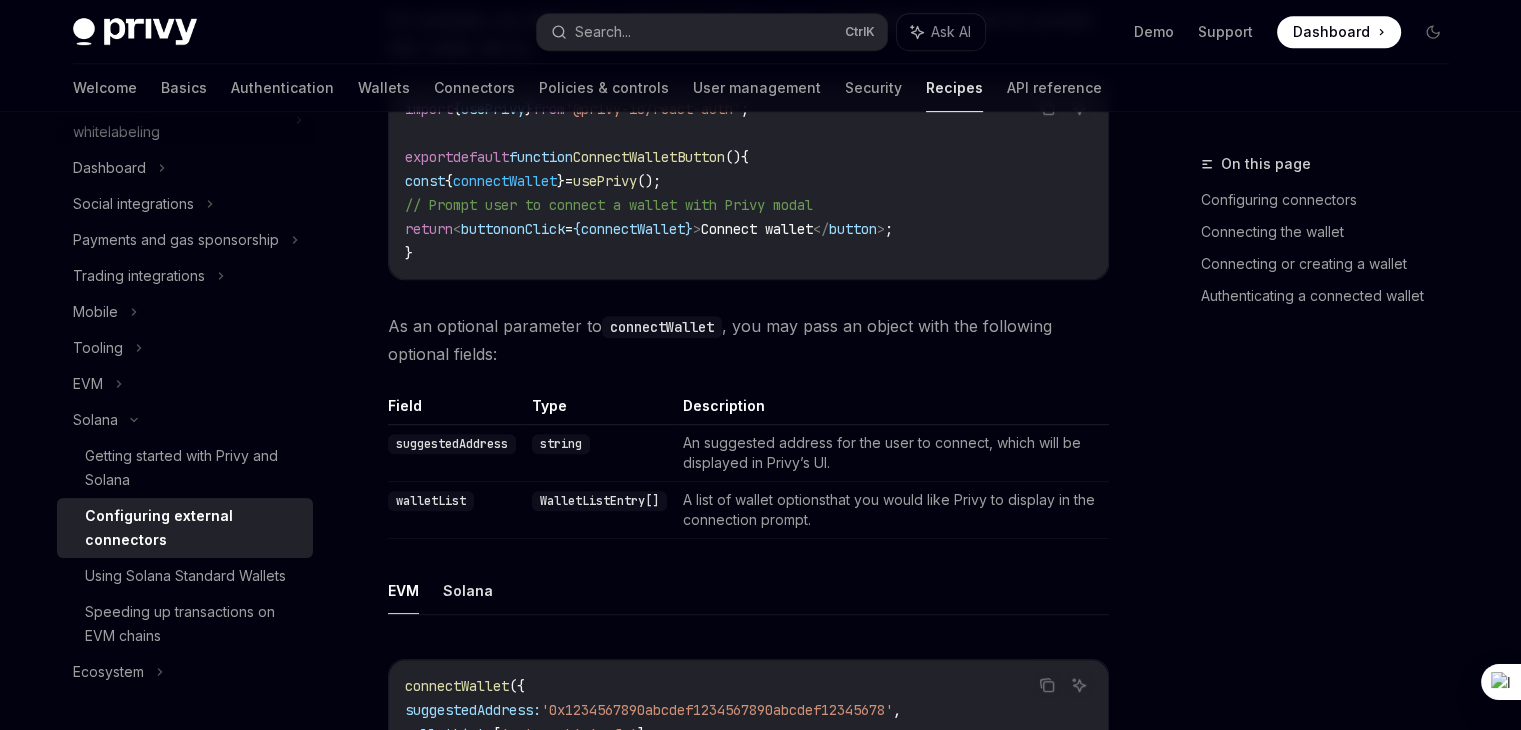 scroll, scrollTop: 455, scrollLeft: 0, axis: vertical 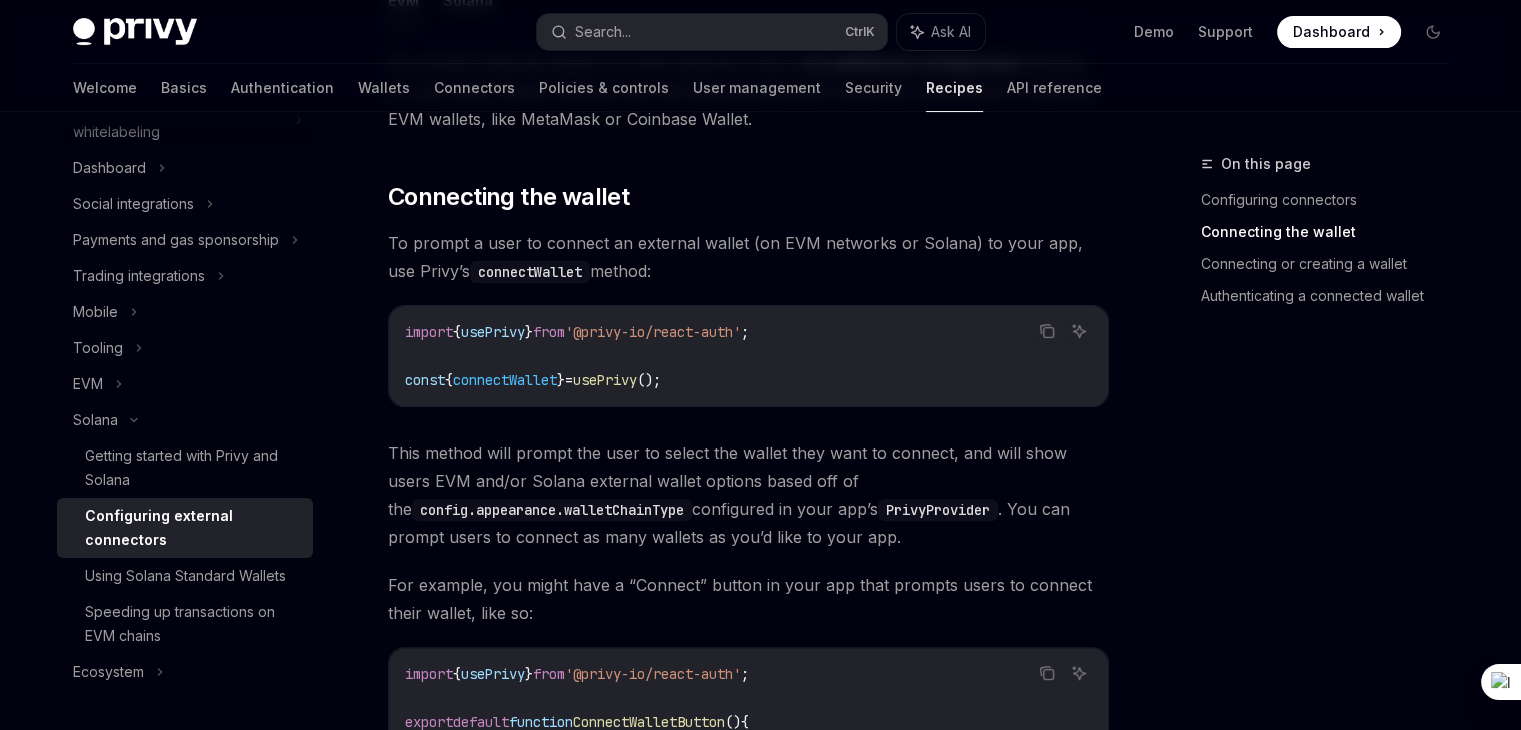 click on "import  { usePrivy }  from  '@privy-io/react-auth' ;
const  { connectWallet }  =  usePrivy ();" at bounding box center [748, 356] 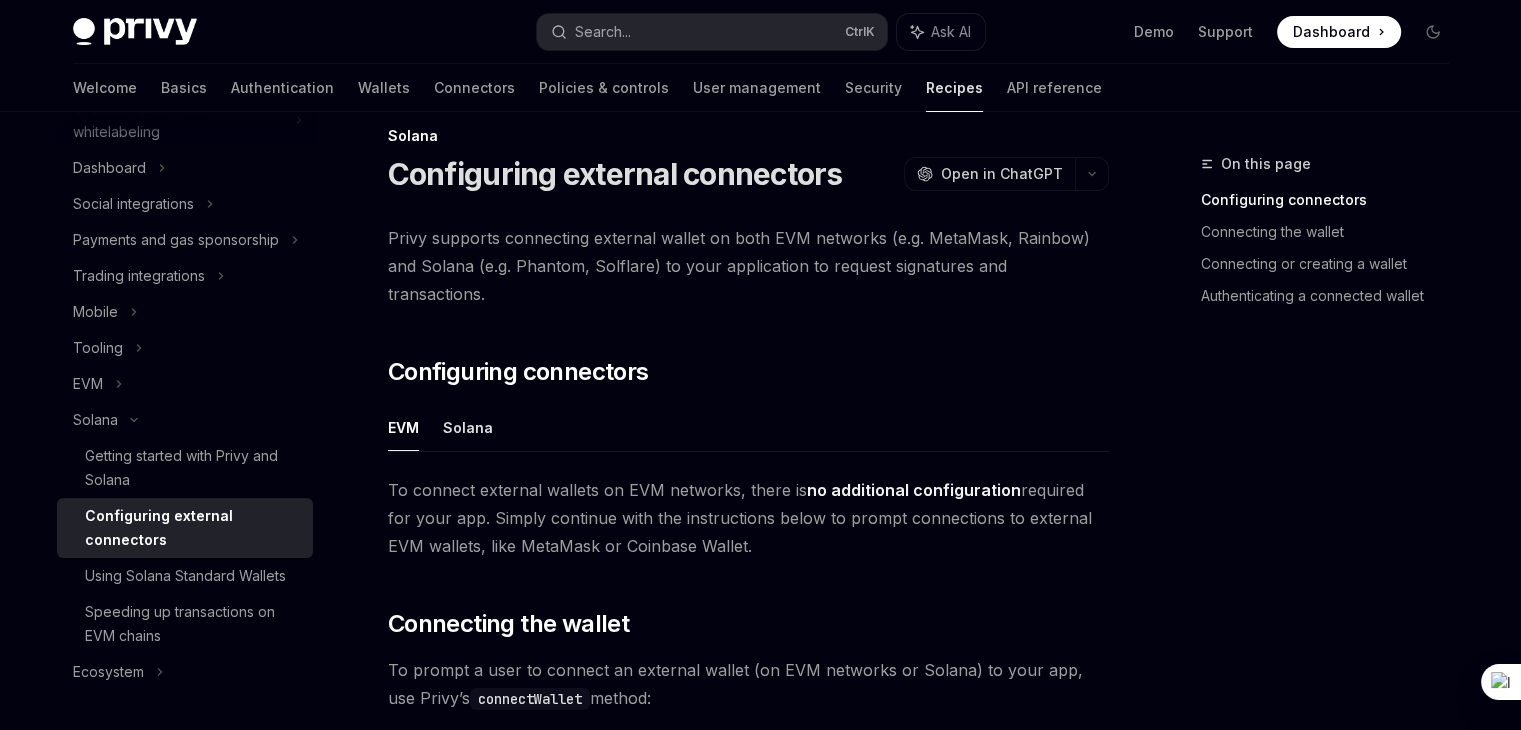 scroll, scrollTop: 0, scrollLeft: 0, axis: both 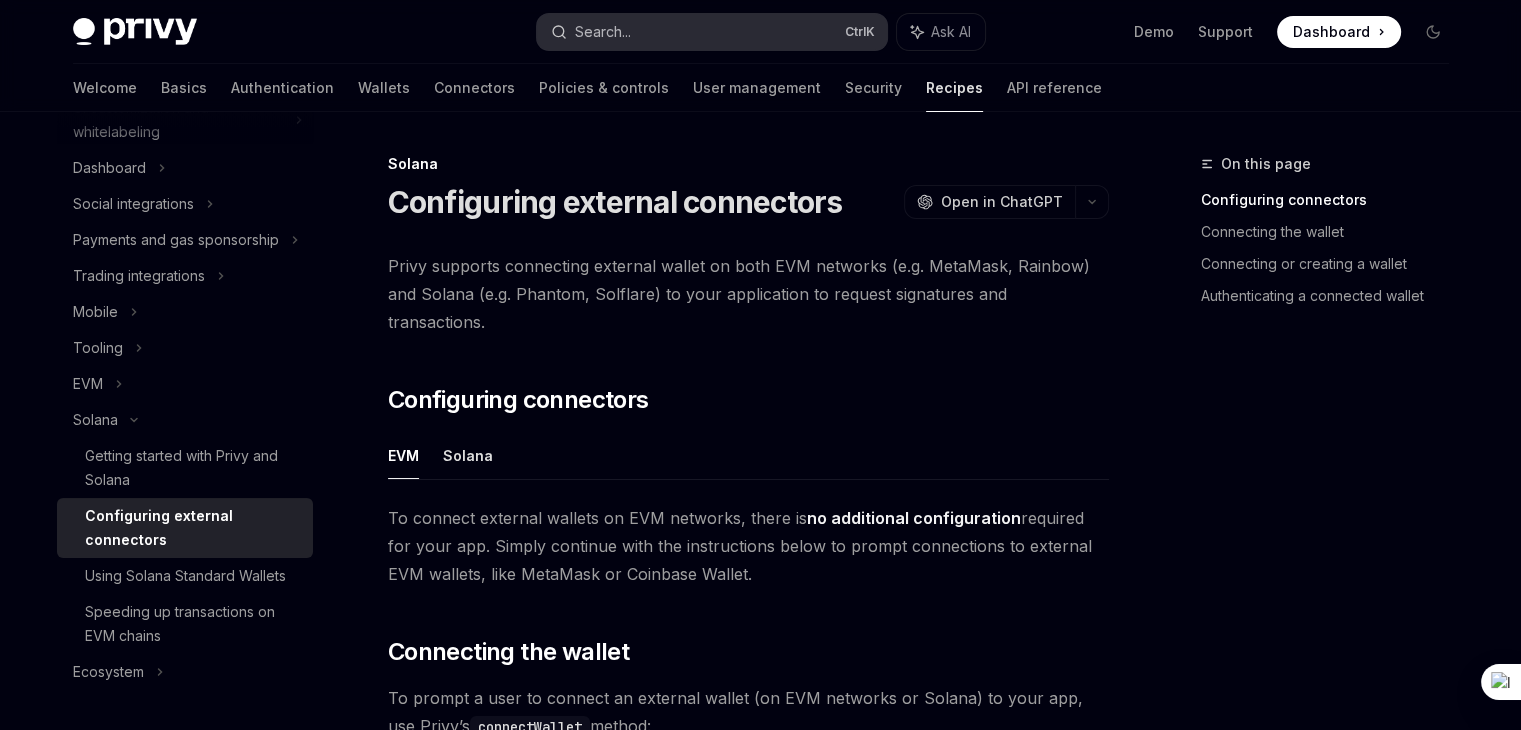 click on "Search... Ctrl  K" at bounding box center (712, 32) 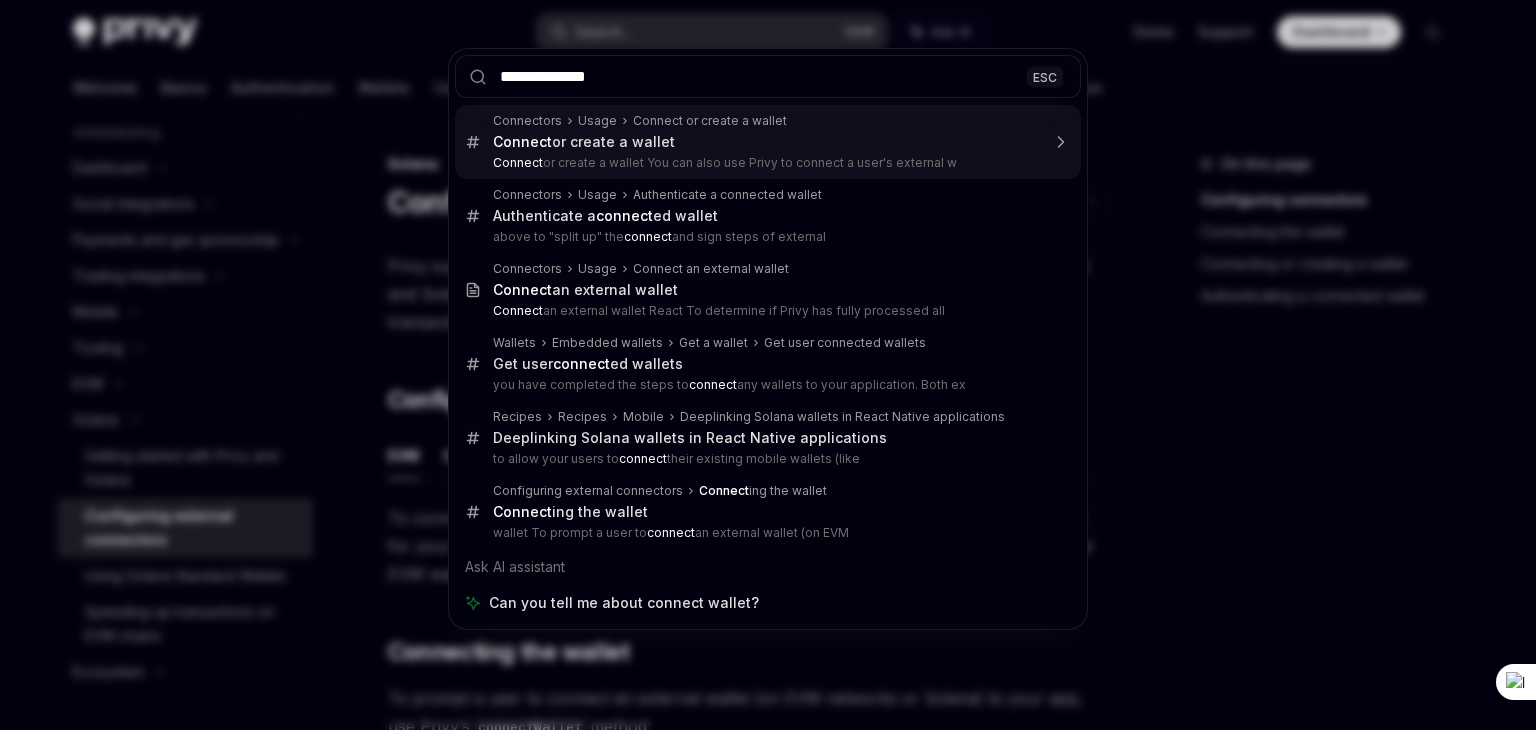 type on "**********" 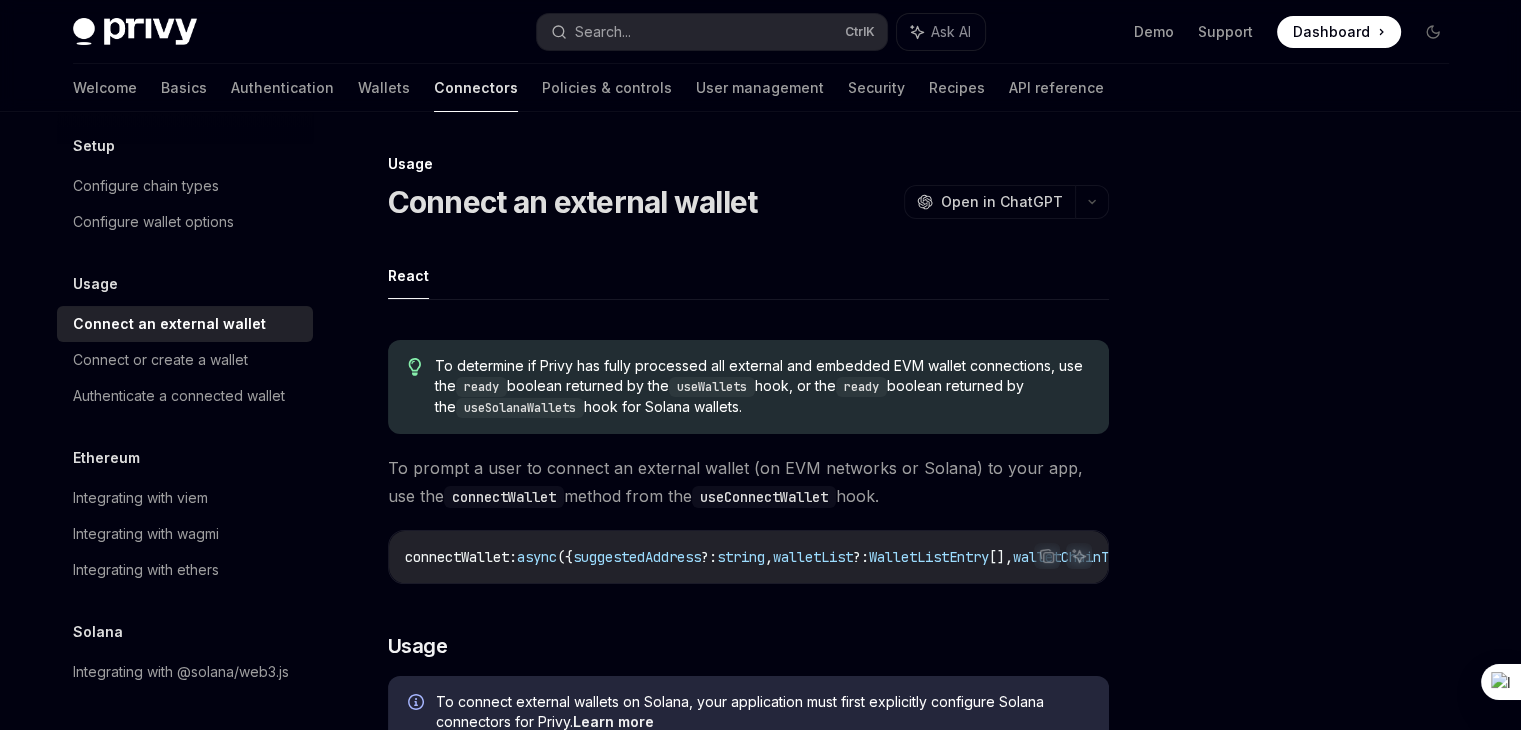 scroll, scrollTop: 112, scrollLeft: 0, axis: vertical 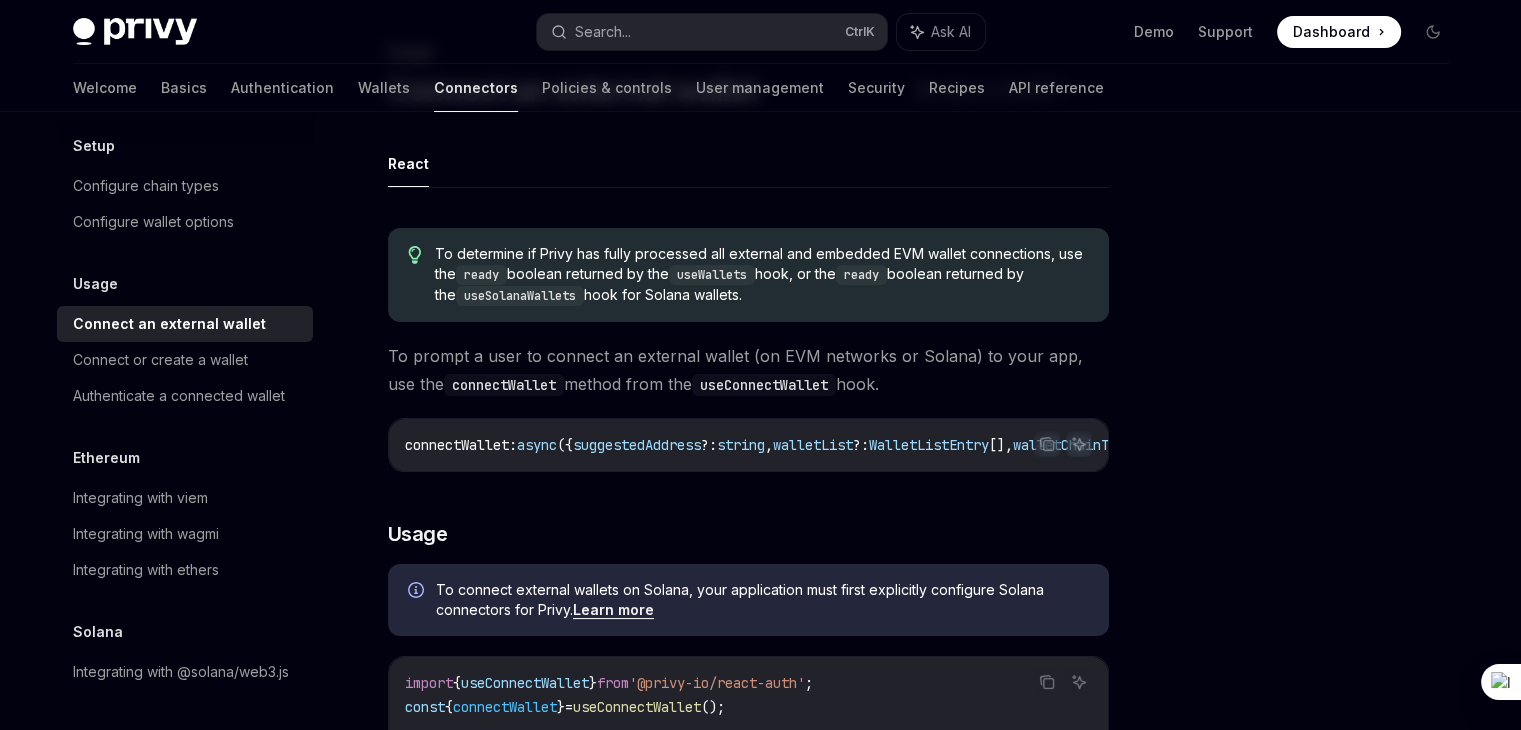 click at bounding box center (1313, 441) 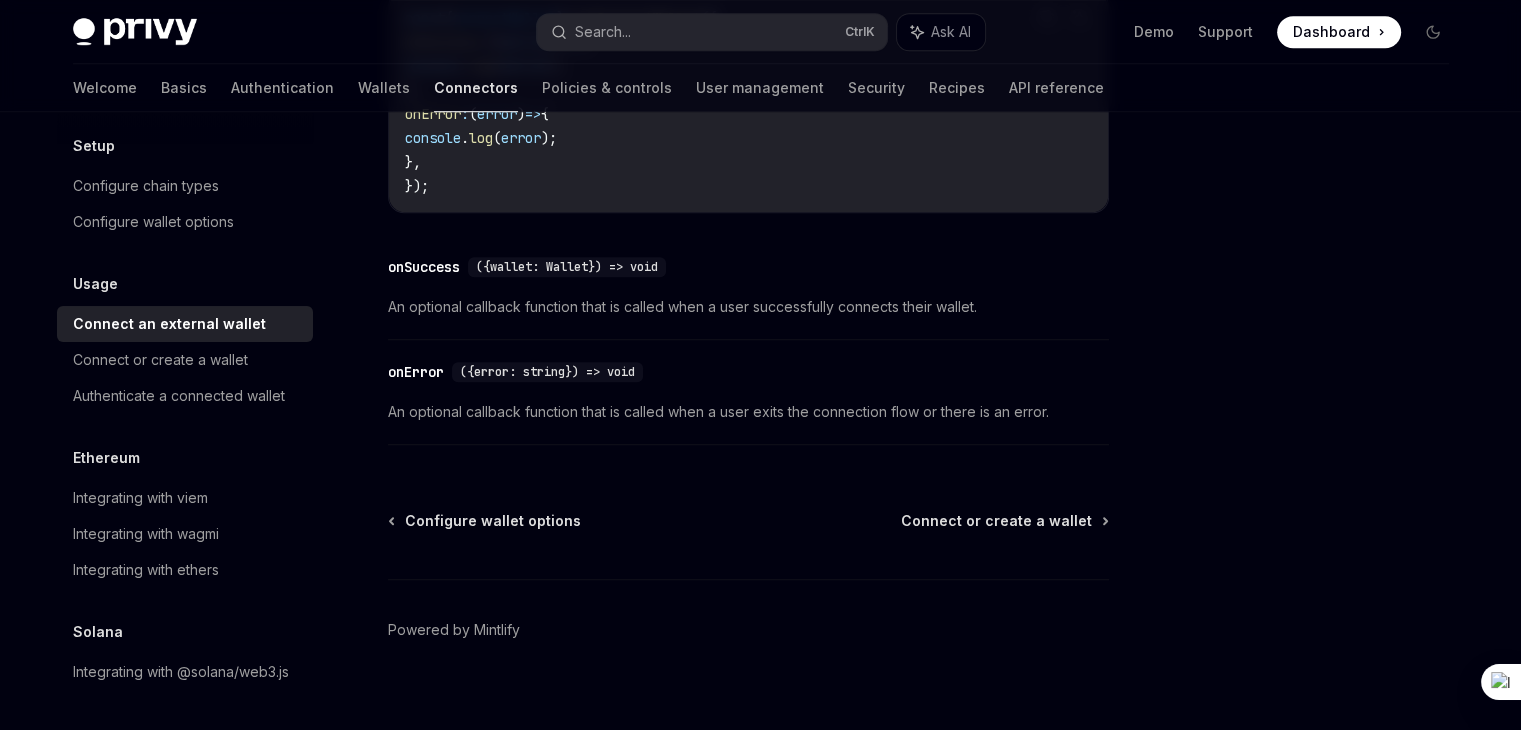 scroll, scrollTop: 1392, scrollLeft: 0, axis: vertical 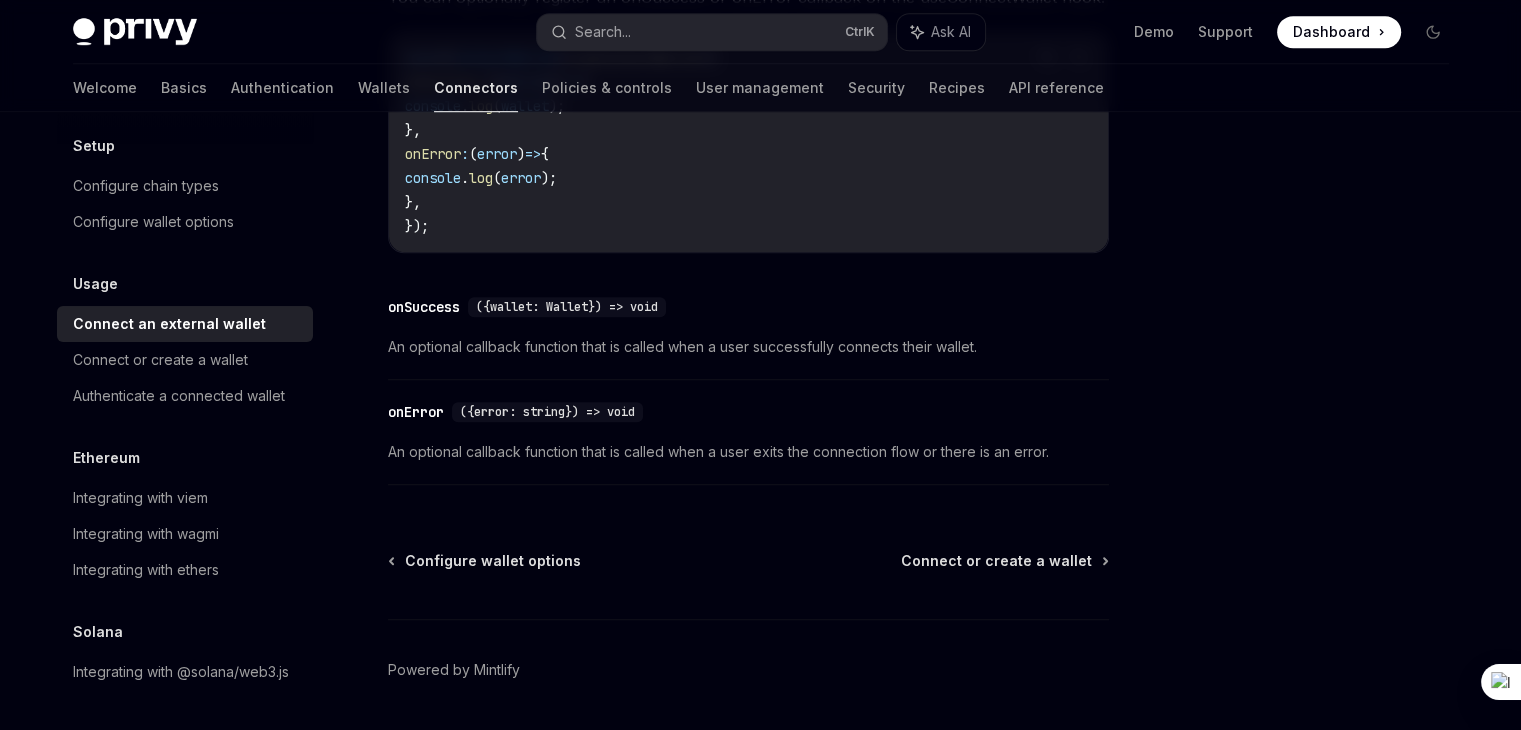 click on "Privy Docs  home page Search... Ctrl  K Ask AI Demo Support Dashboard Dashboard Search..." at bounding box center [761, 32] 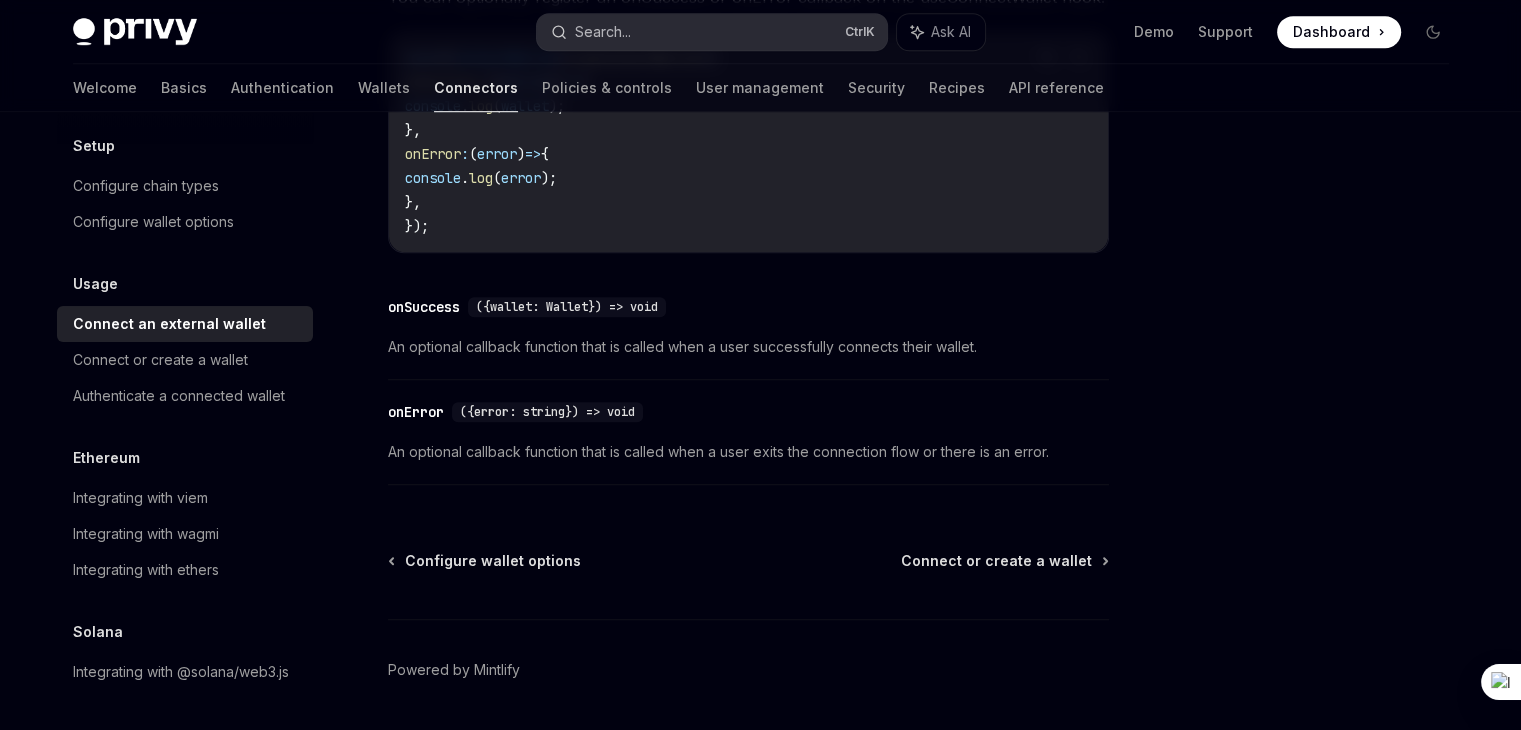 click on "Search... Ctrl  K" at bounding box center (712, 32) 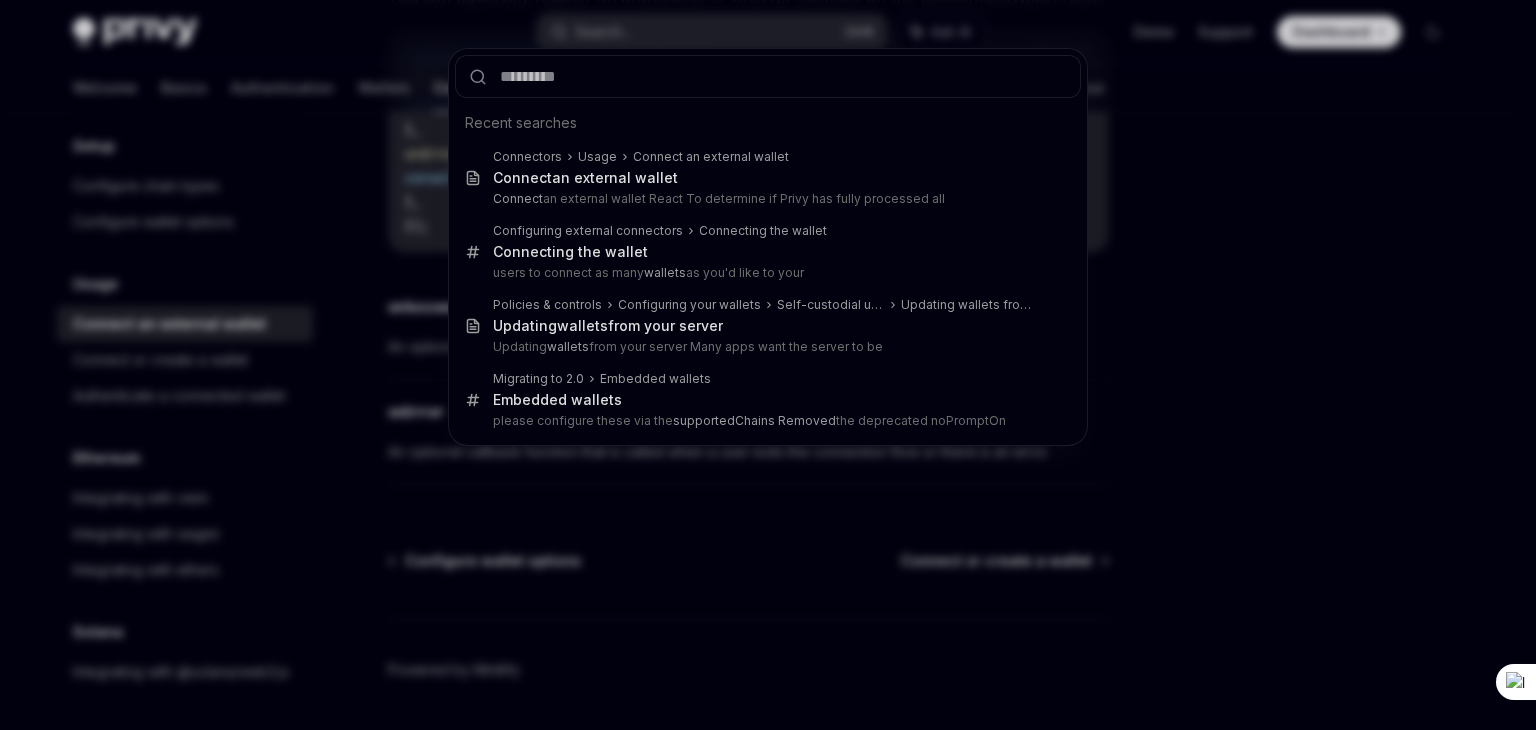click on "Recent searches Connectors Usage Connect an external wallet Connect  an external wallet Connect  an external wallet
React
To determine if Privy has fully processed all  Configuring external connectors Connecting the wallet Connecting the wallet users to connect as many  wallets  as you'd like to your  Policies & controls Configuring your wallets Self-custodial user wallets Updating wallets from your server Updating  wallets  from your server Updating  wallets  from your server
Many apps want the server to be  Migrating to 2.0 Embedded wallets Embedded wallets please configure these via the  supportedChains Removed  the deprecated noPromptOn" at bounding box center (768, 365) 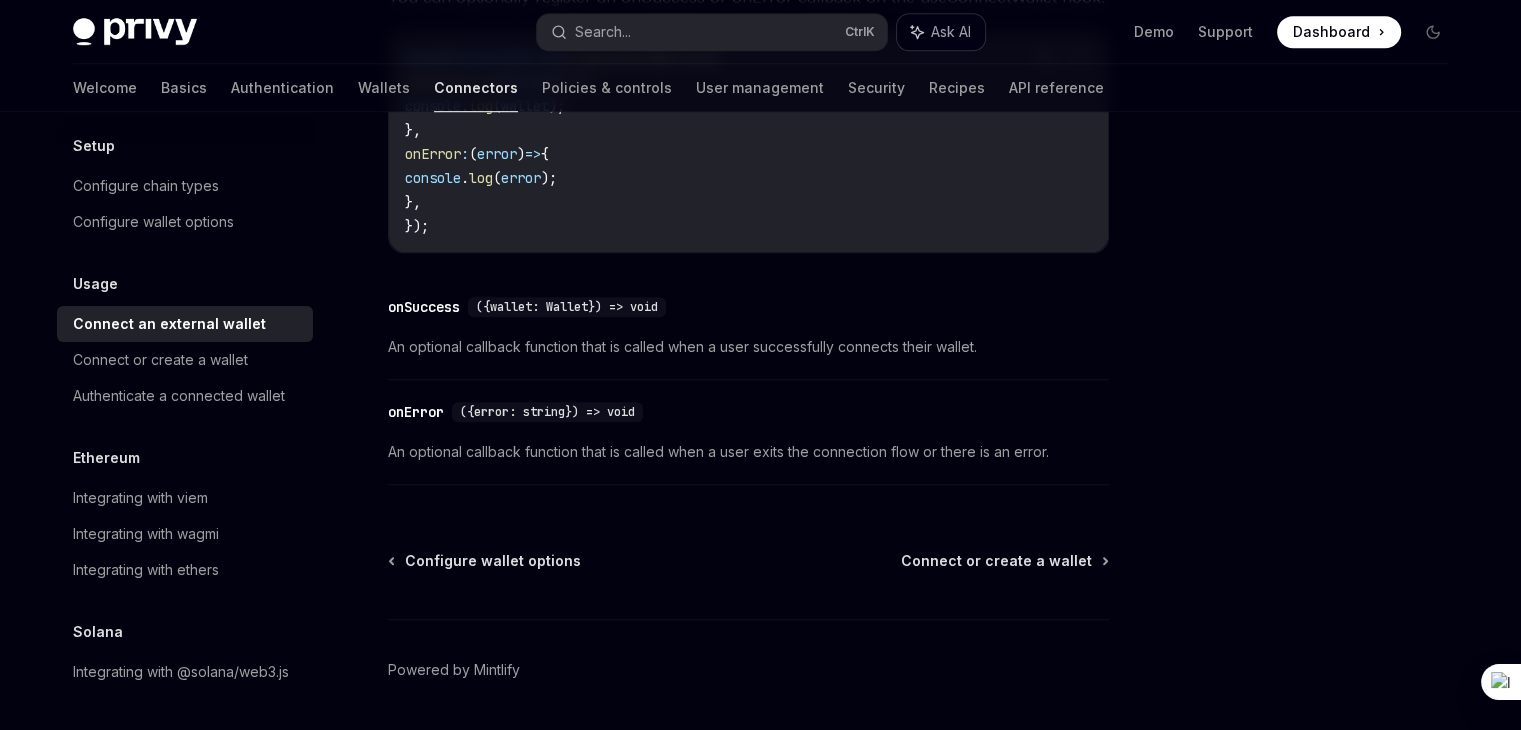 click on "Ask AI" at bounding box center (951, 32) 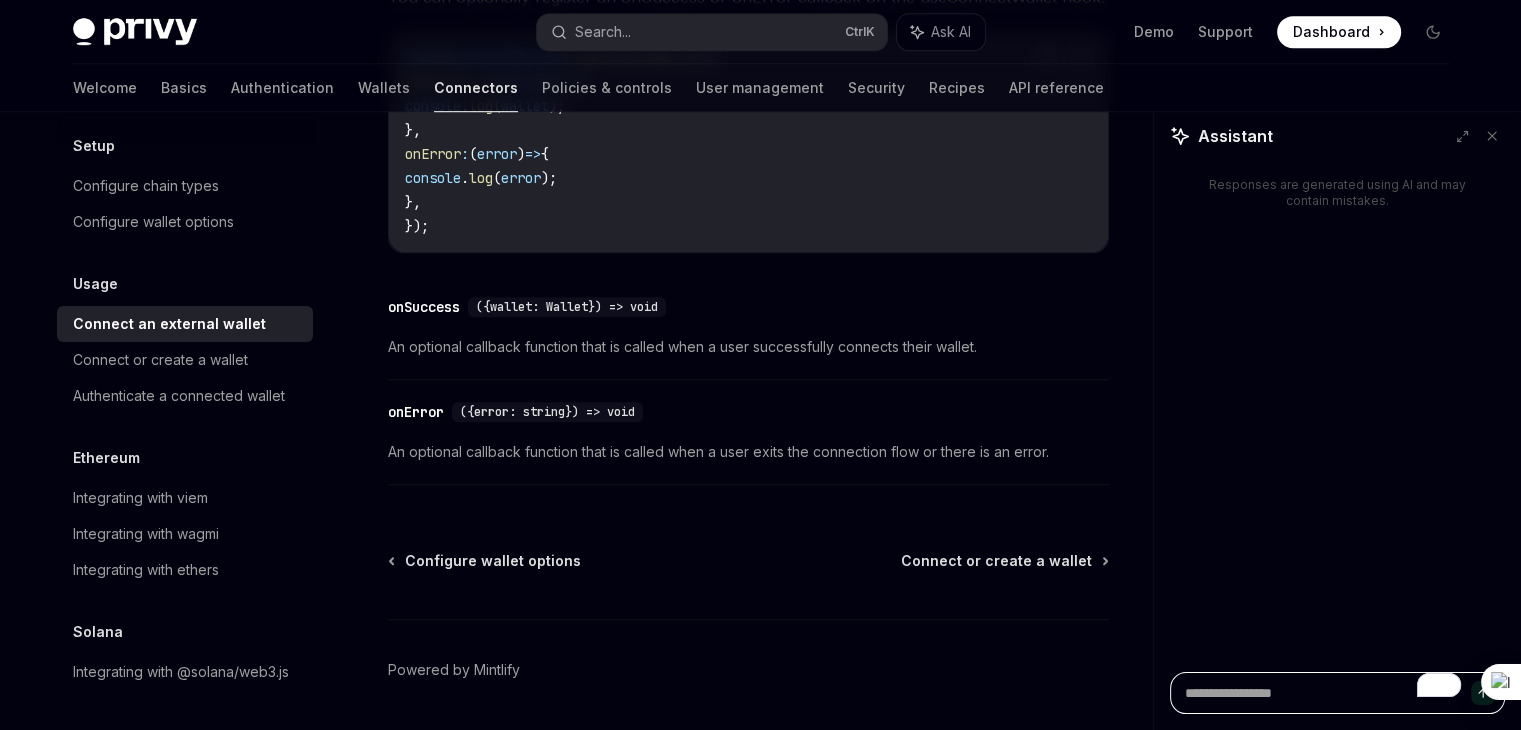 type on "*" 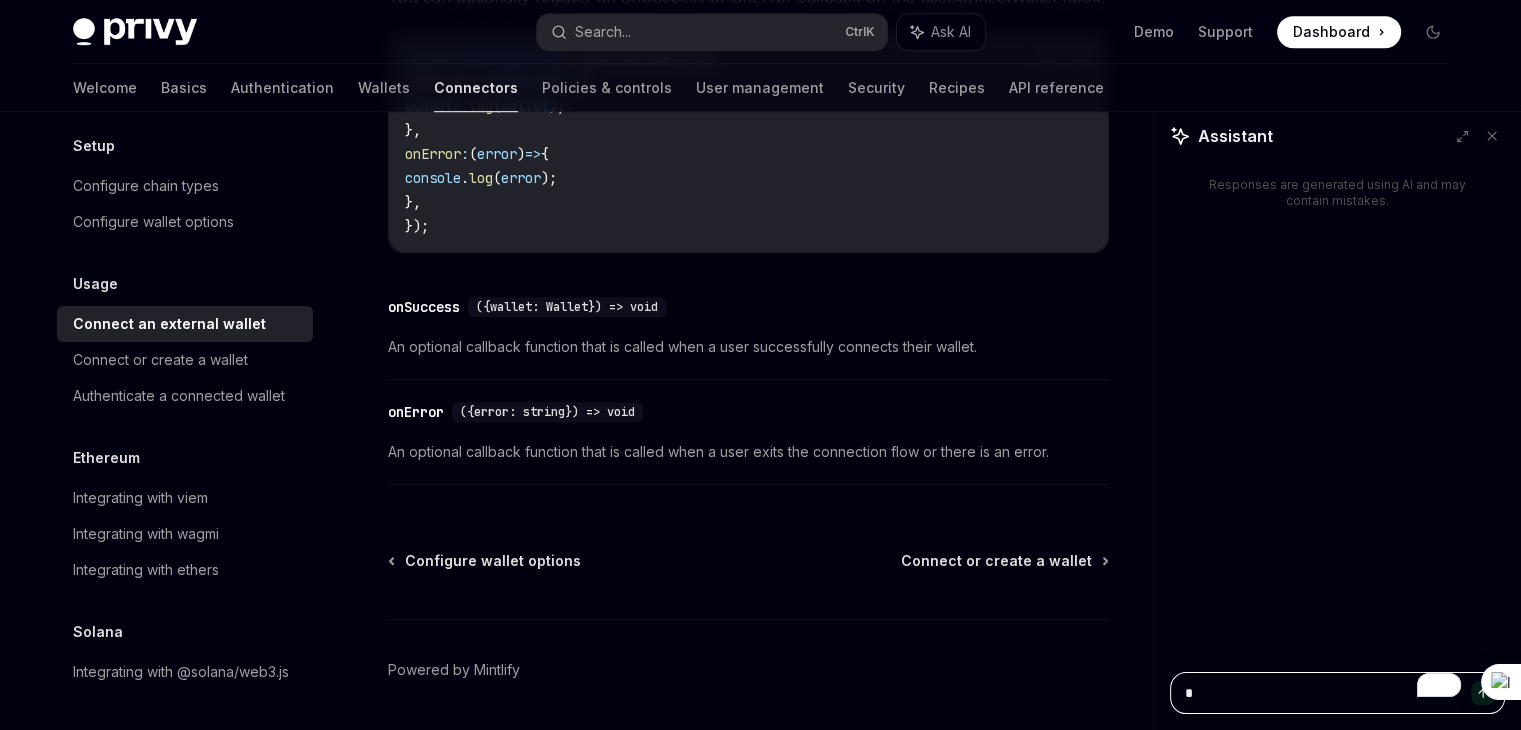 type on "*" 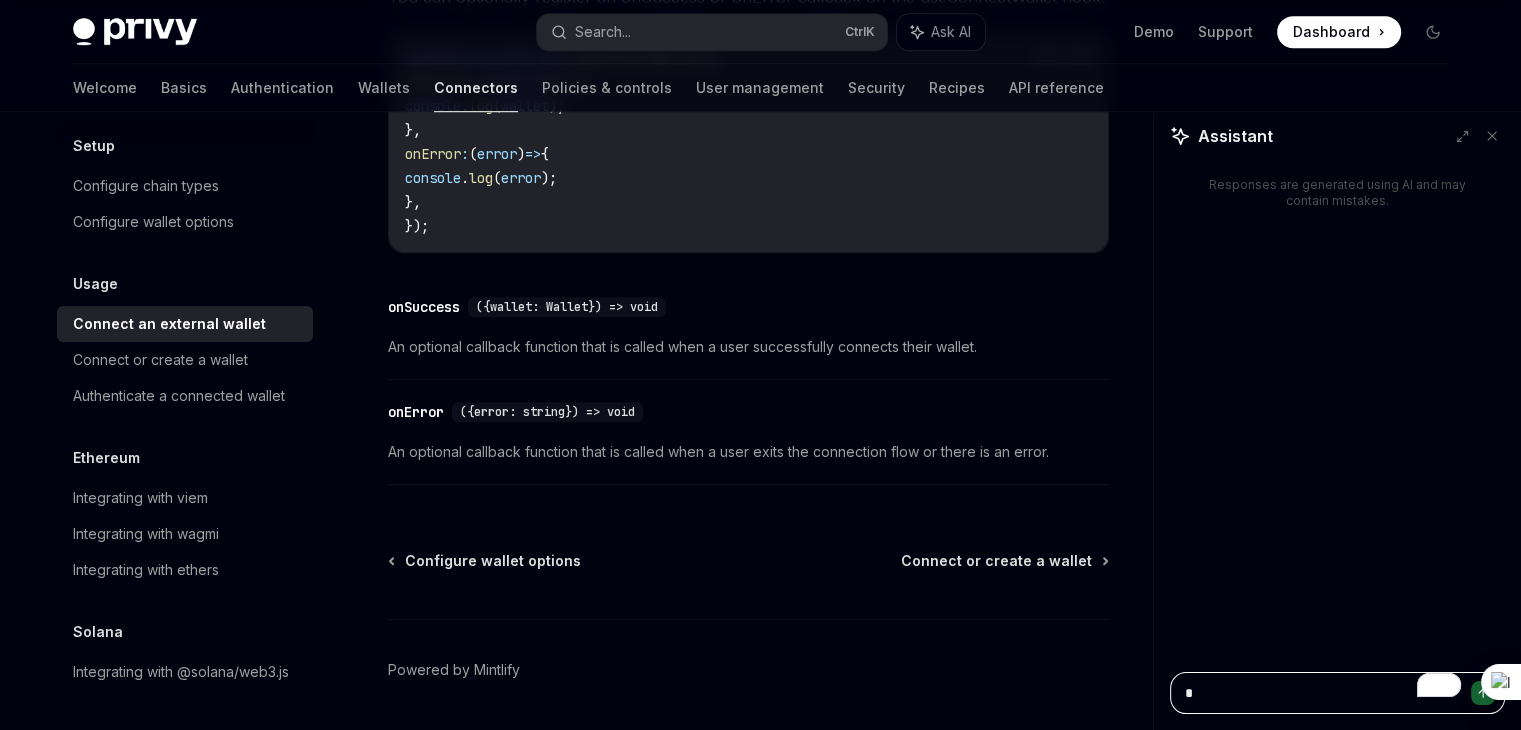 type on "**" 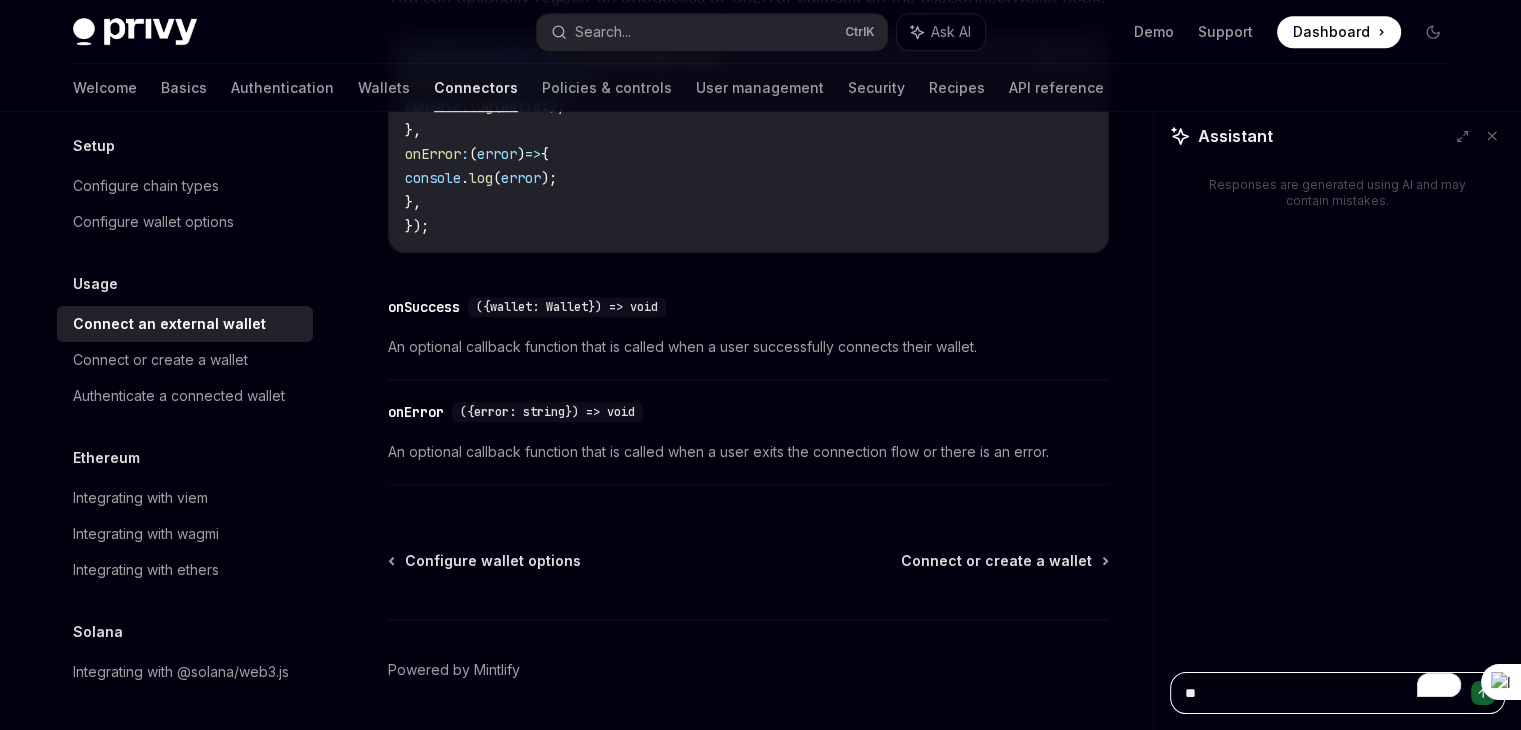 type on "*" 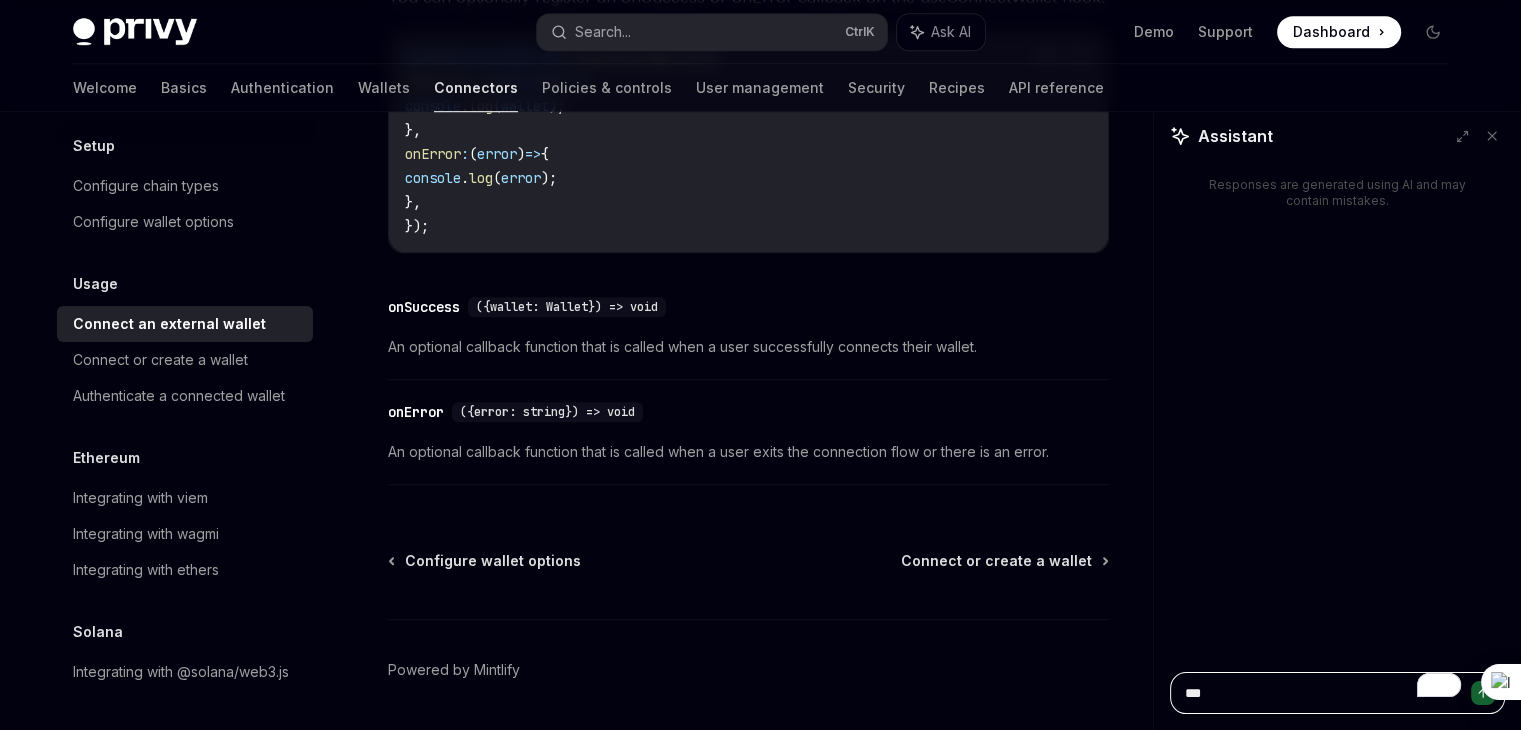 type on "*" 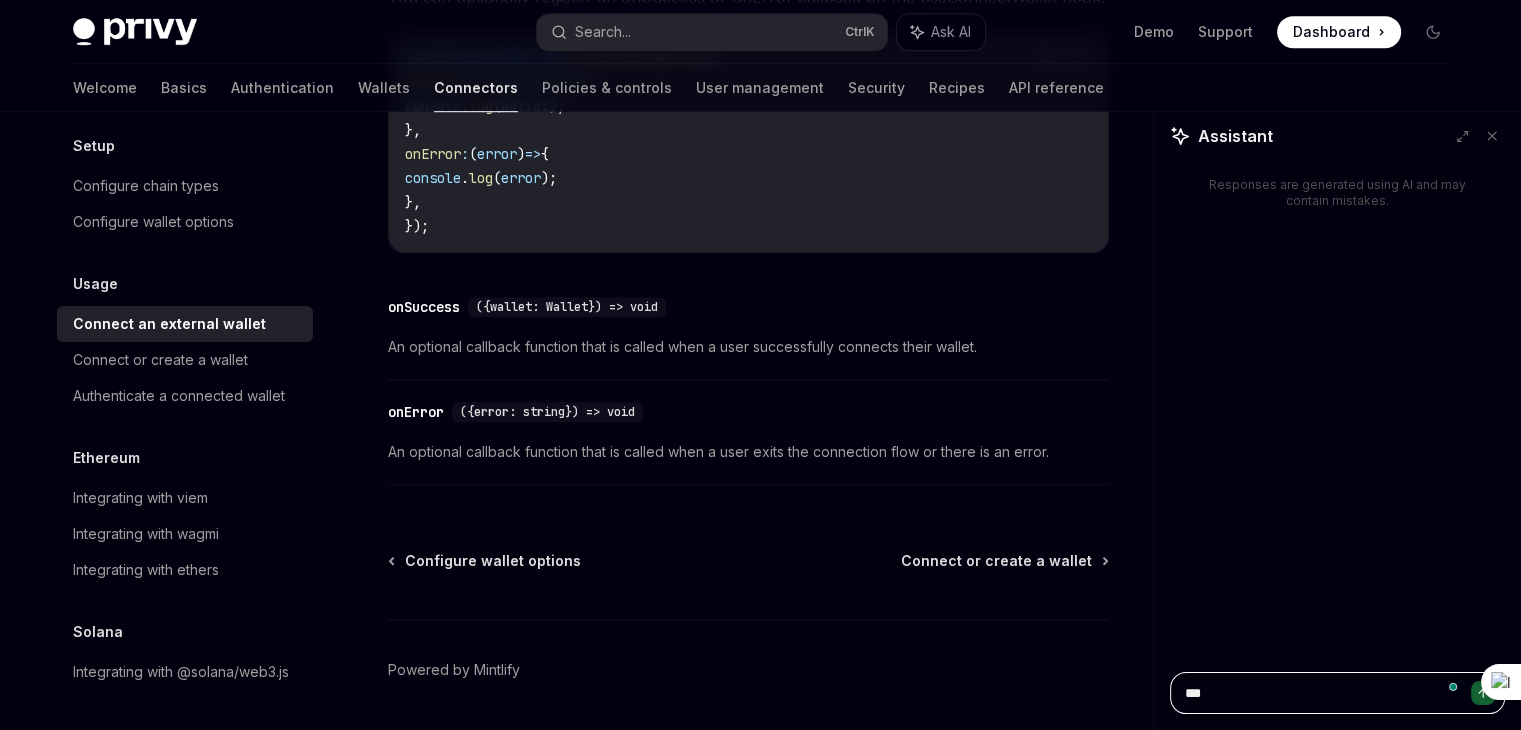 type on "***" 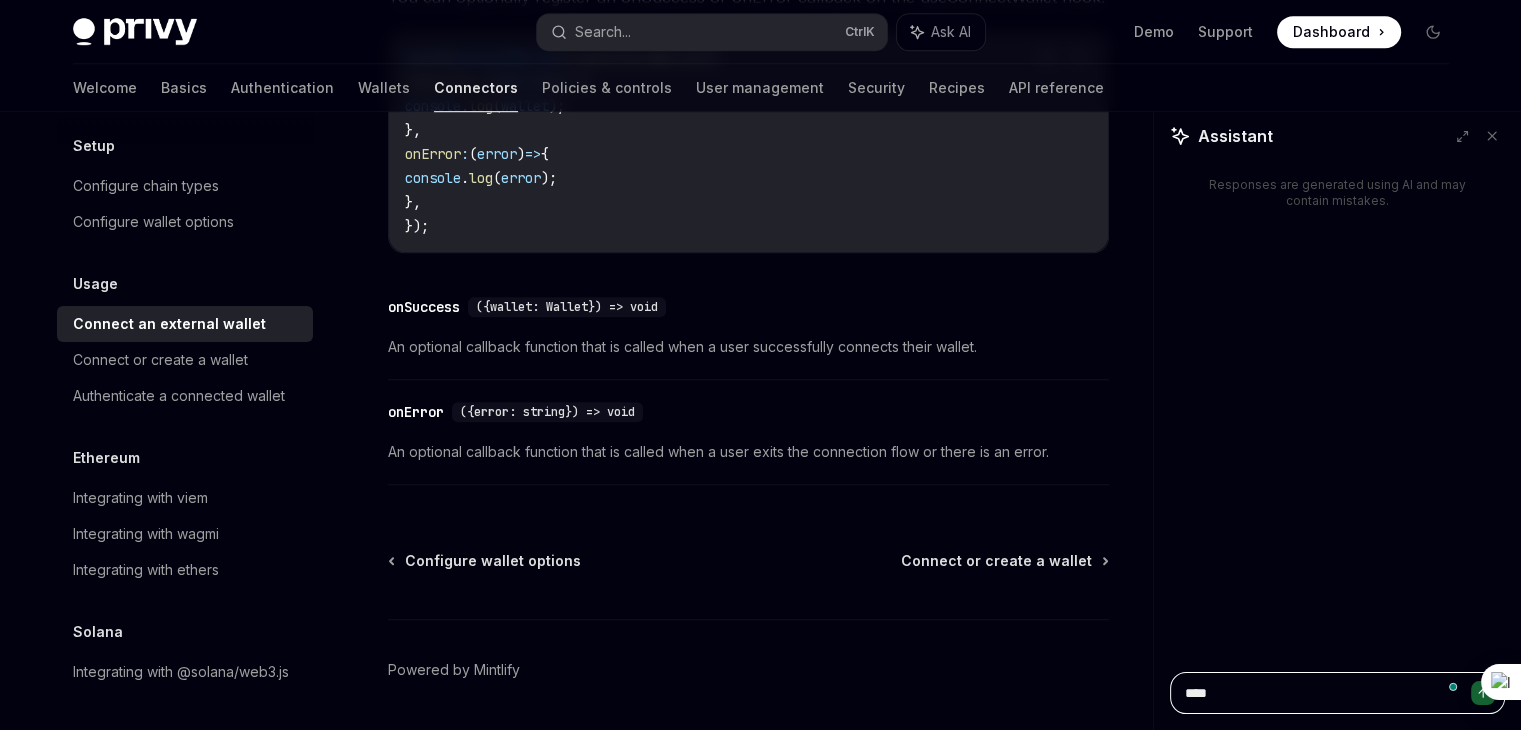 type on "*" 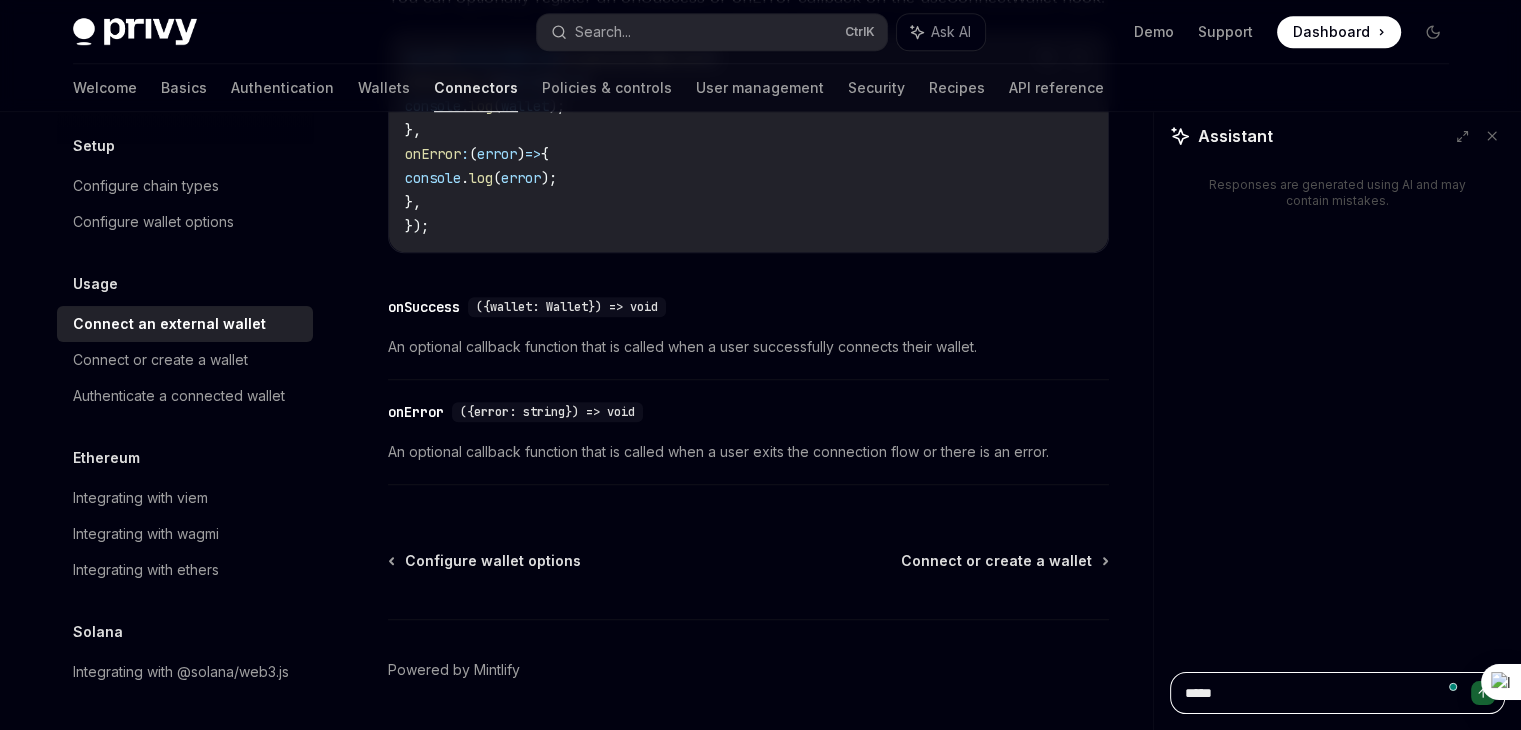 type on "*" 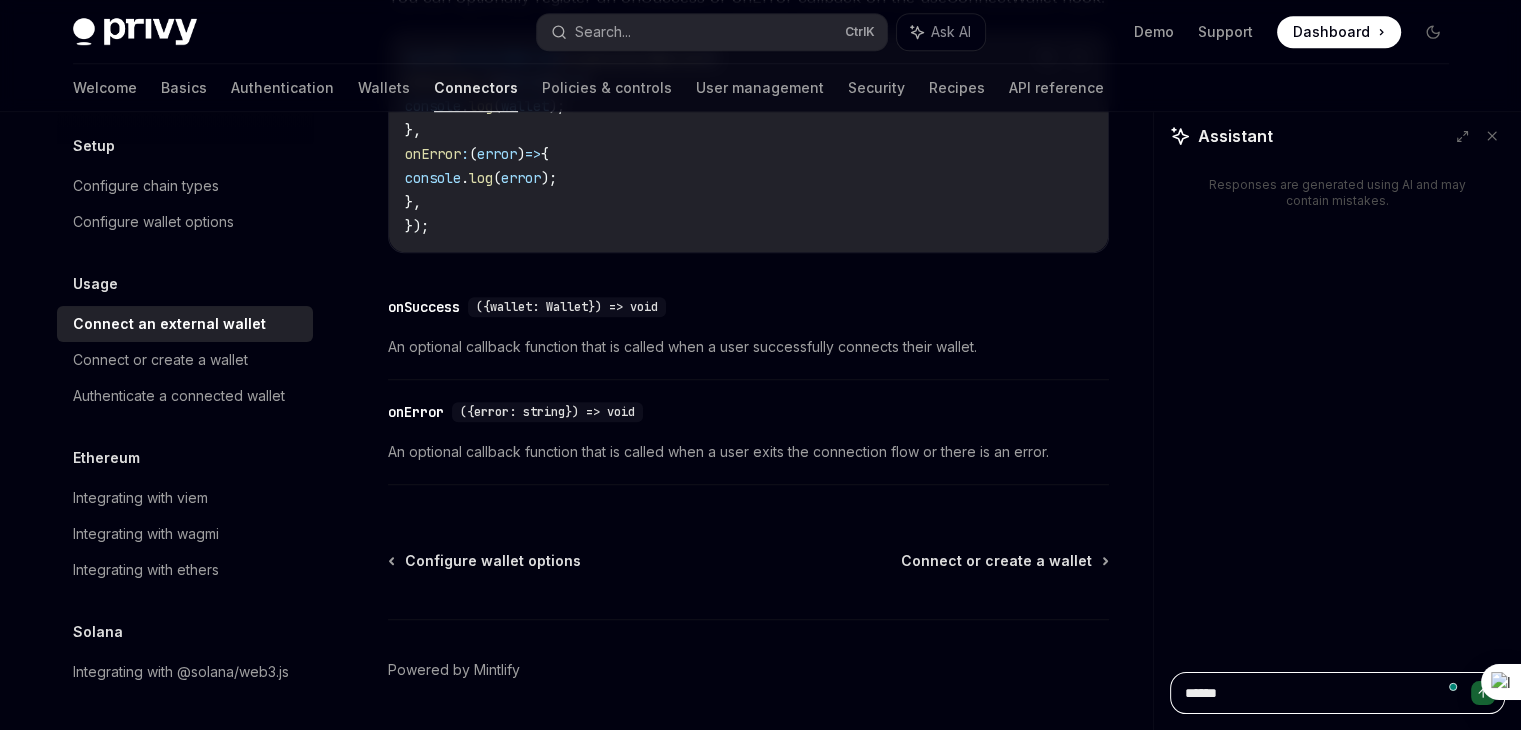 type on "*" 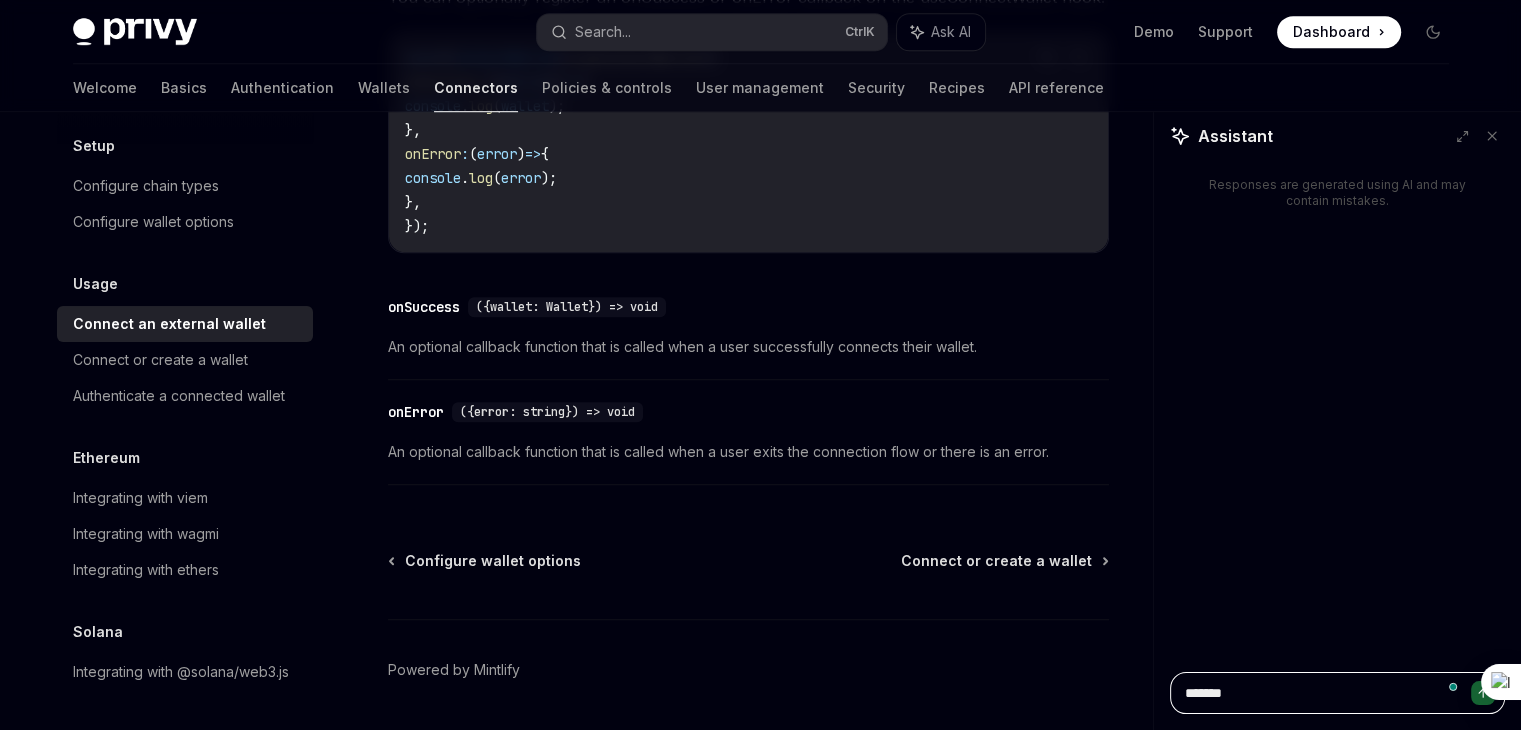 type on "*" 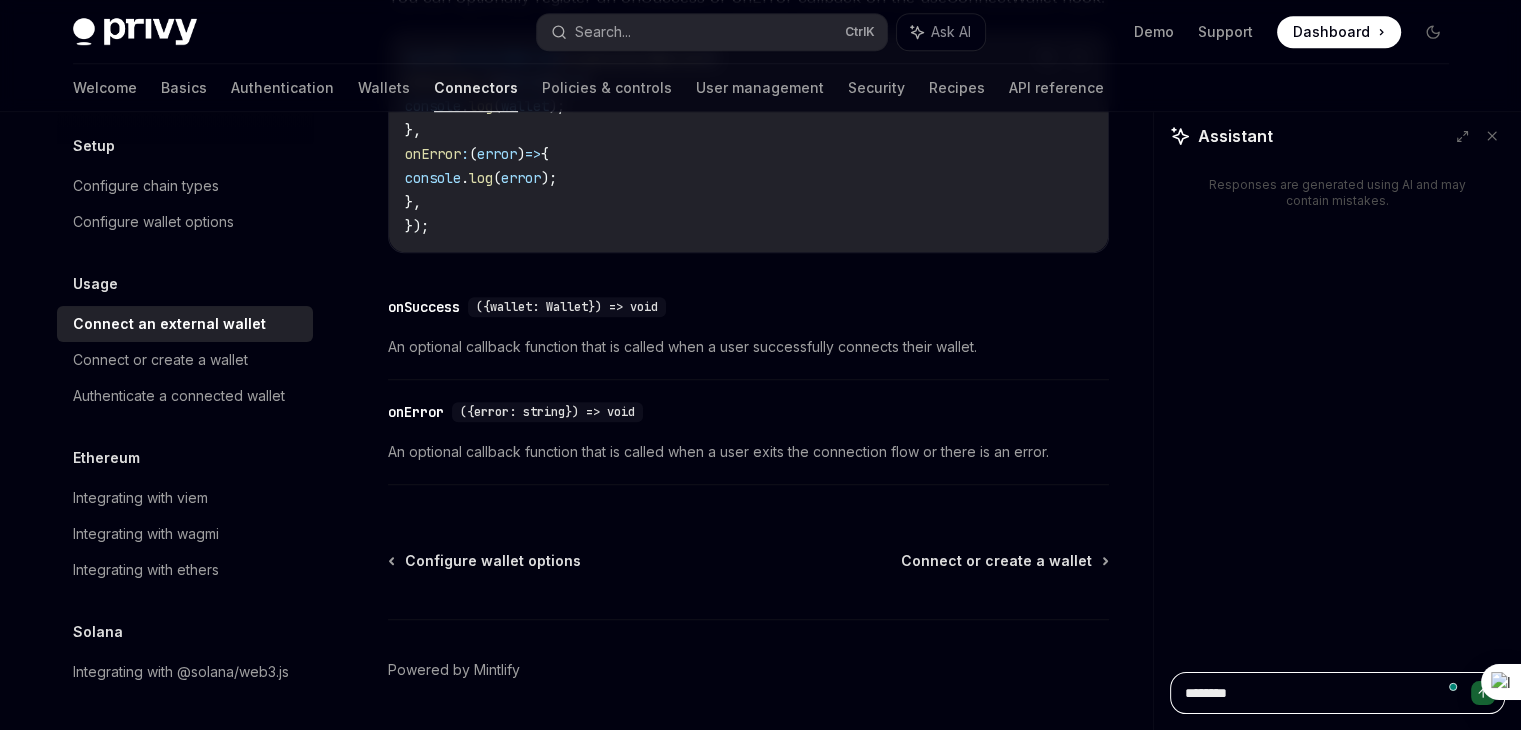 type on "*" 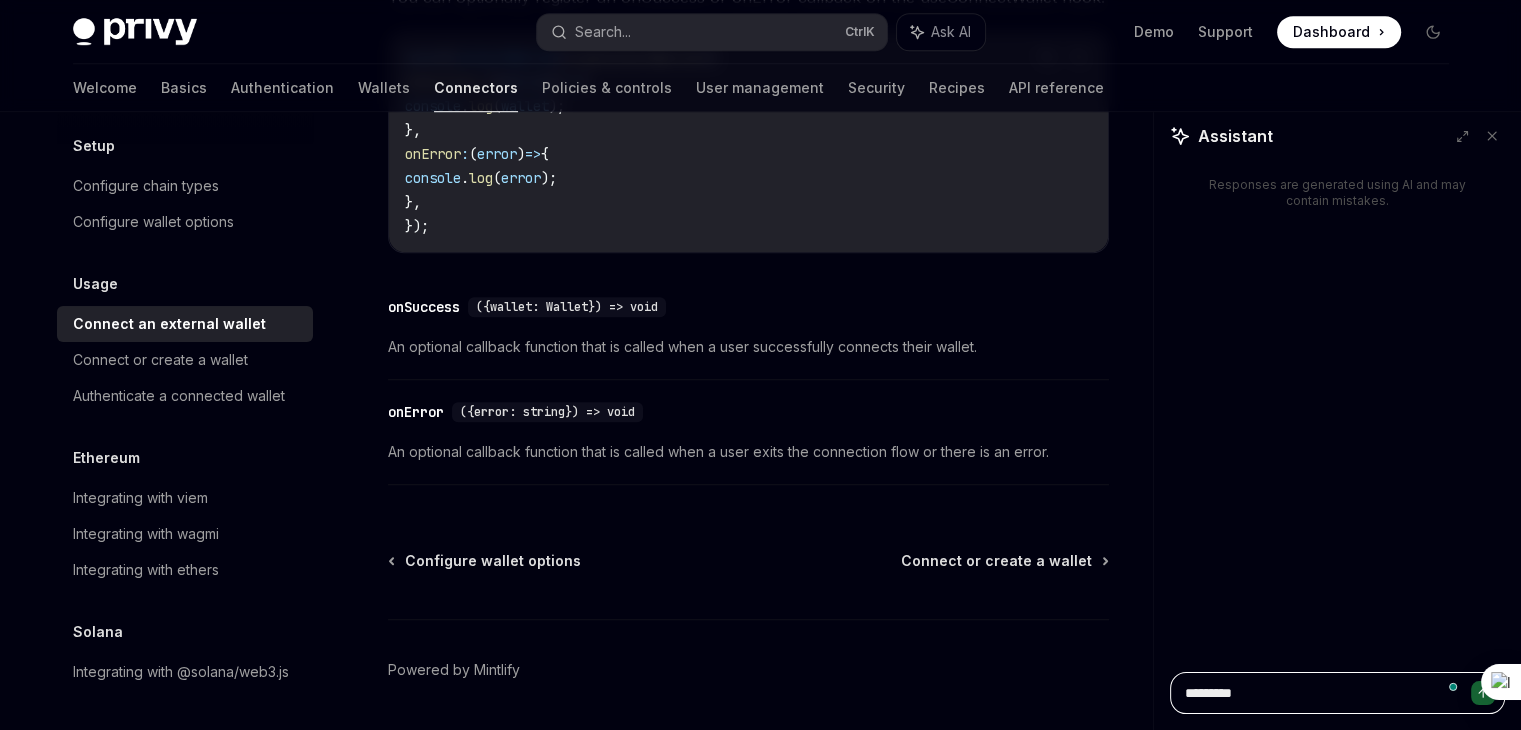 type on "*" 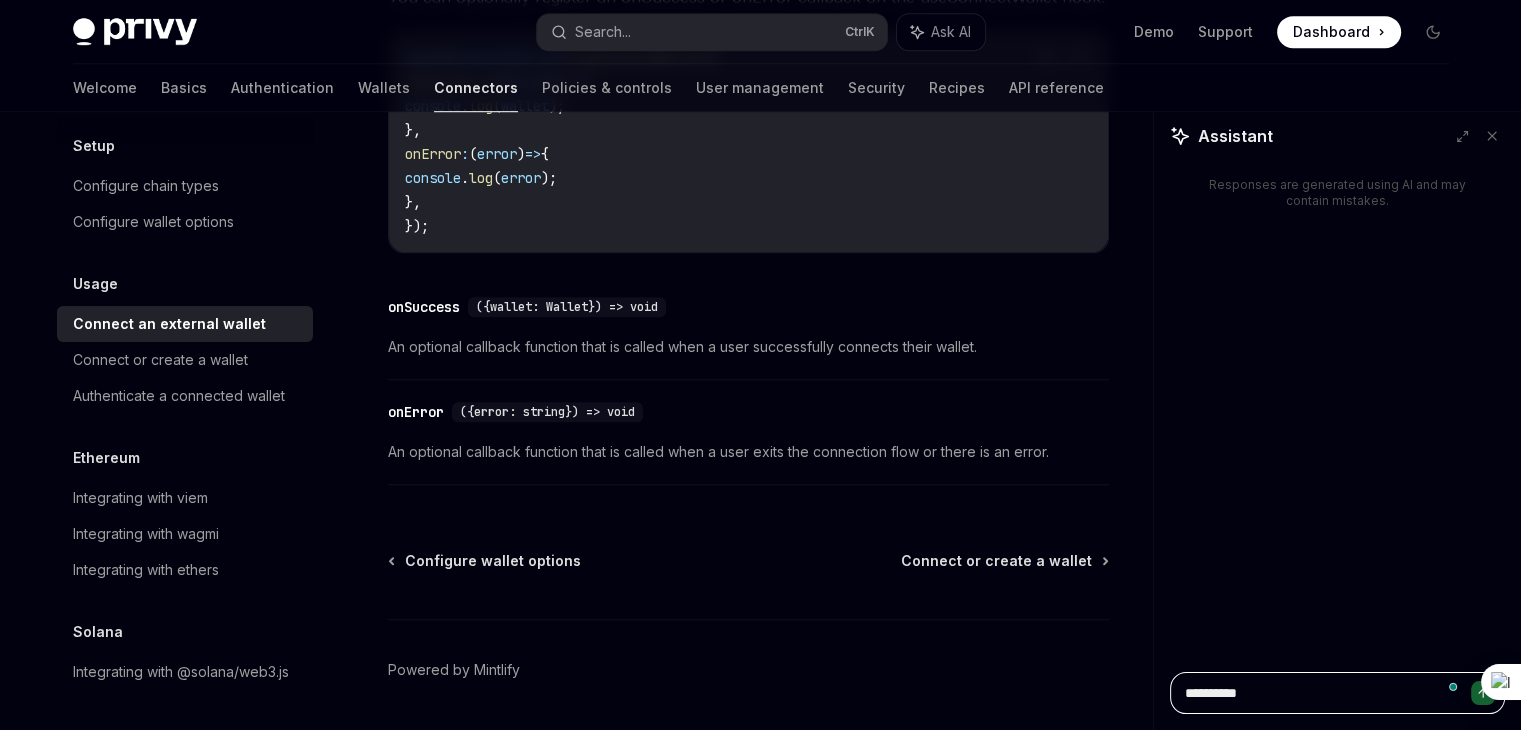 type on "*" 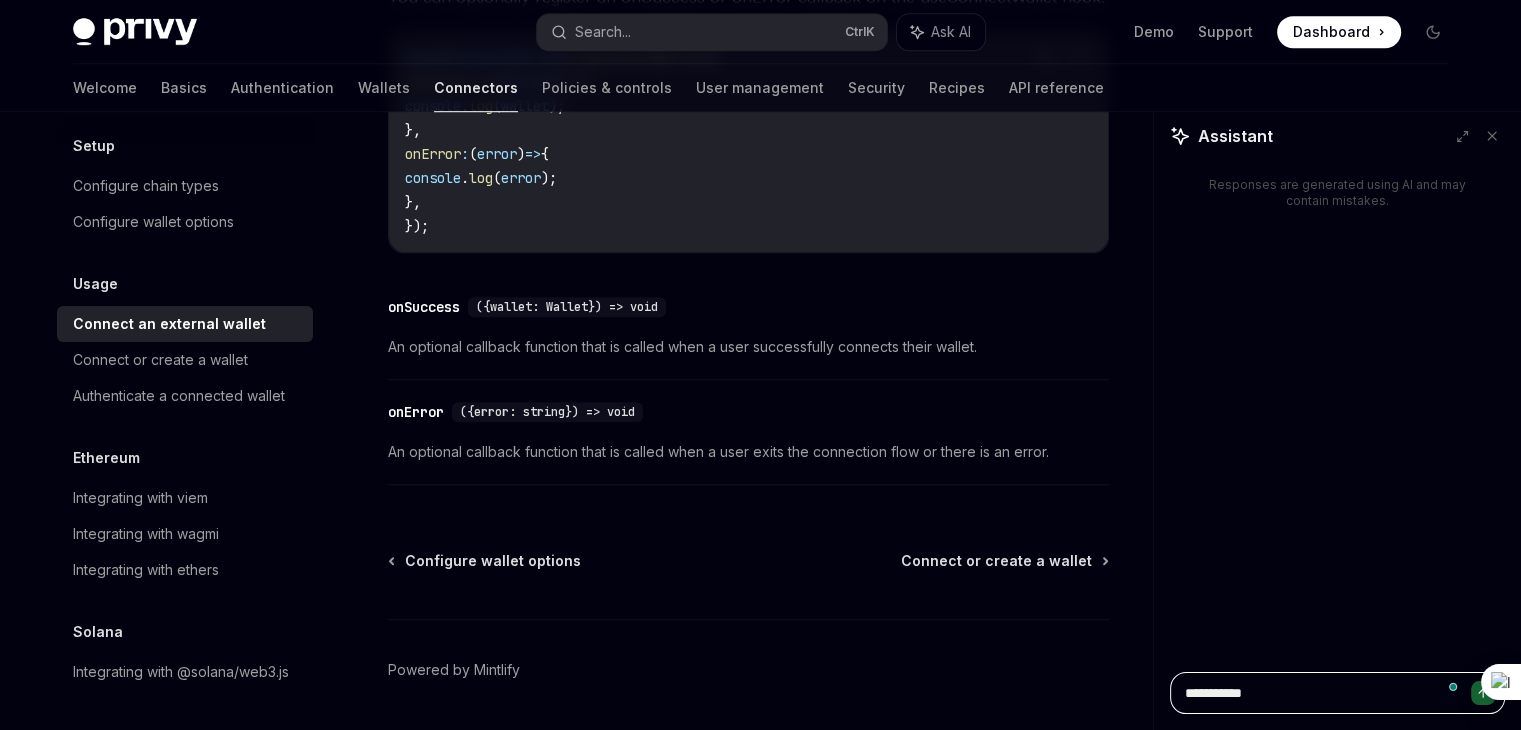 type on "*" 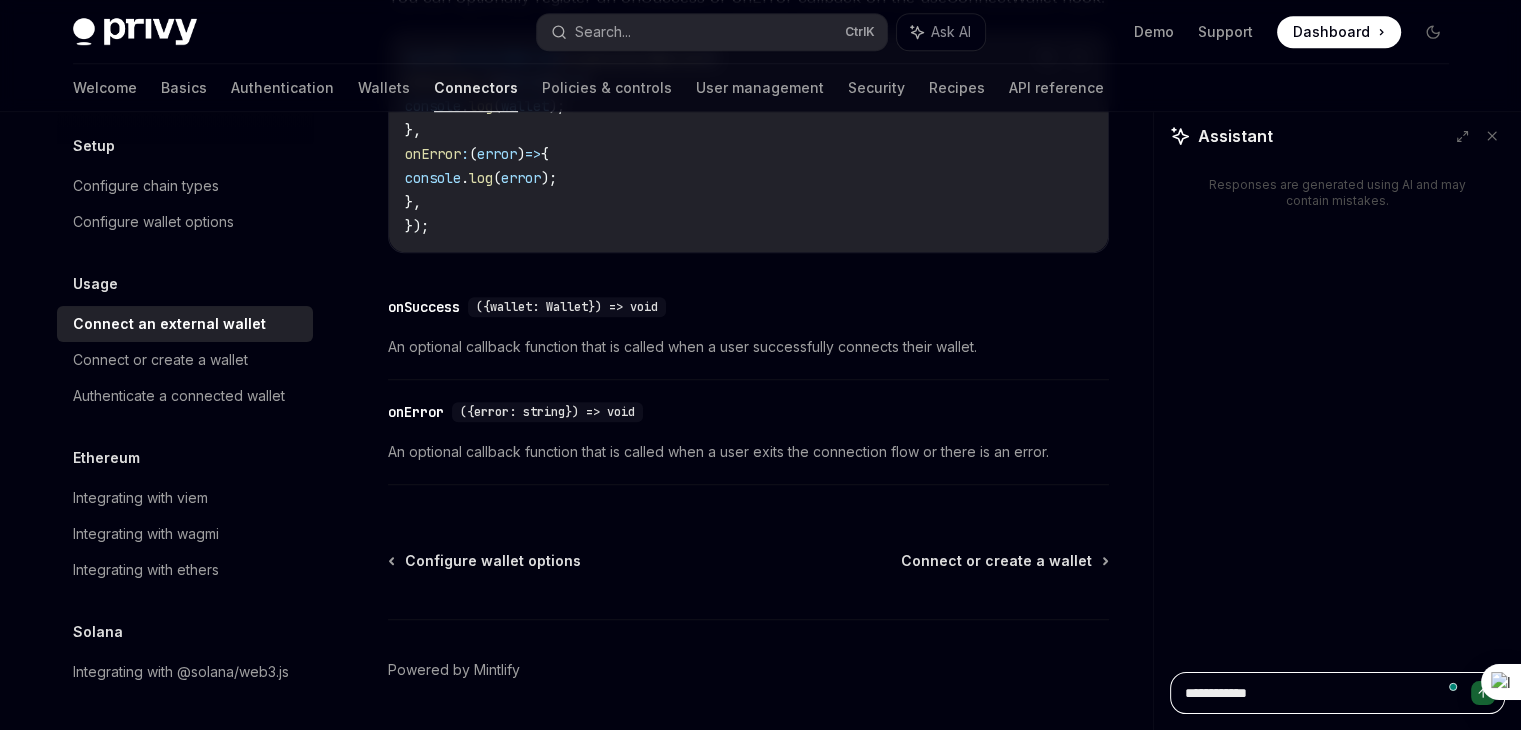 type on "*" 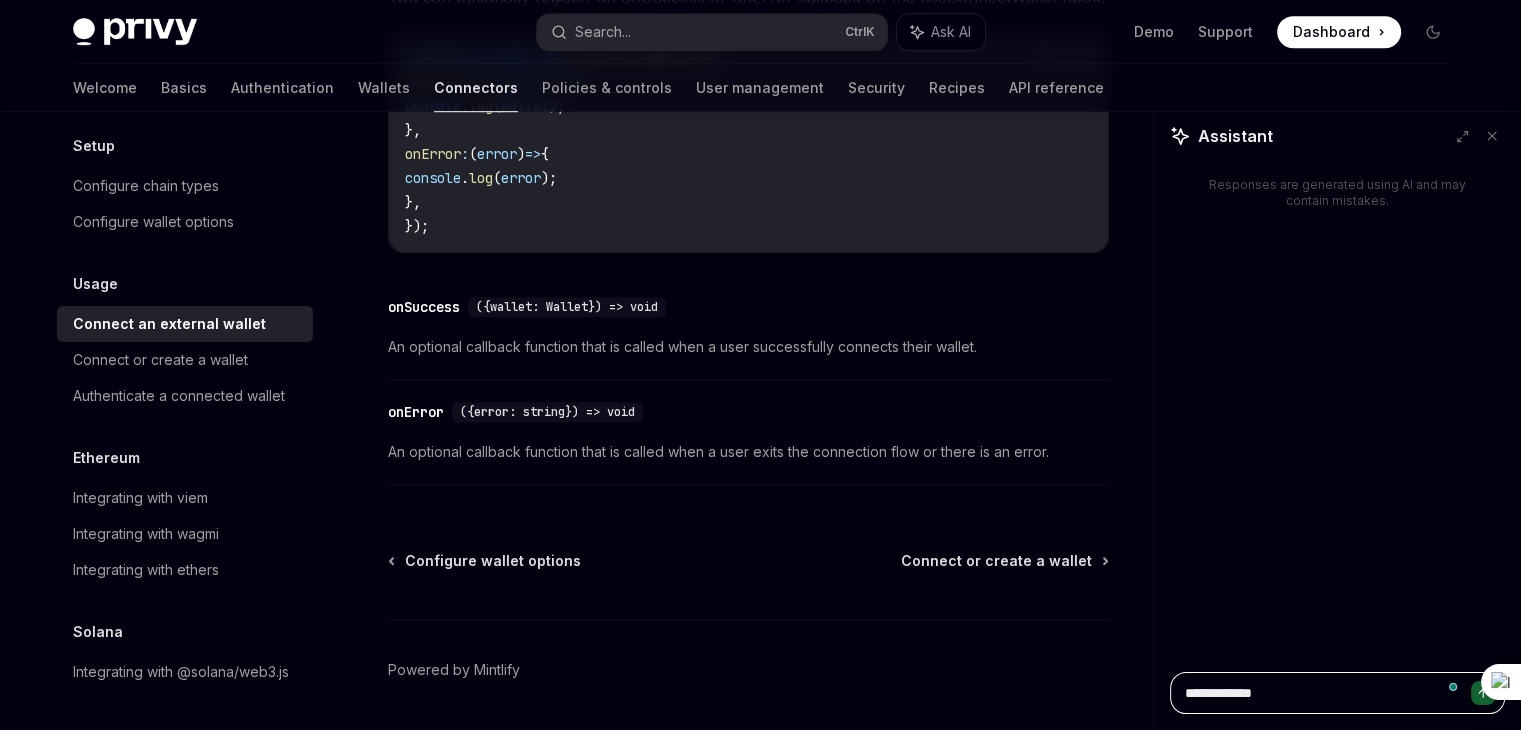 type on "*" 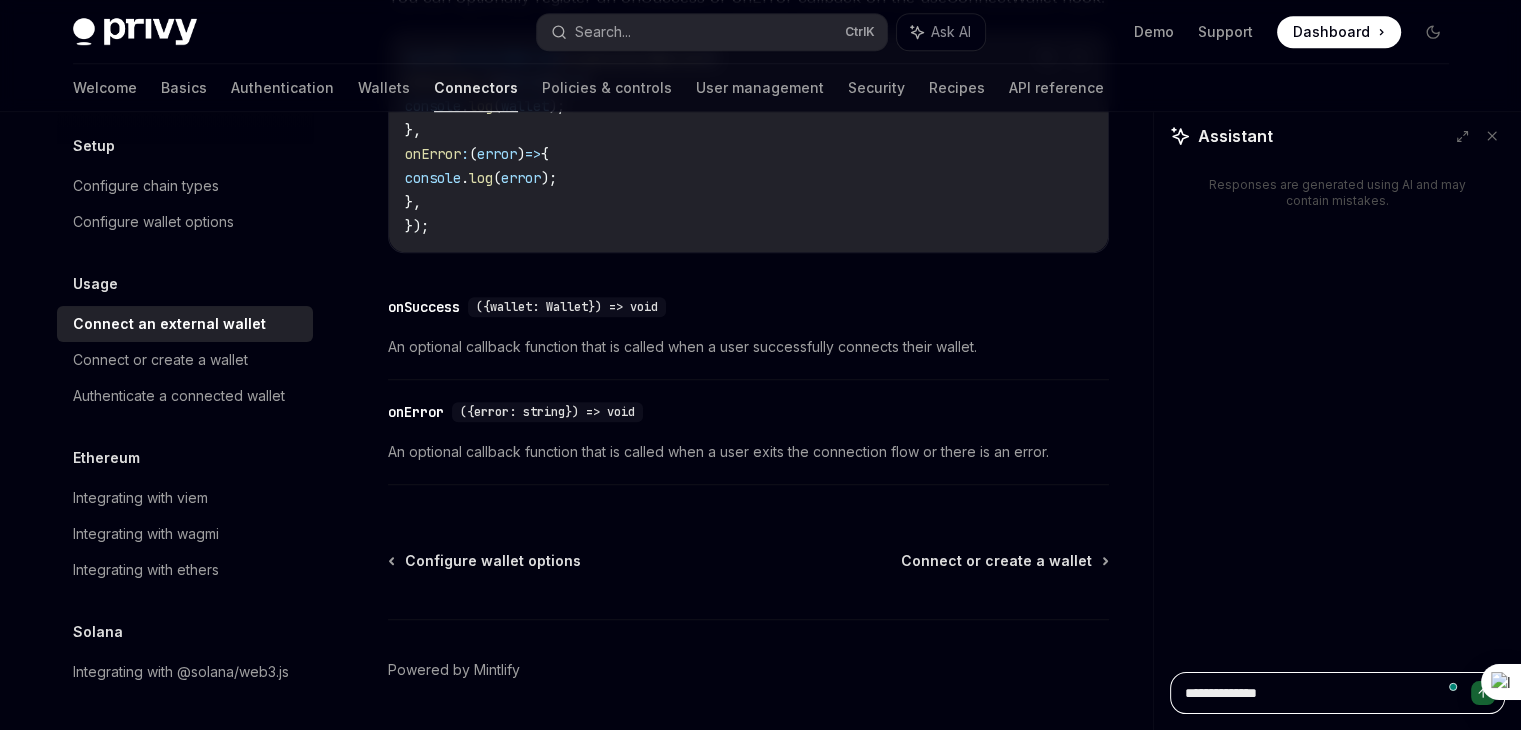 type on "*" 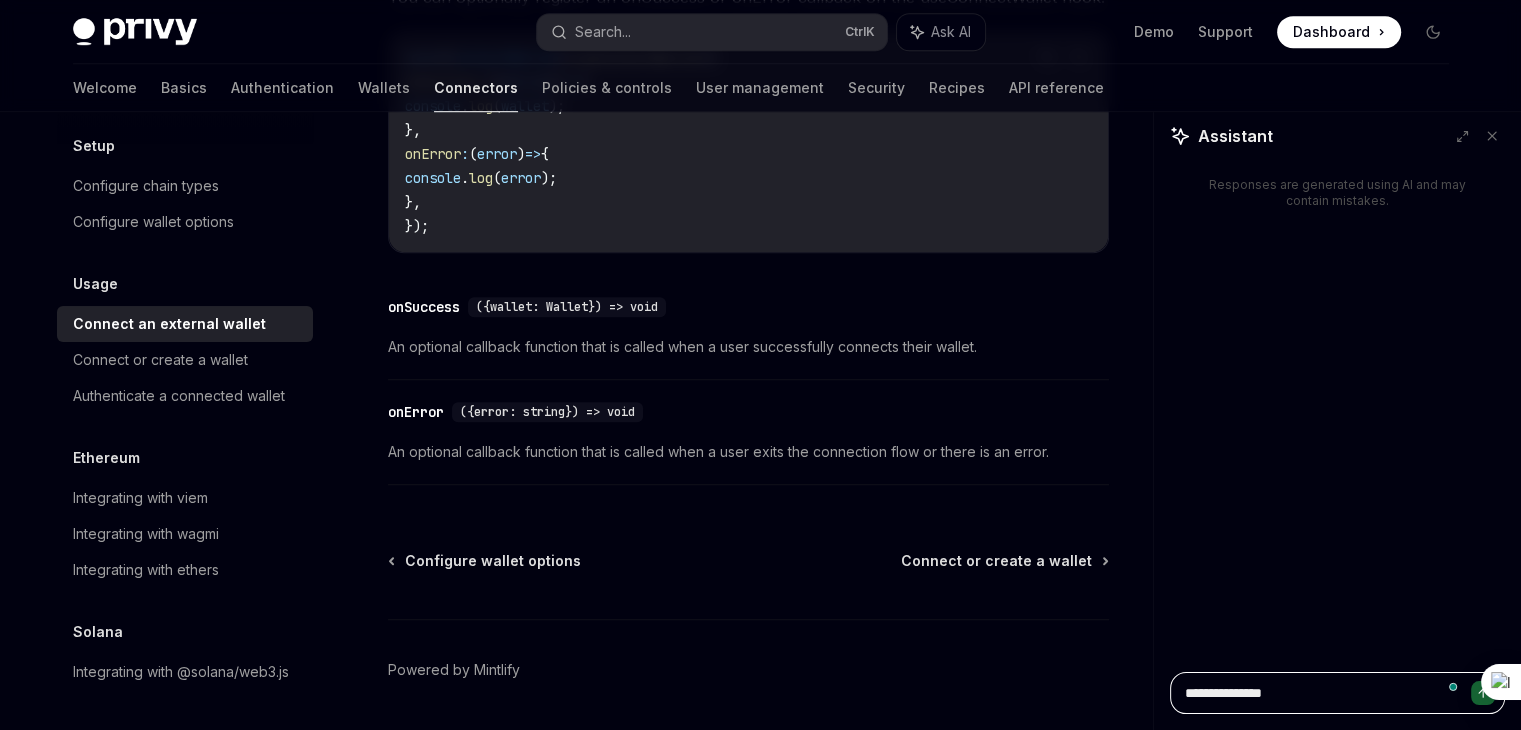 type on "*" 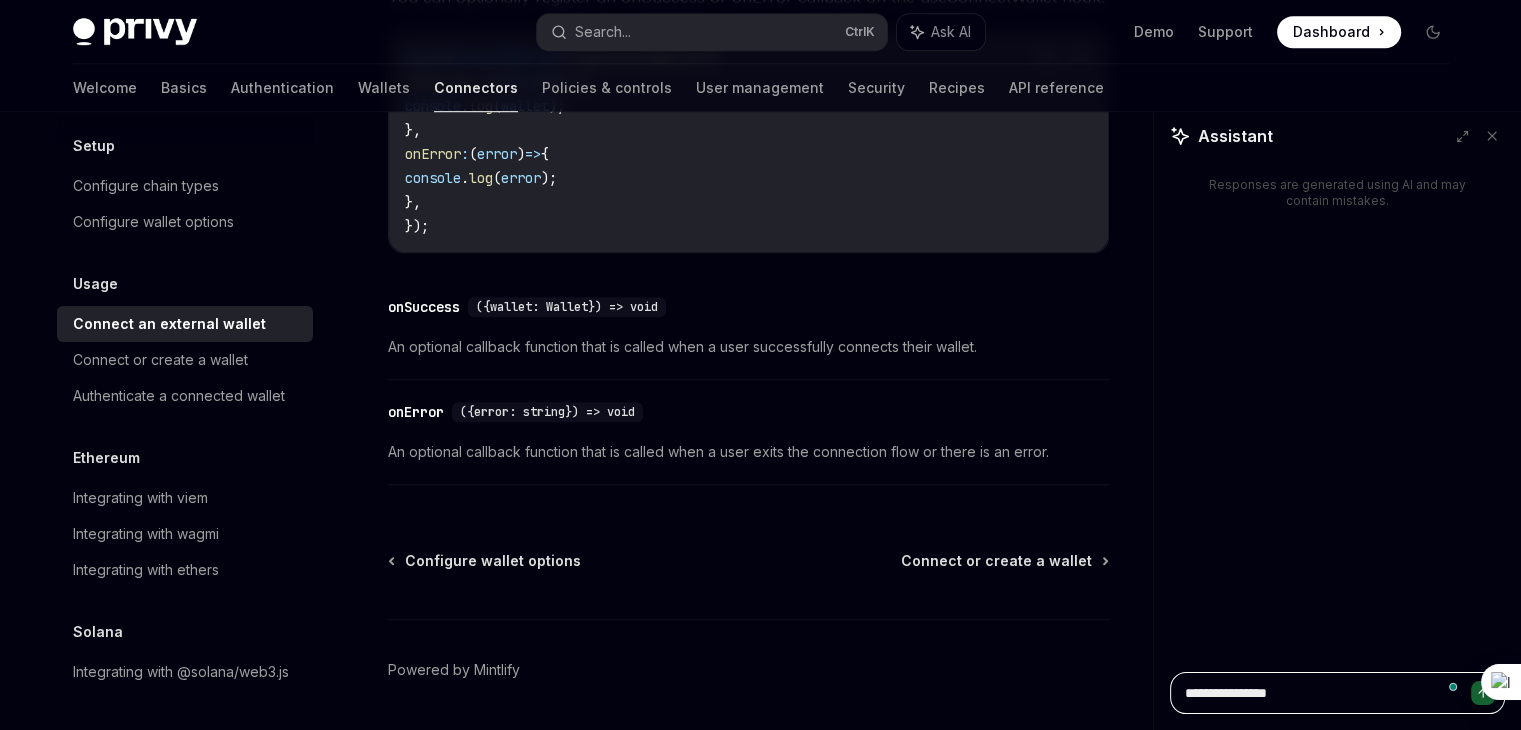 type on "*" 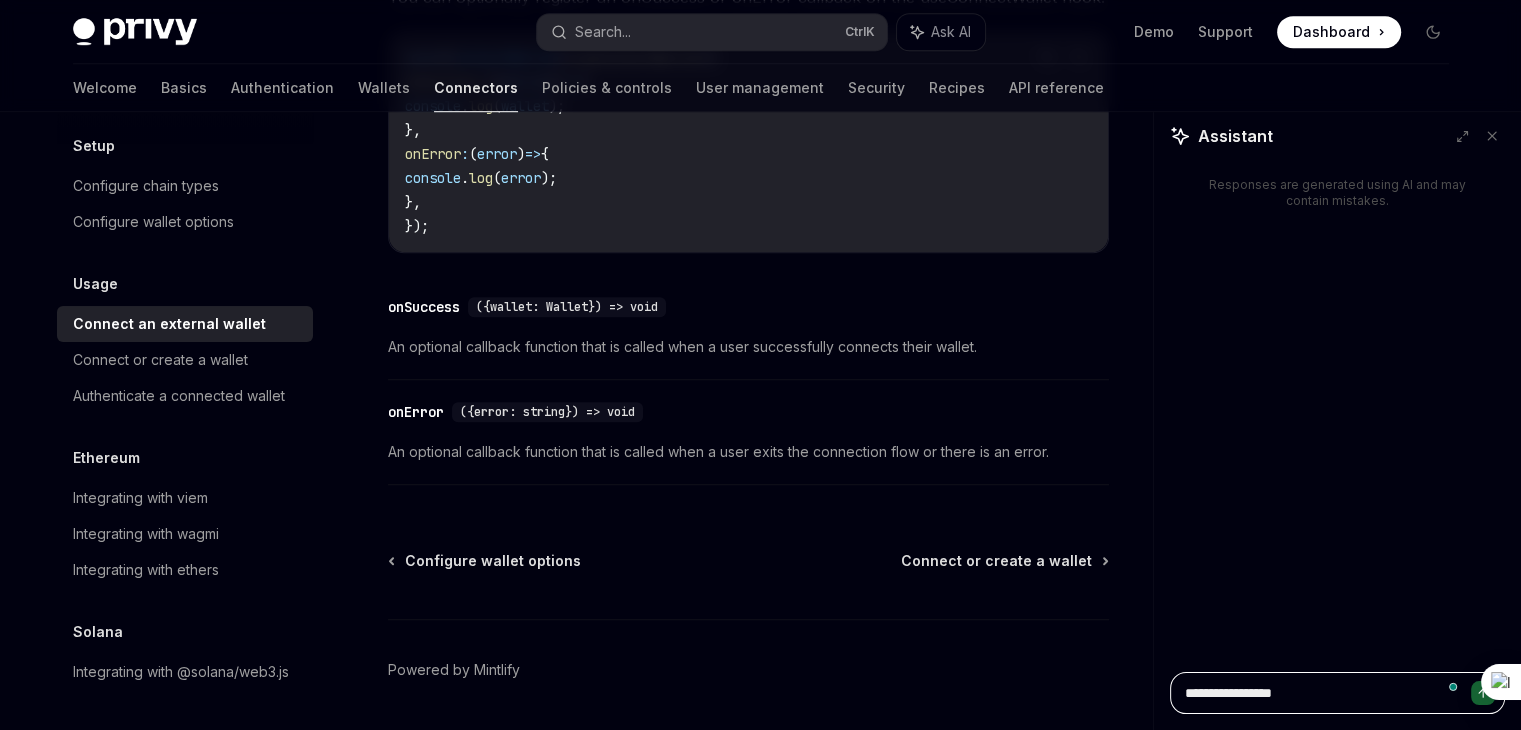 type on "*" 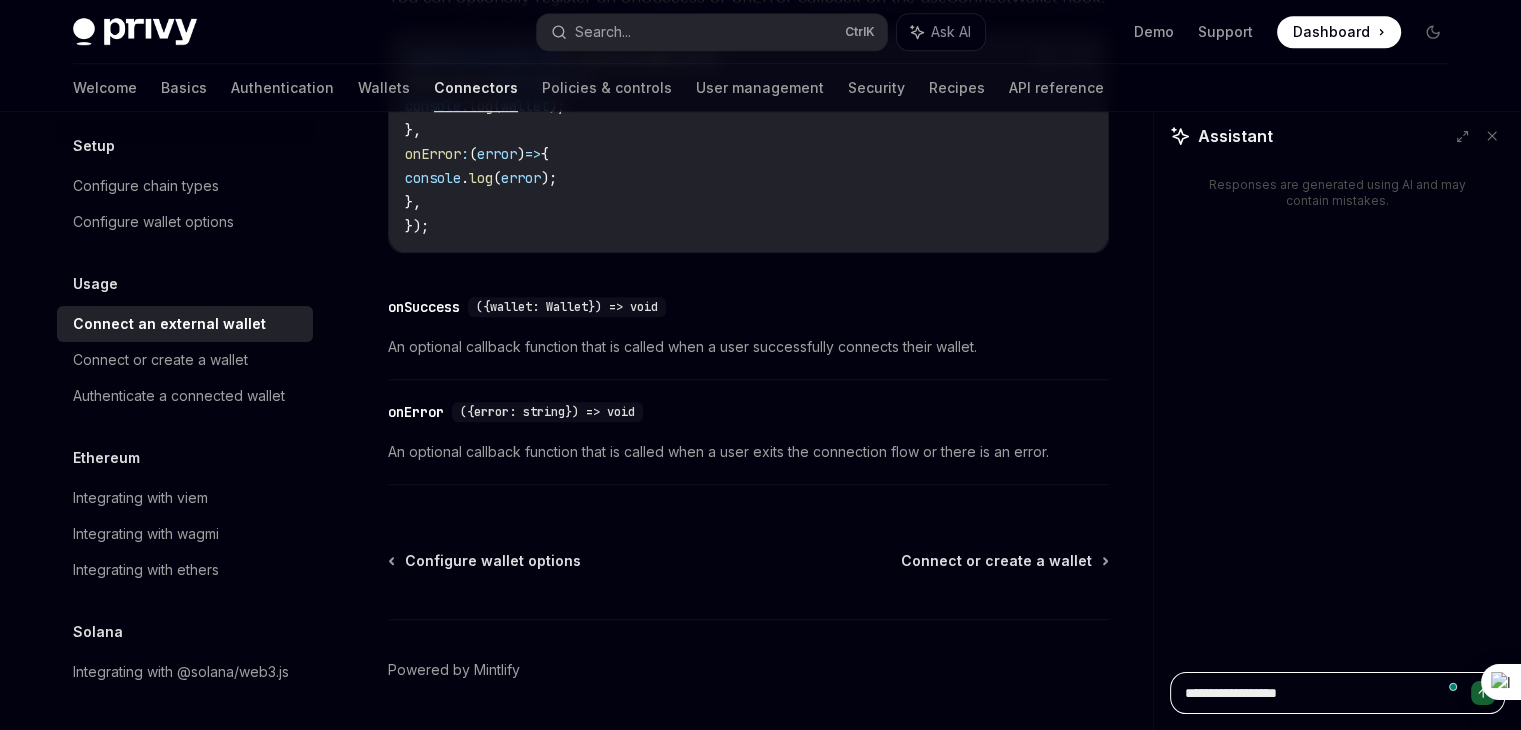 type on "*" 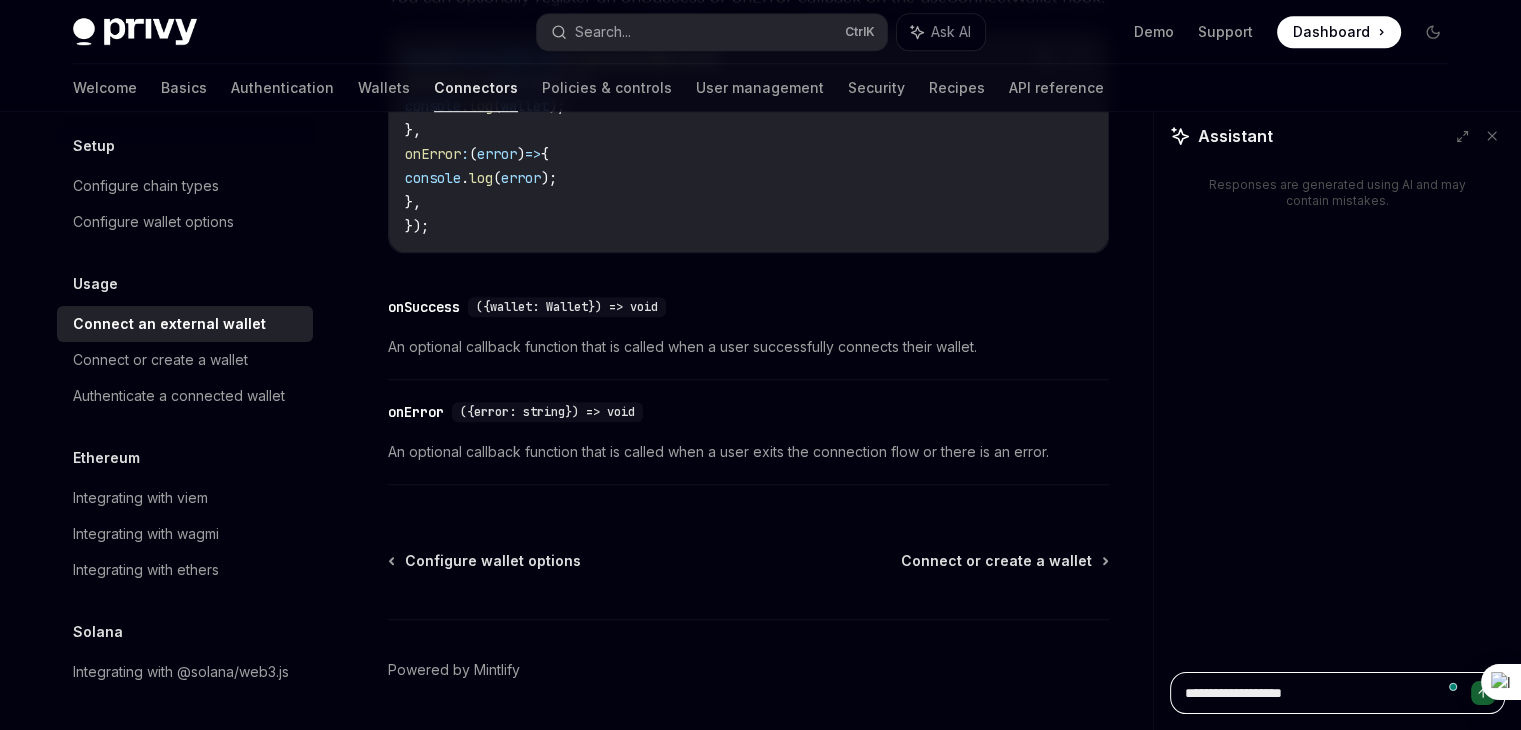 type on "*" 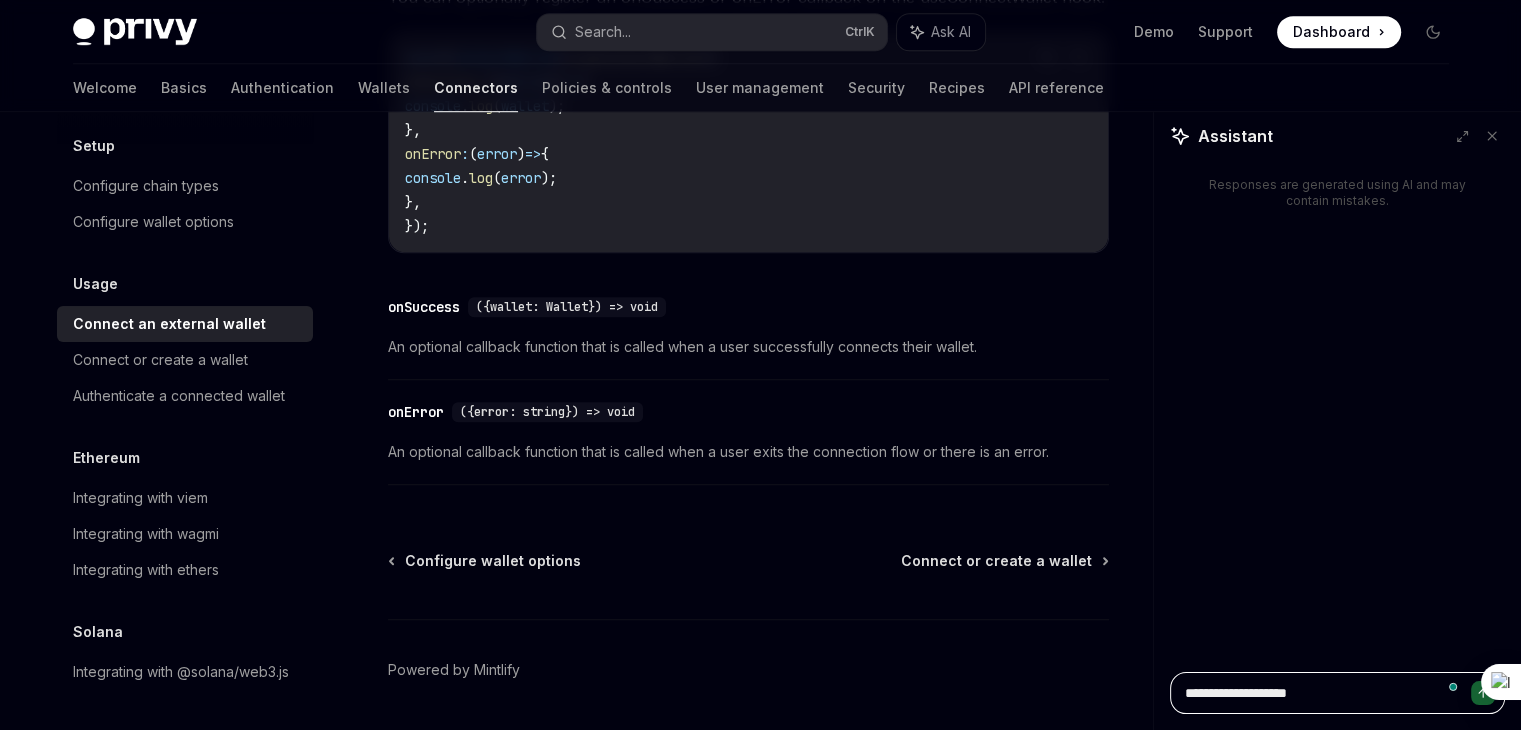 type on "*" 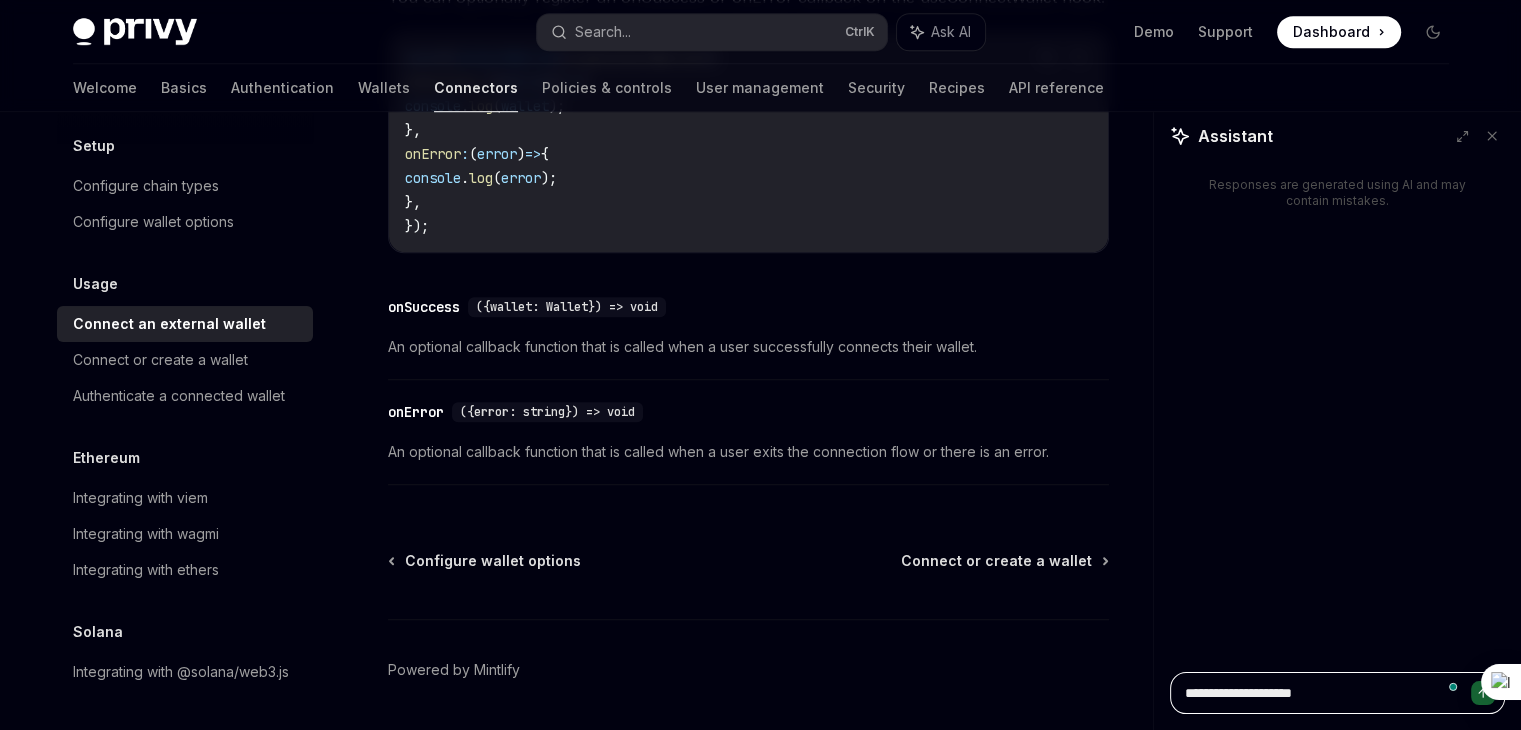 type on "*" 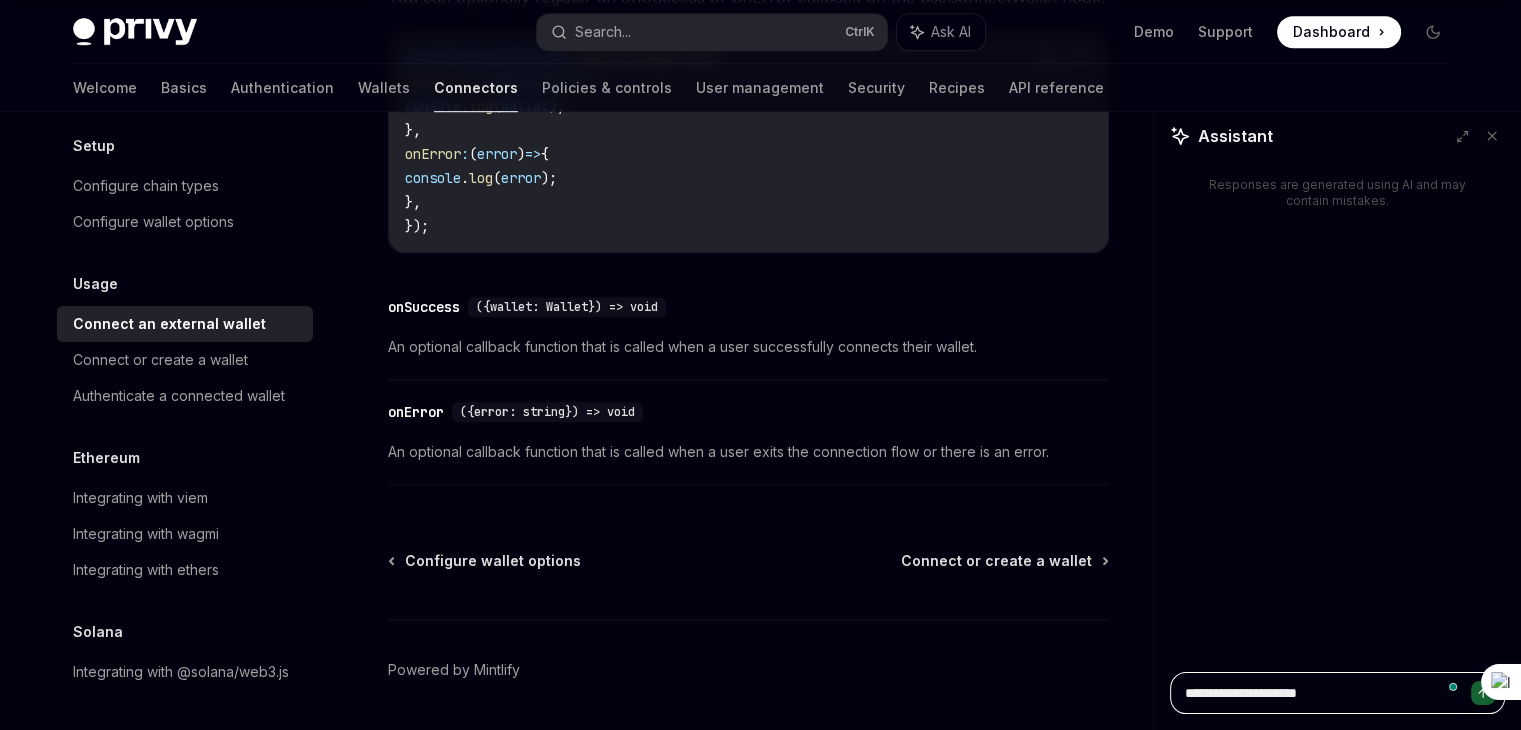 type on "*" 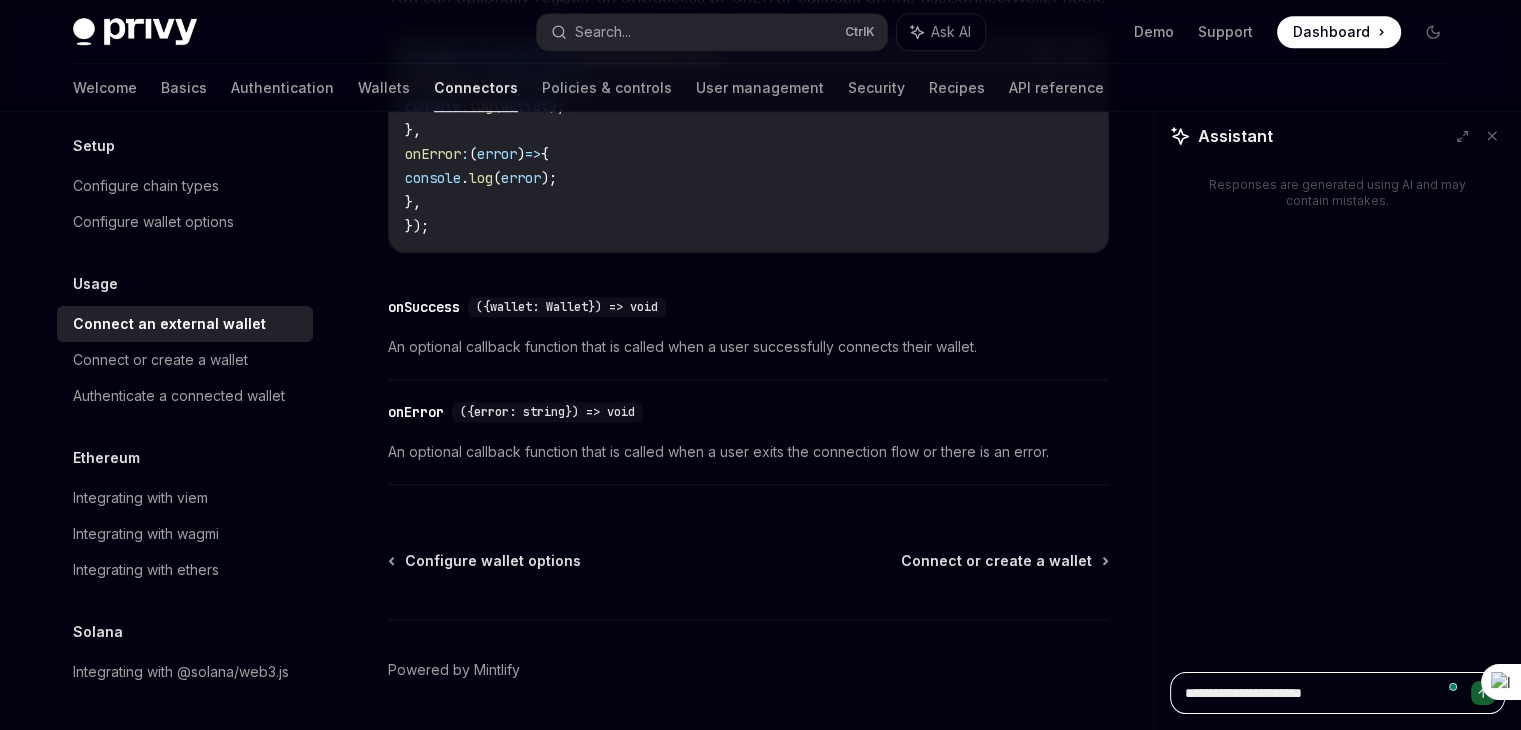 type on "*" 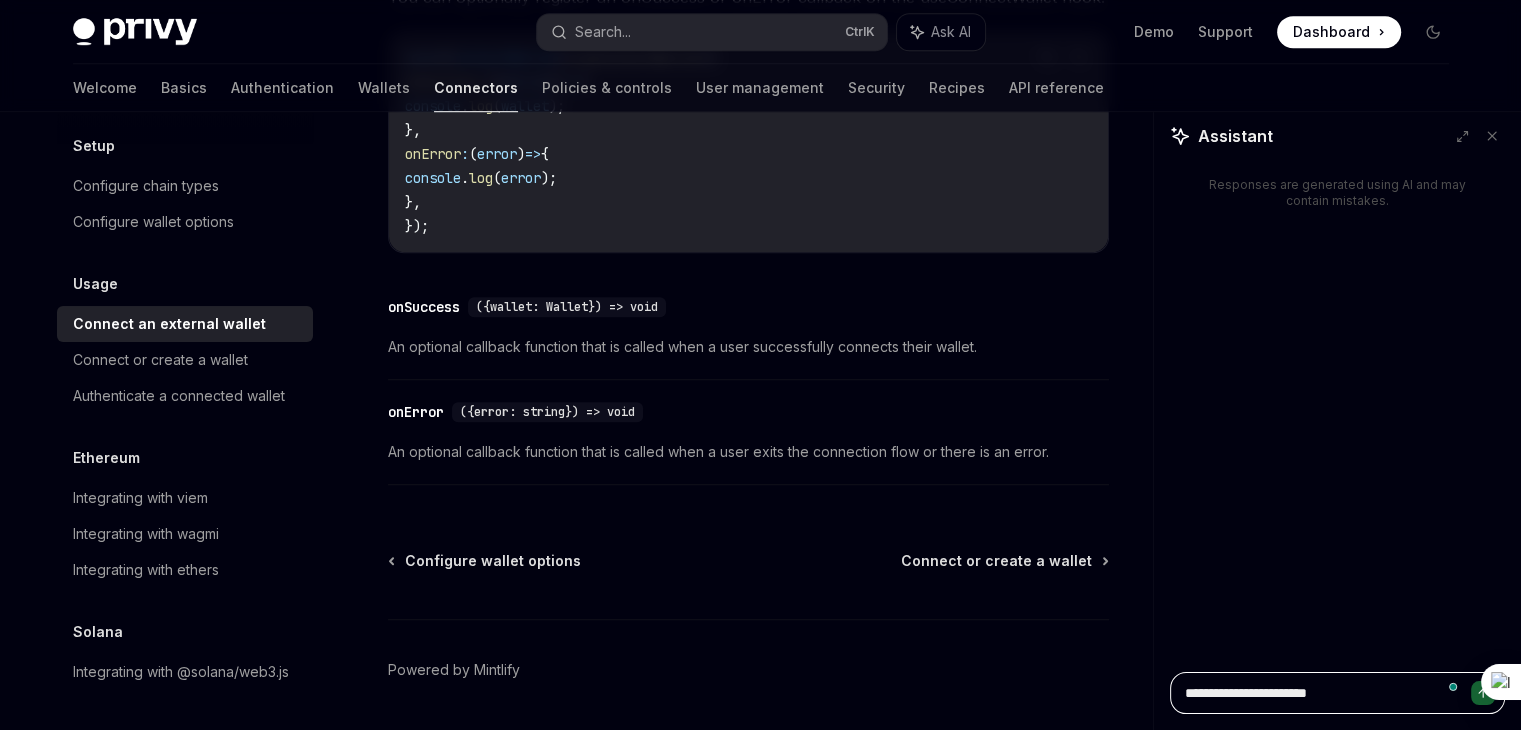 type on "*" 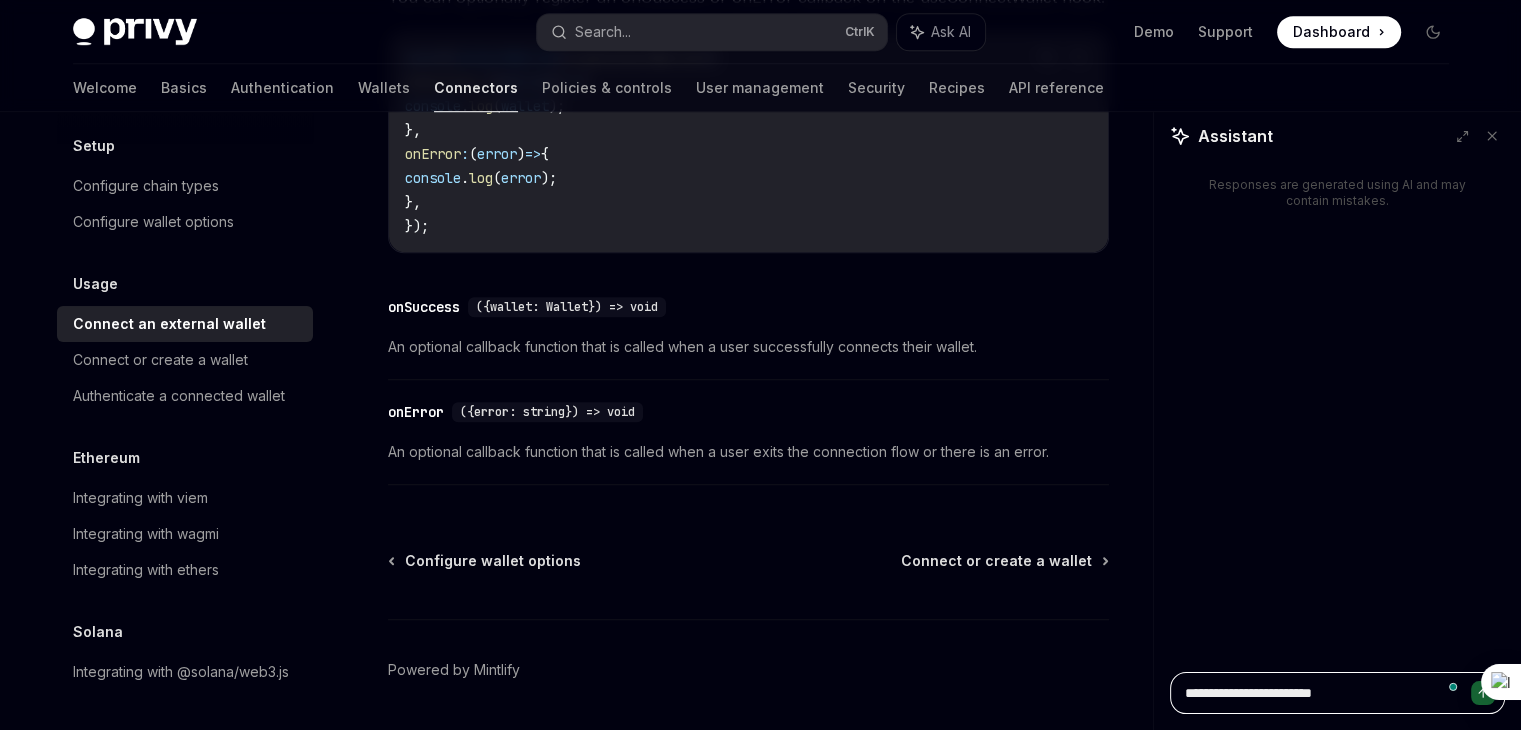 type on "*" 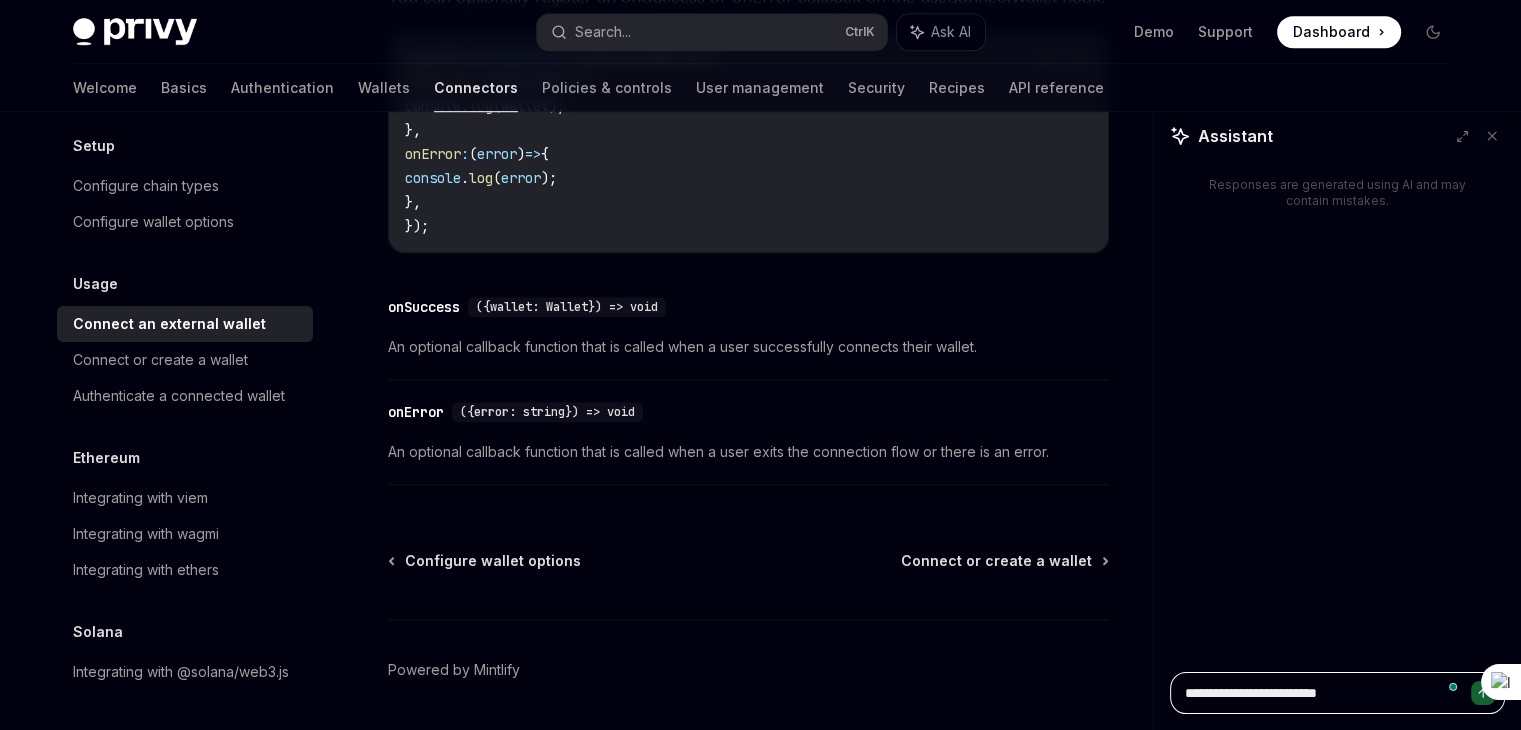 type on "*" 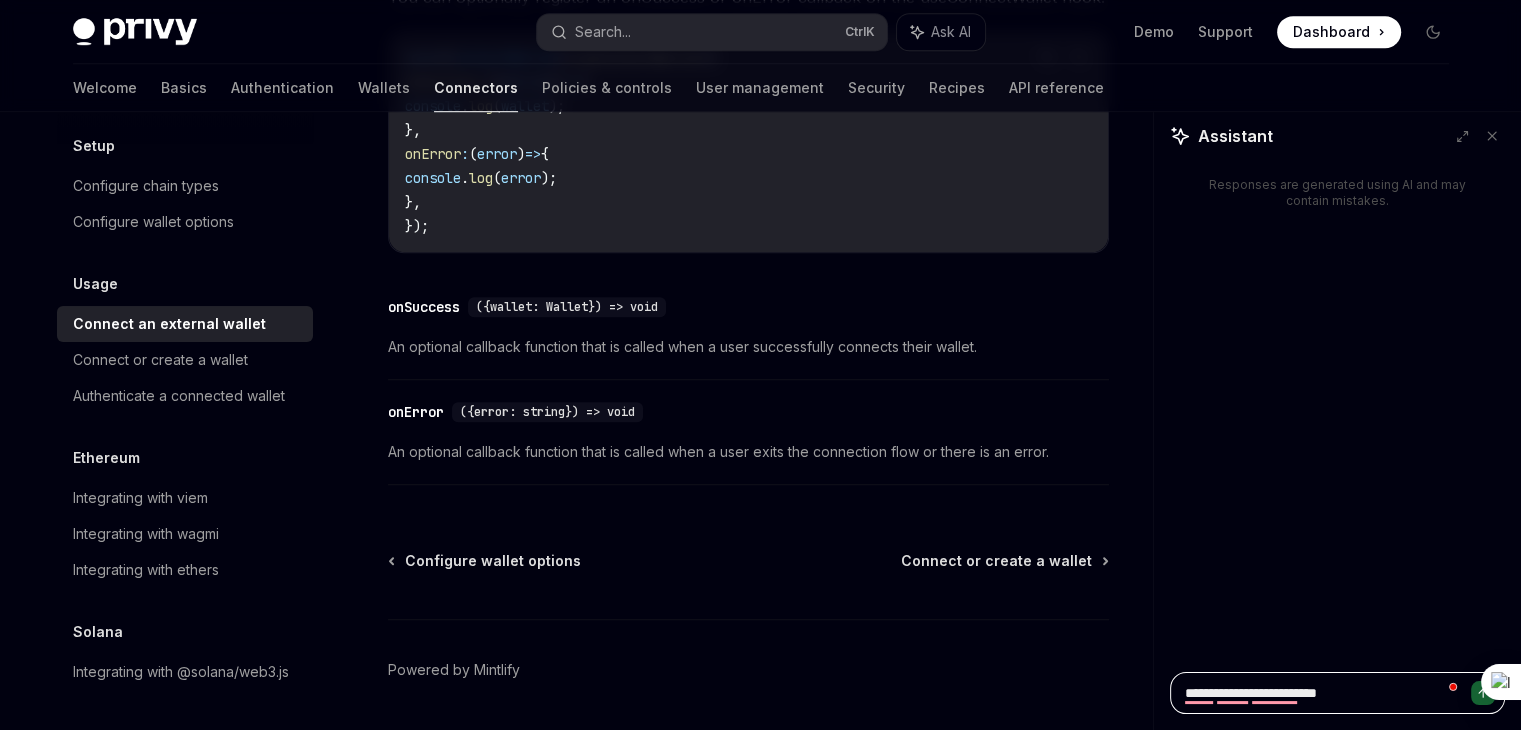 type on "**********" 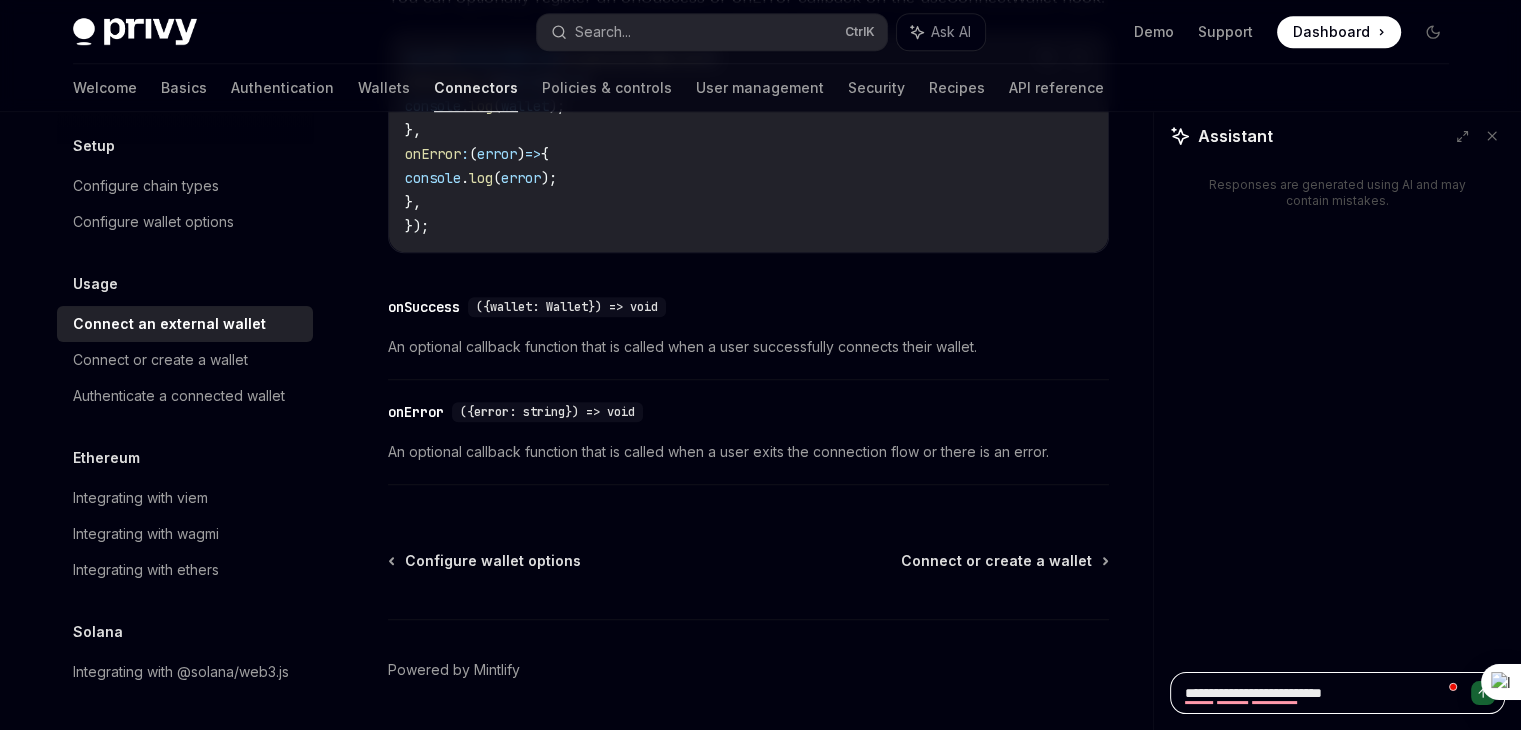 type on "*" 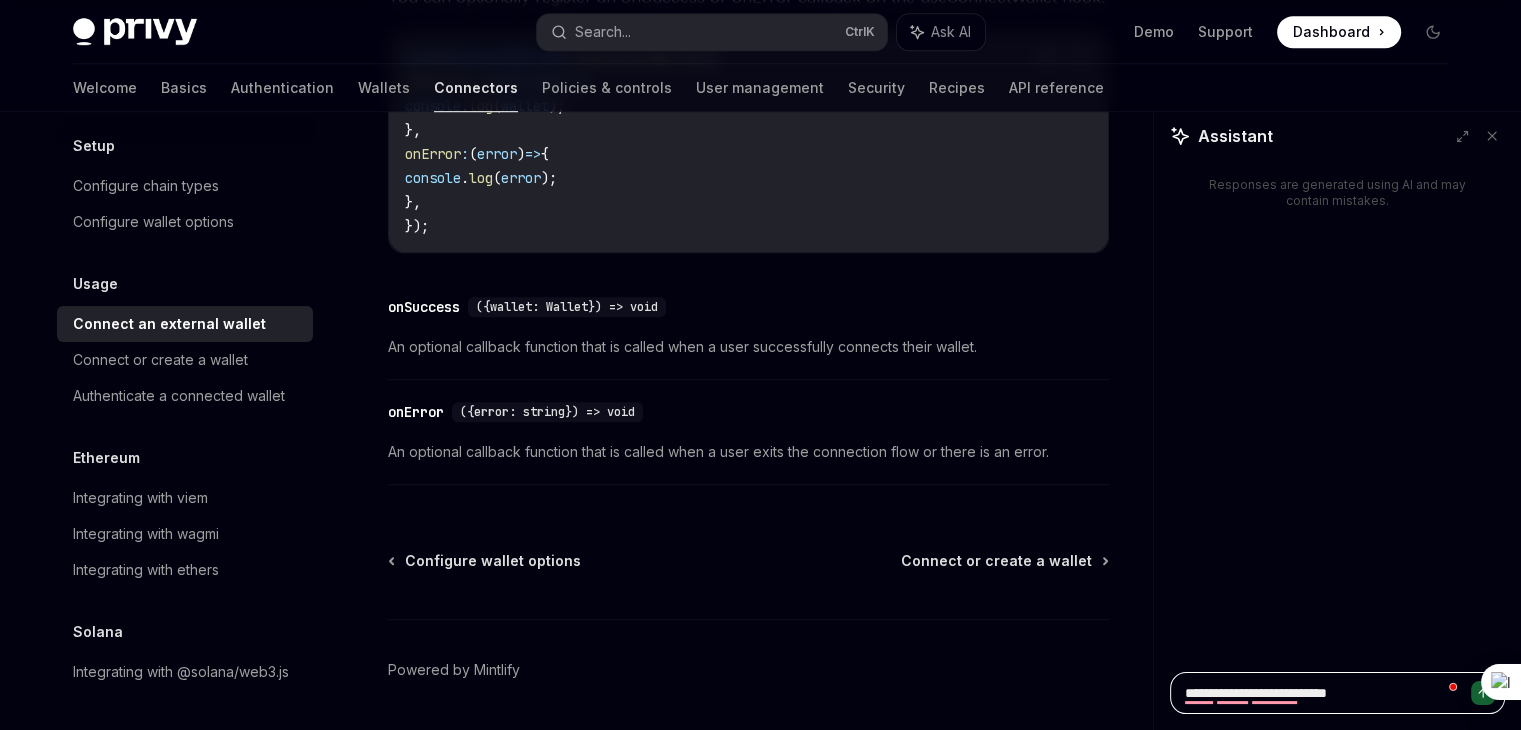 type on "*" 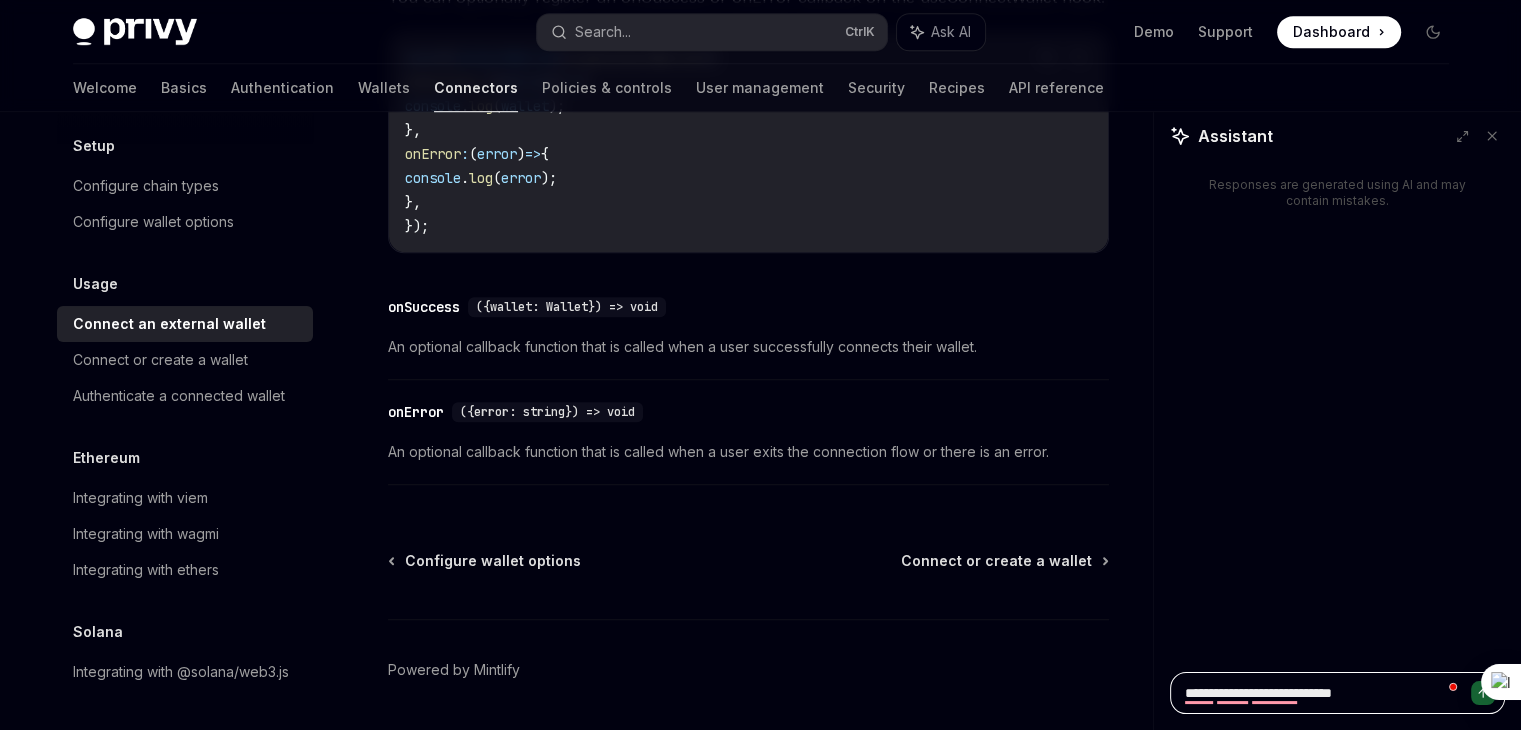 type on "*" 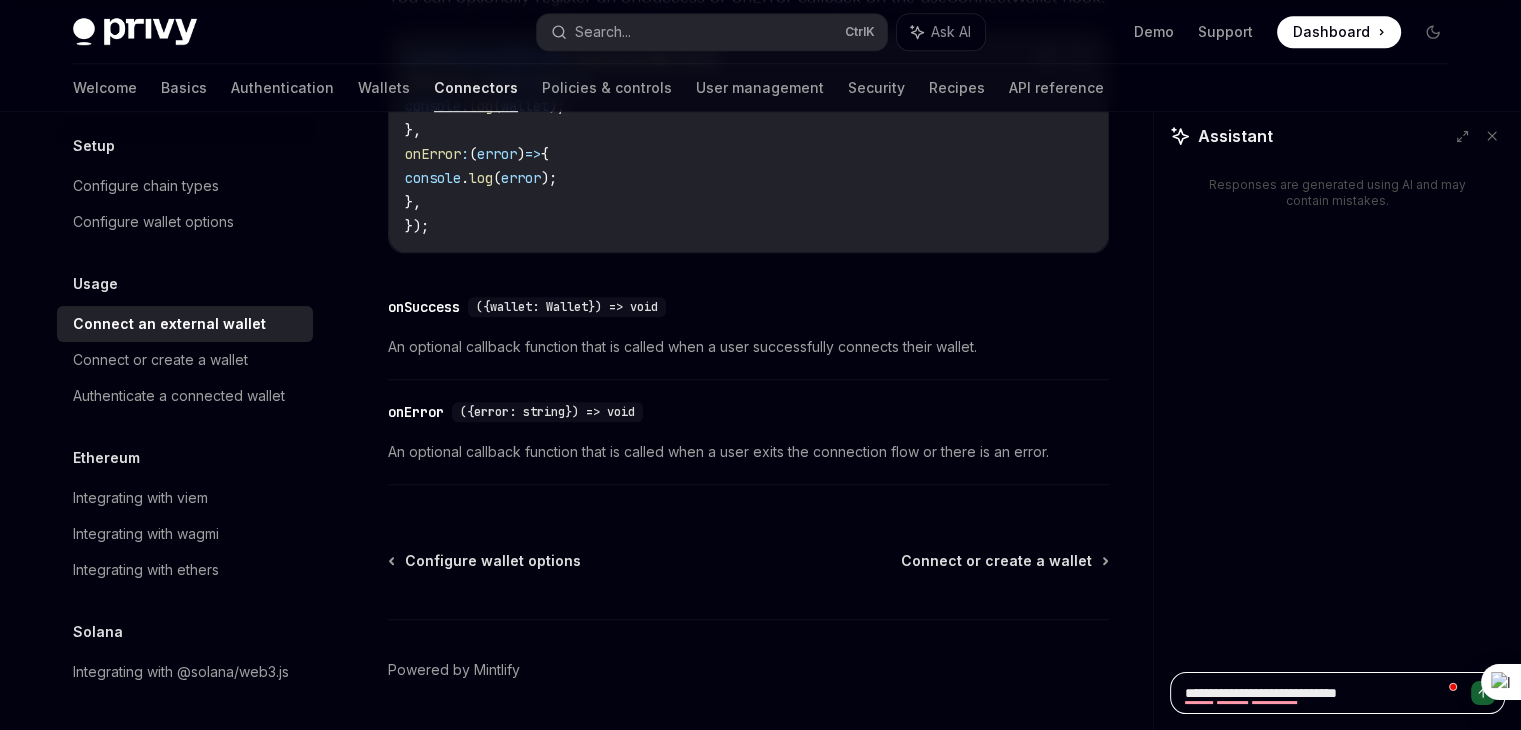 type on "*" 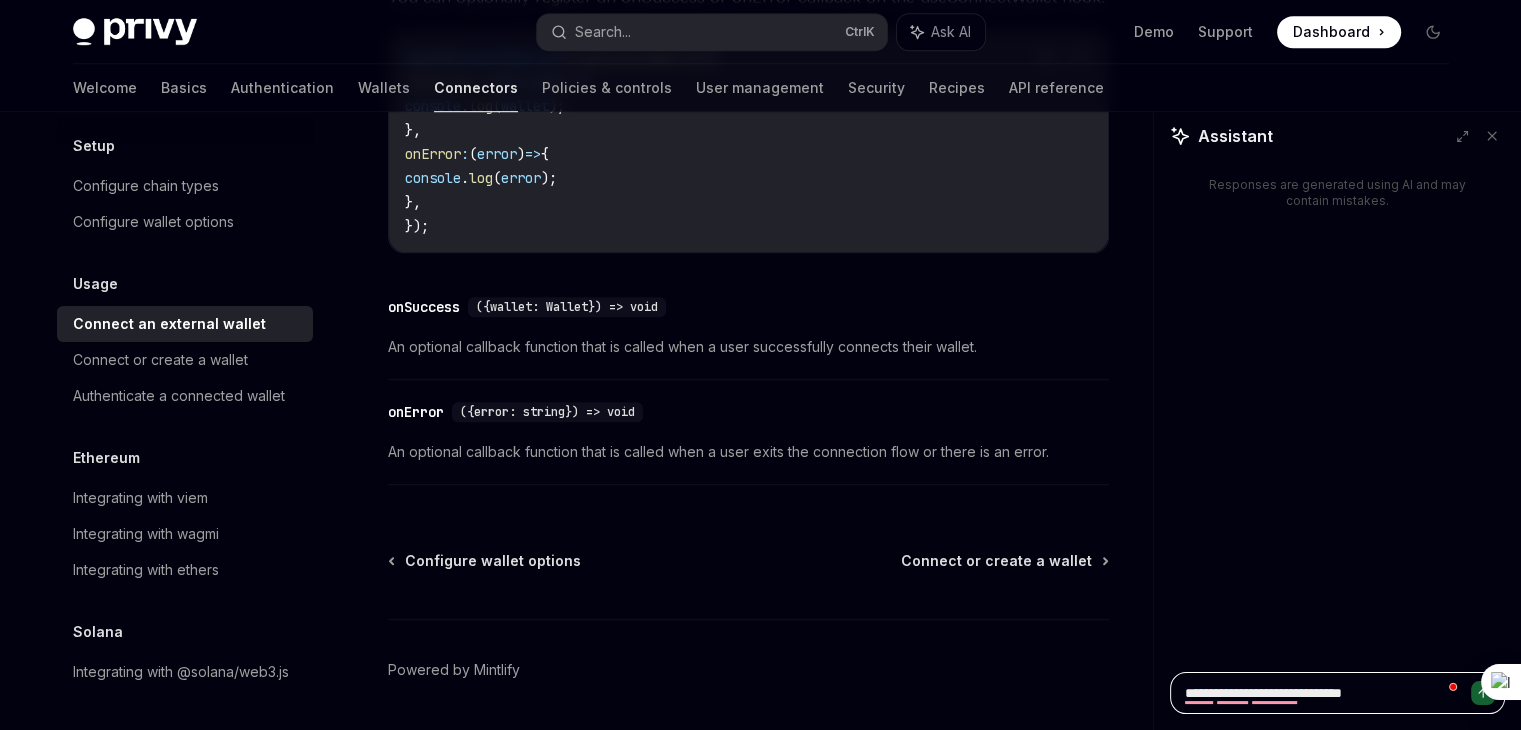 type on "*" 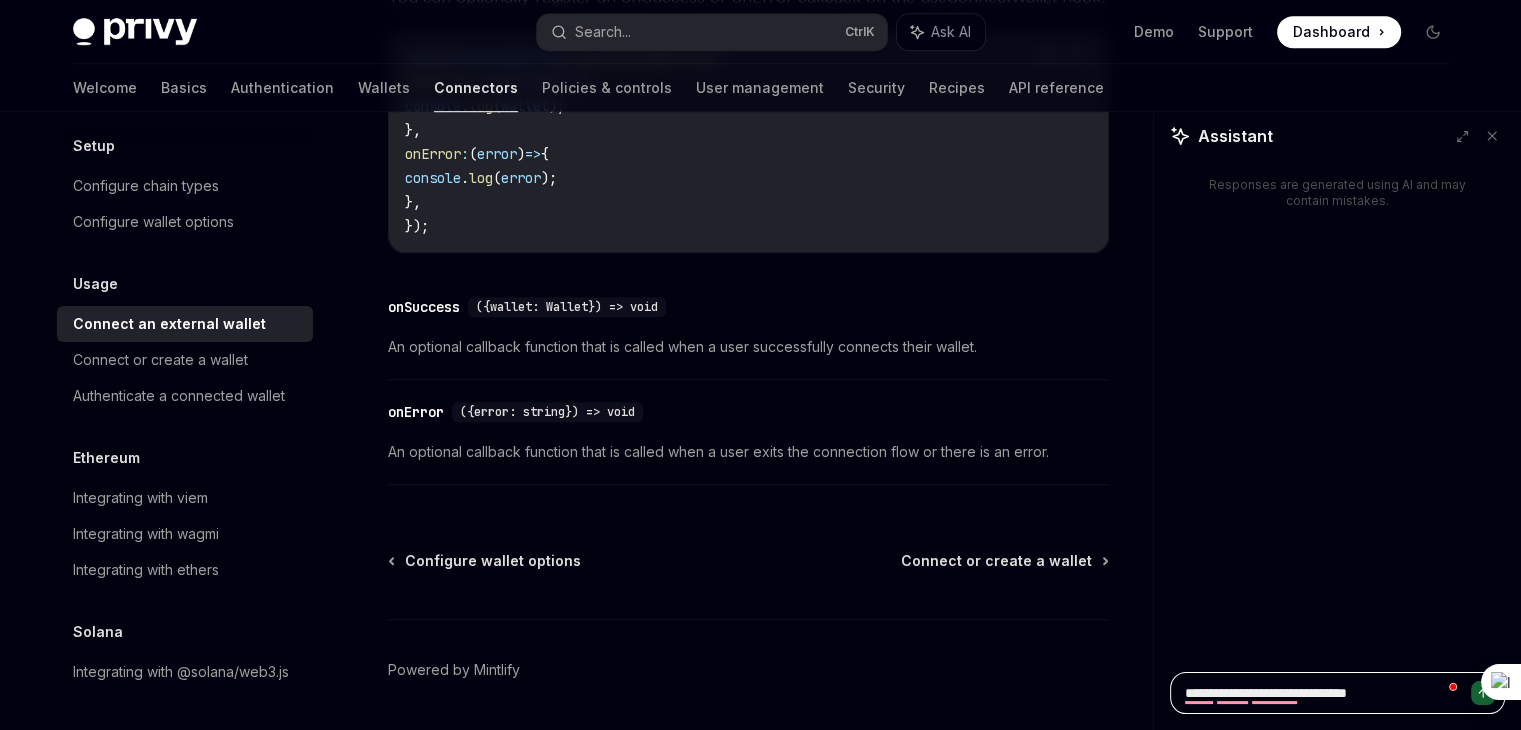 type on "*" 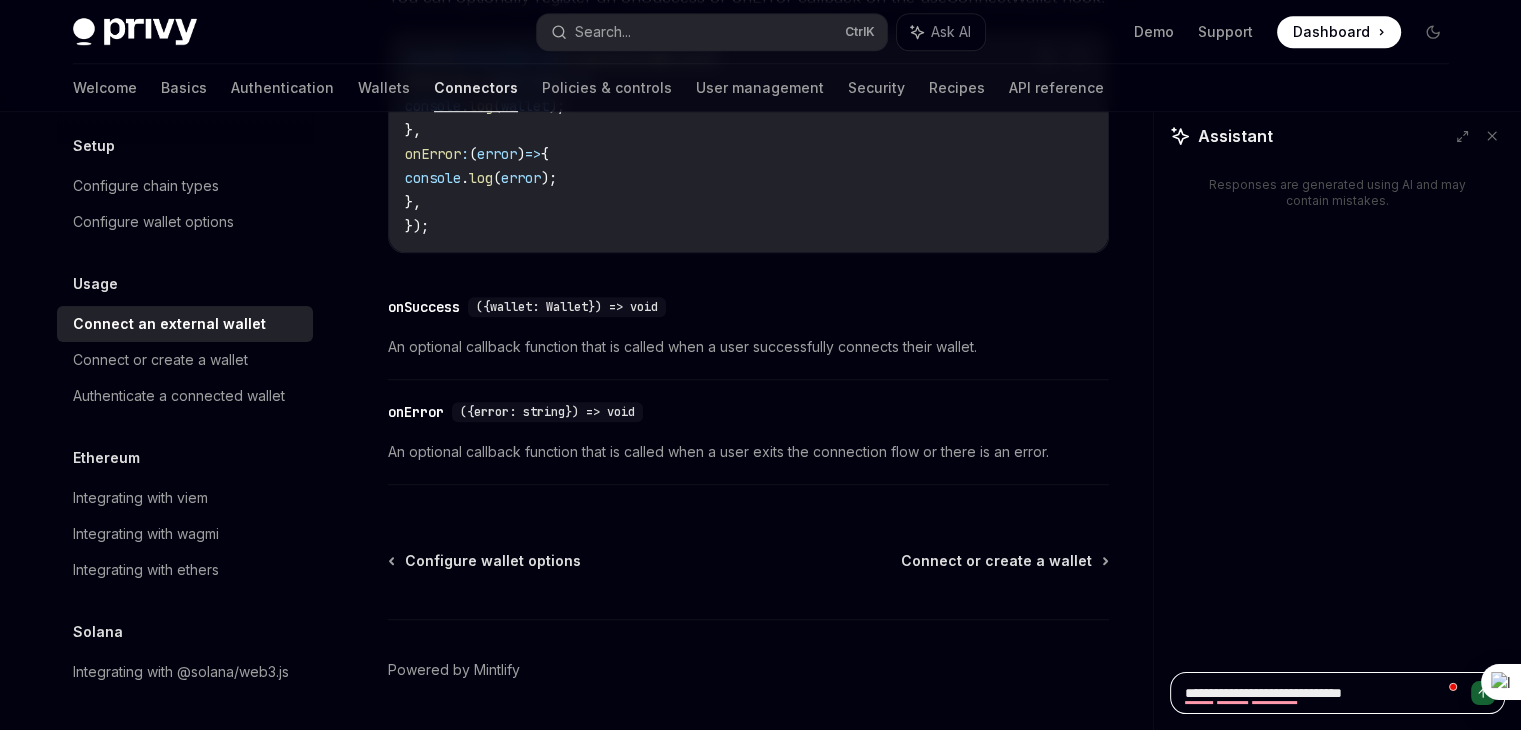 type on "*" 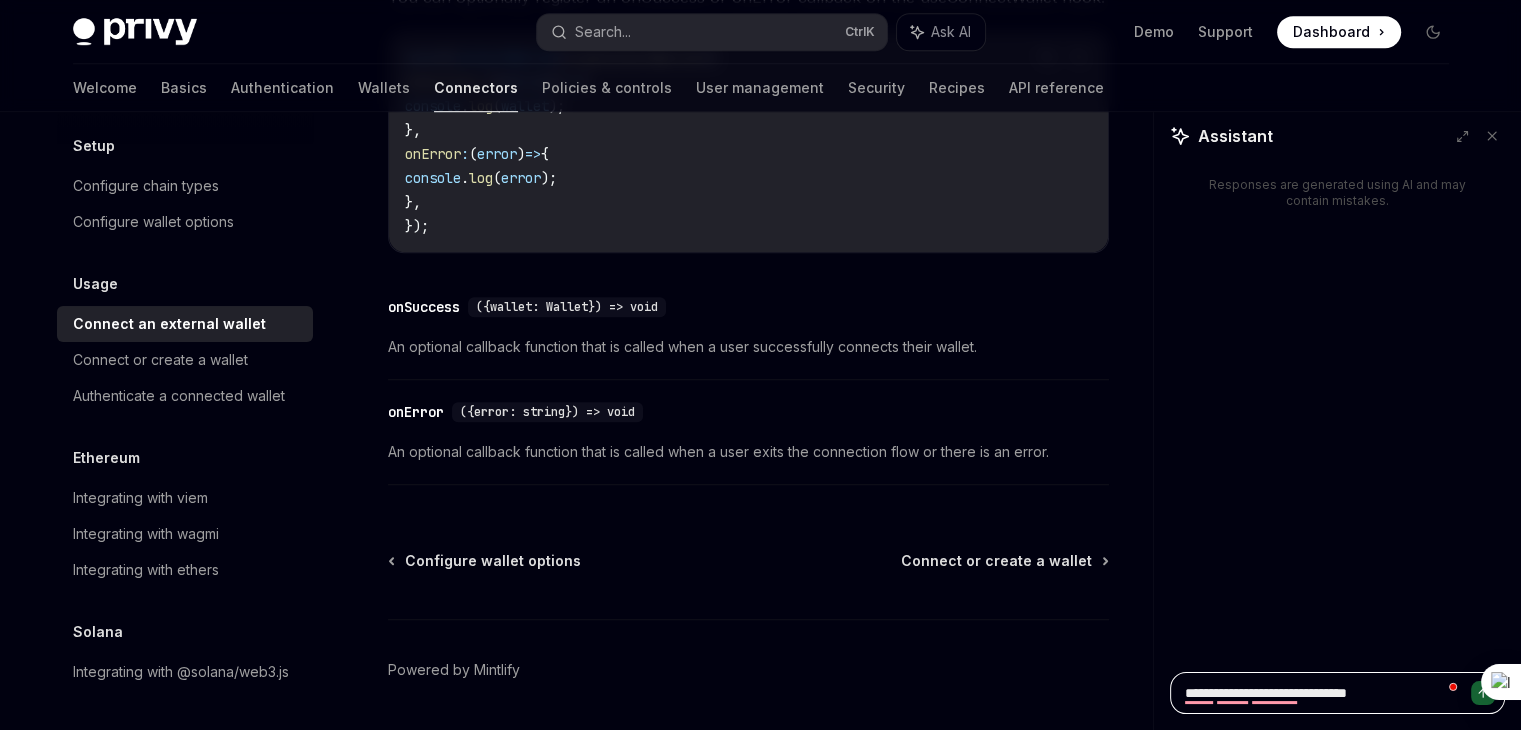 type on "*" 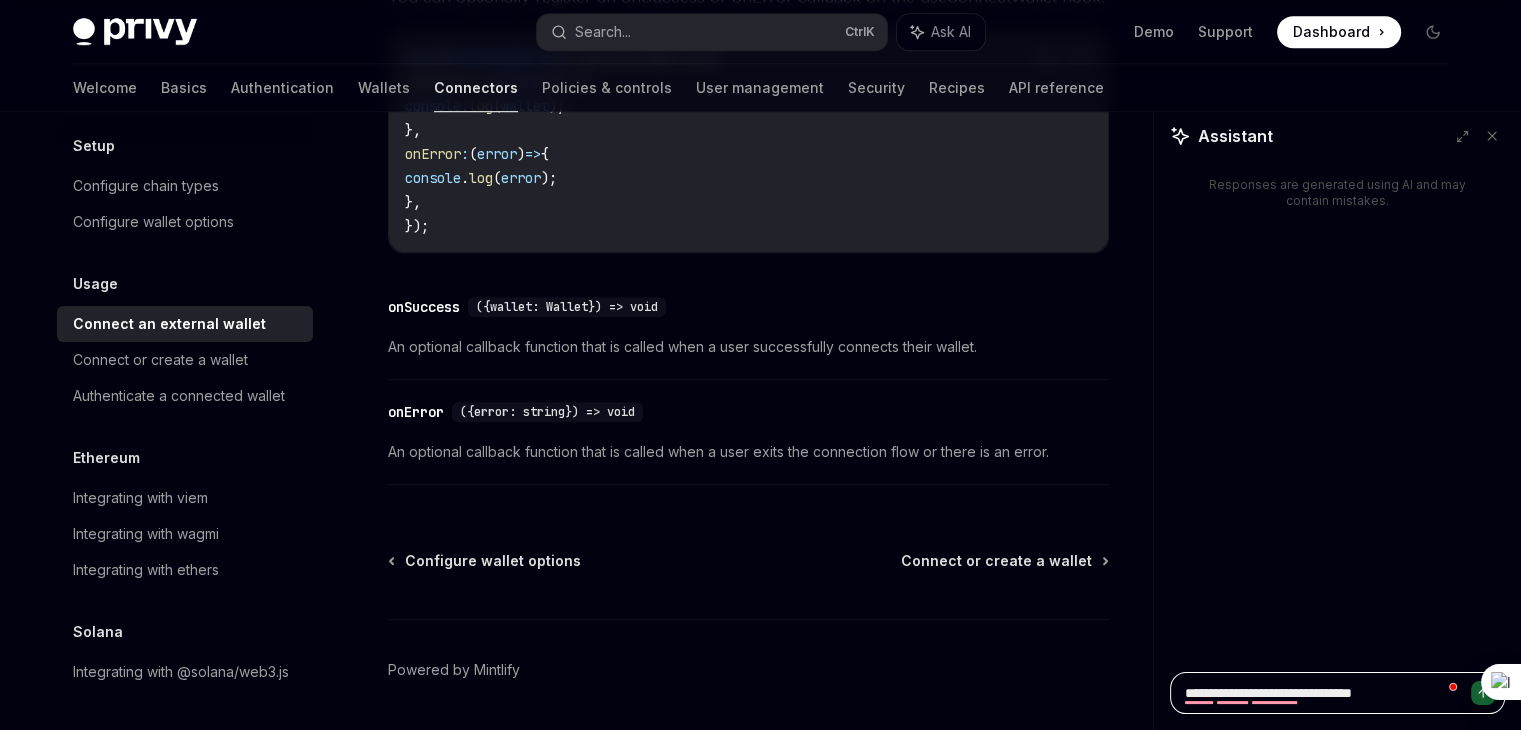 type on "*" 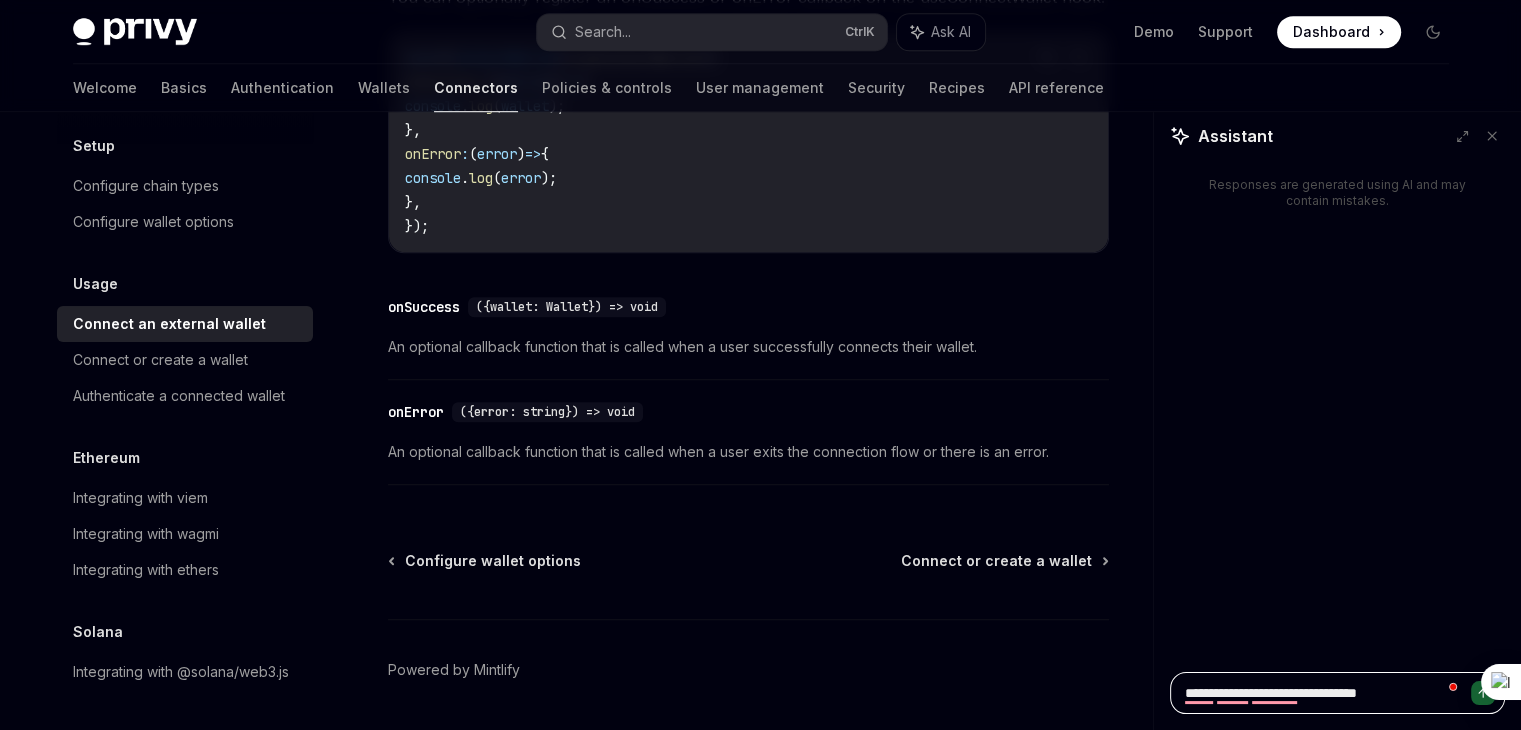 type on "*" 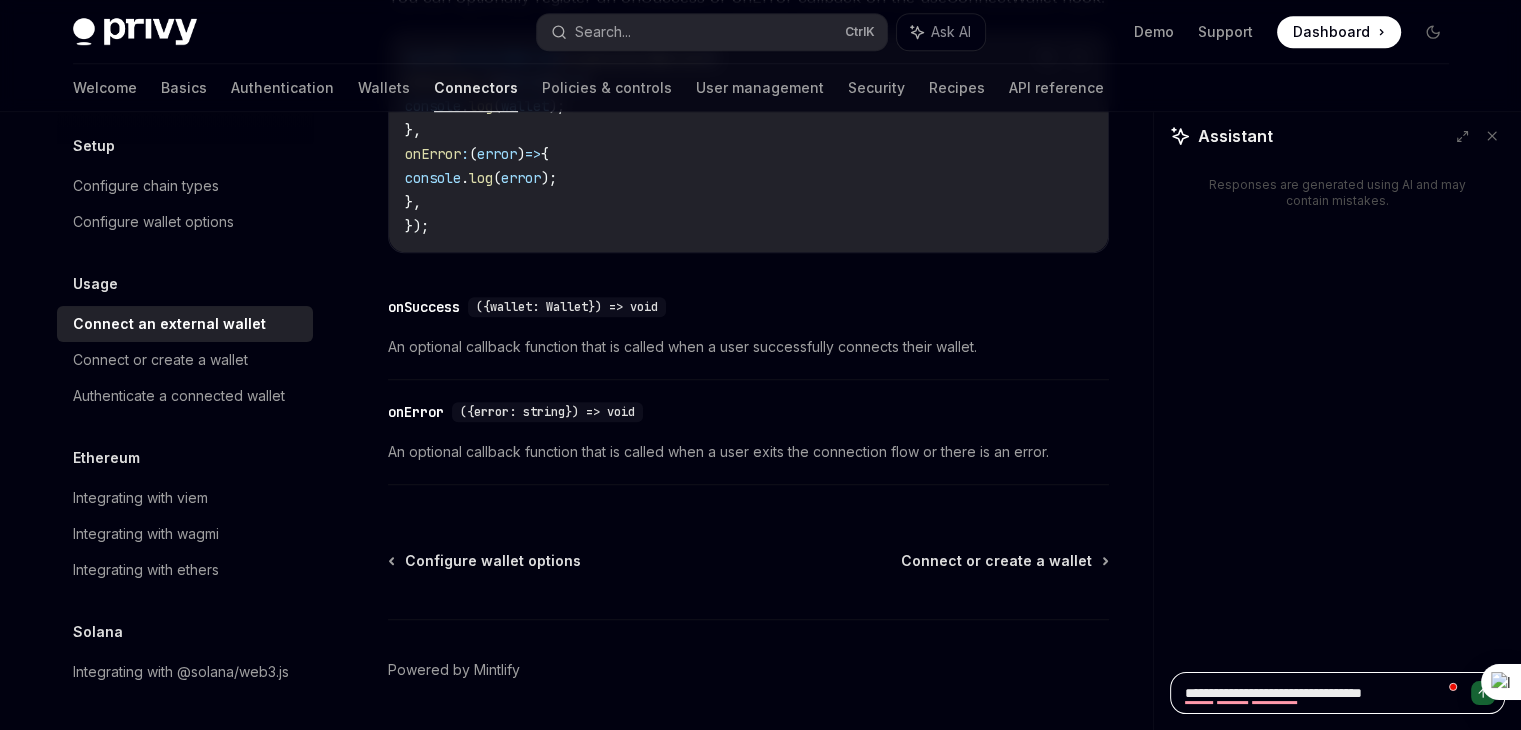 type on "*" 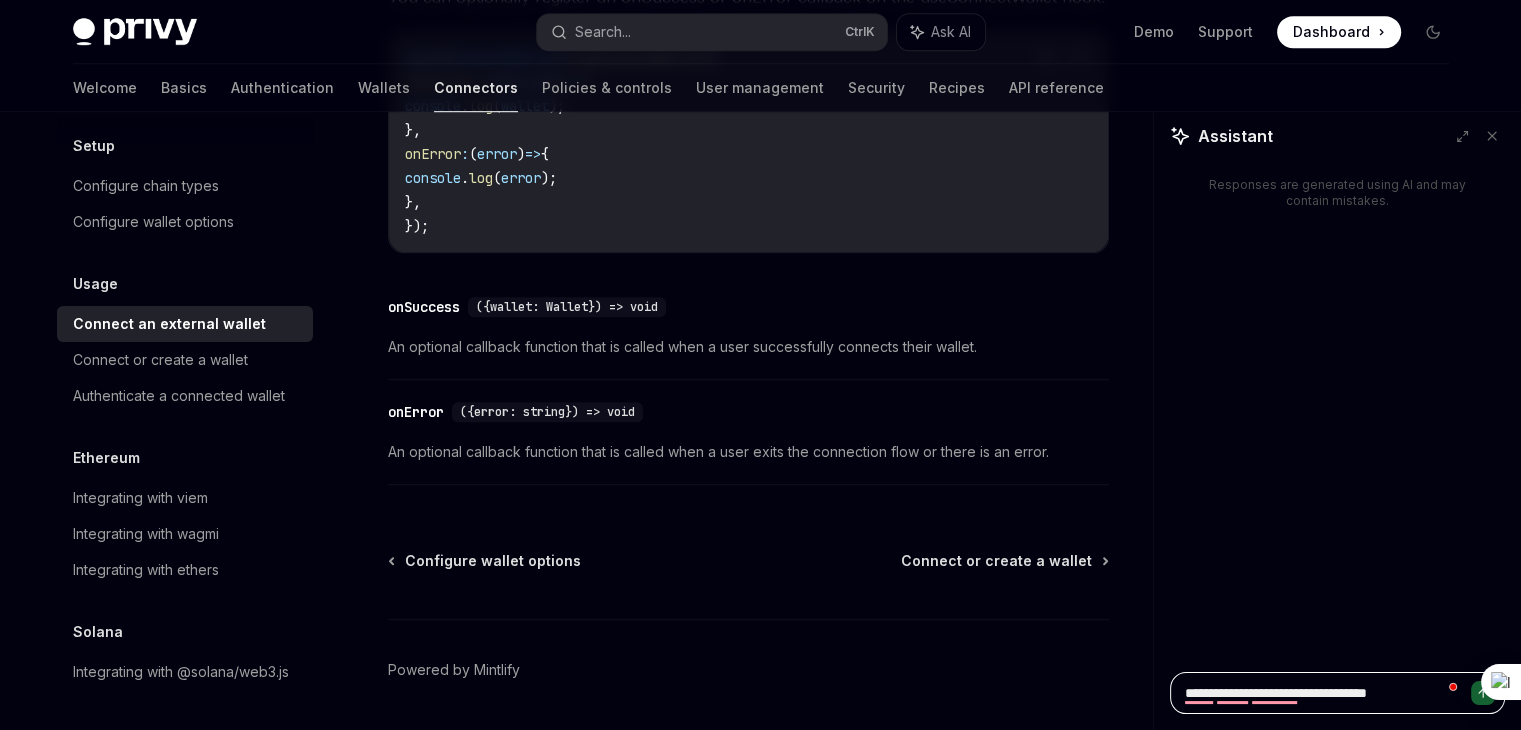 type on "*" 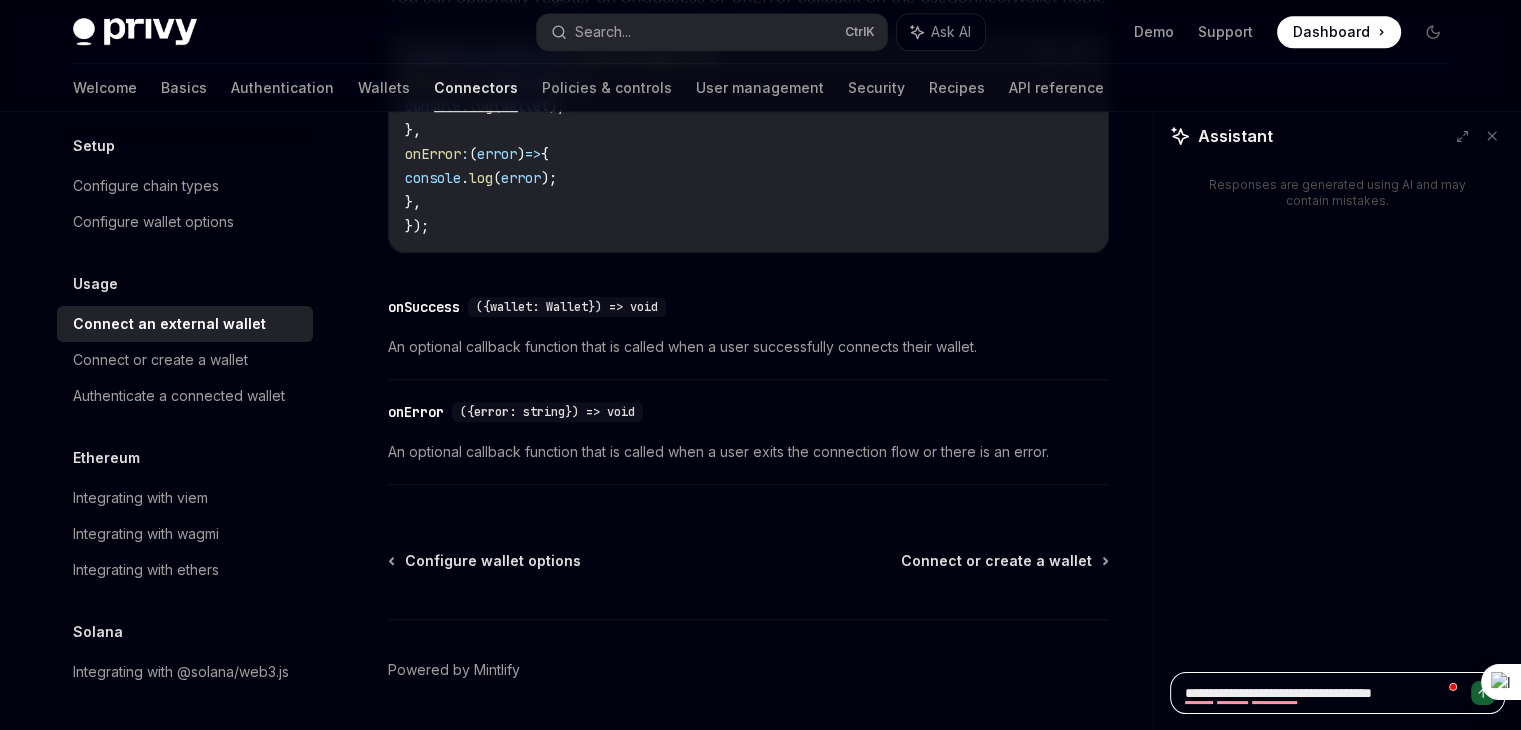 type on "*" 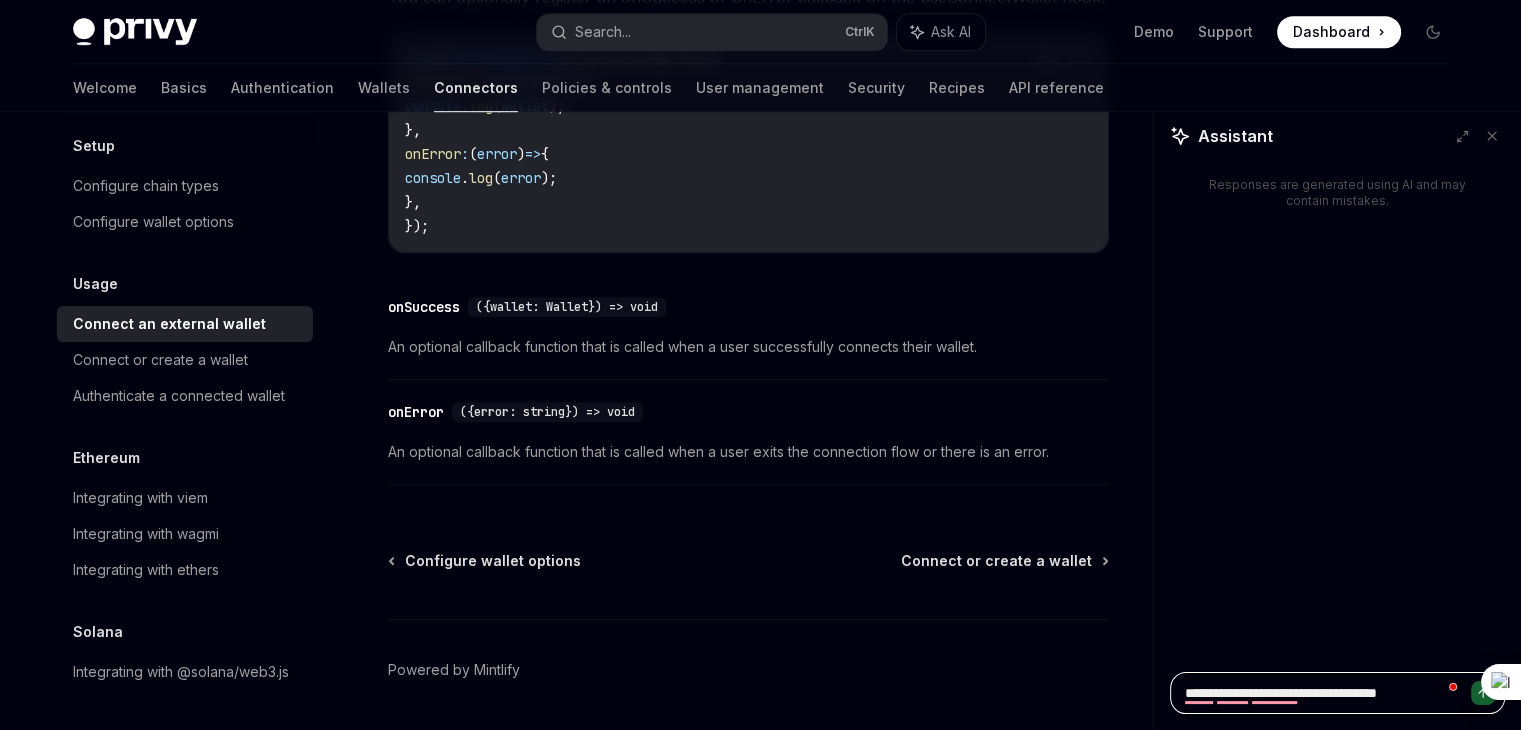 type on "*" 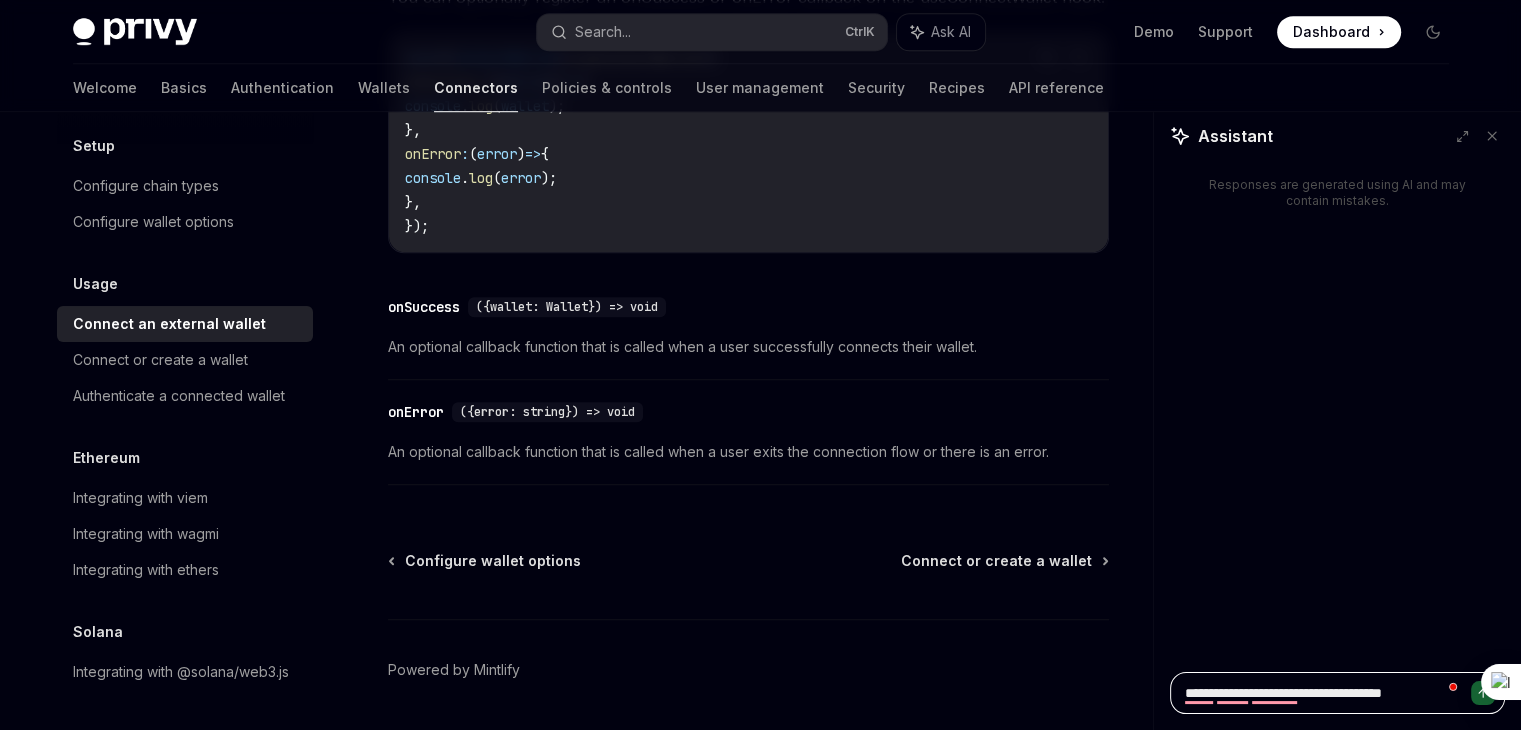 type on "*" 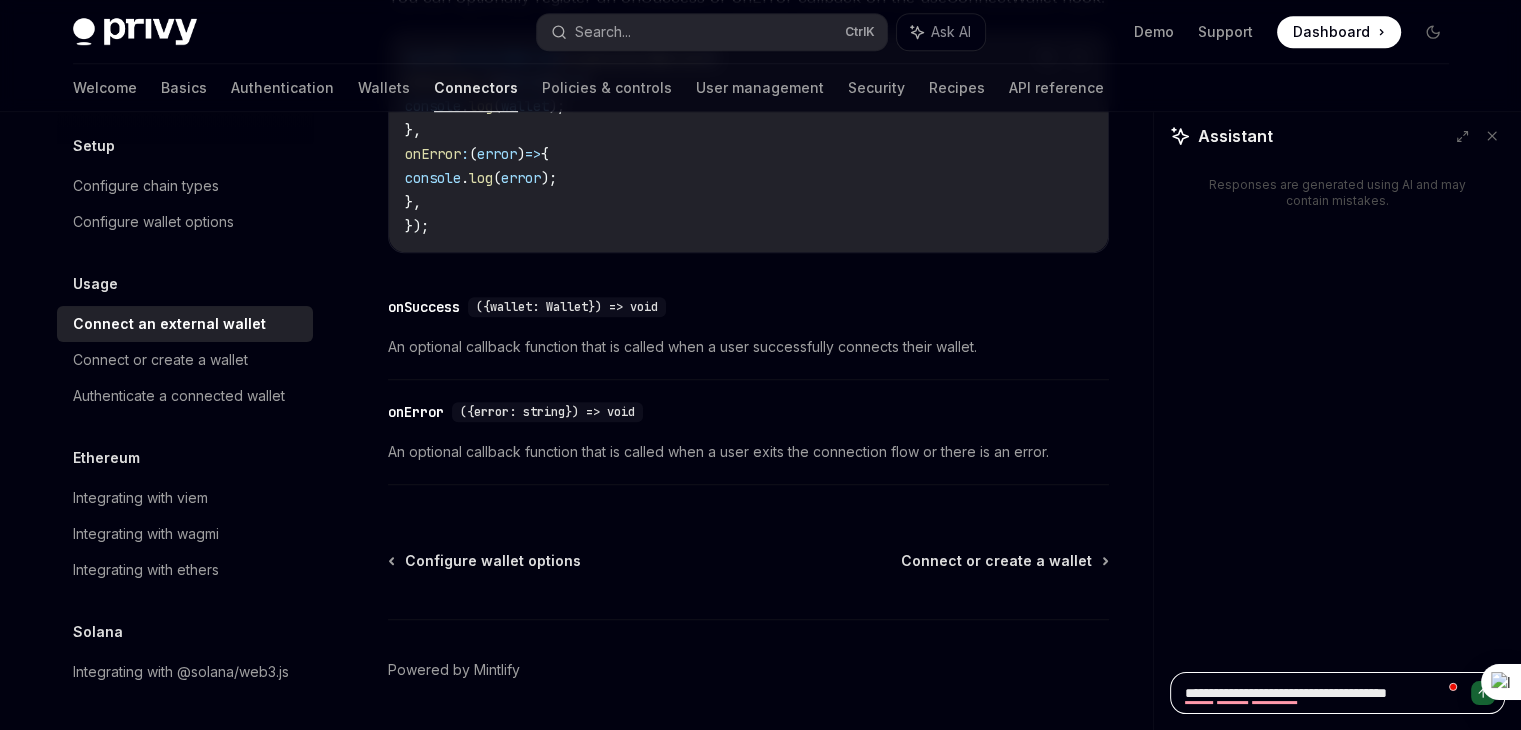 type on "*" 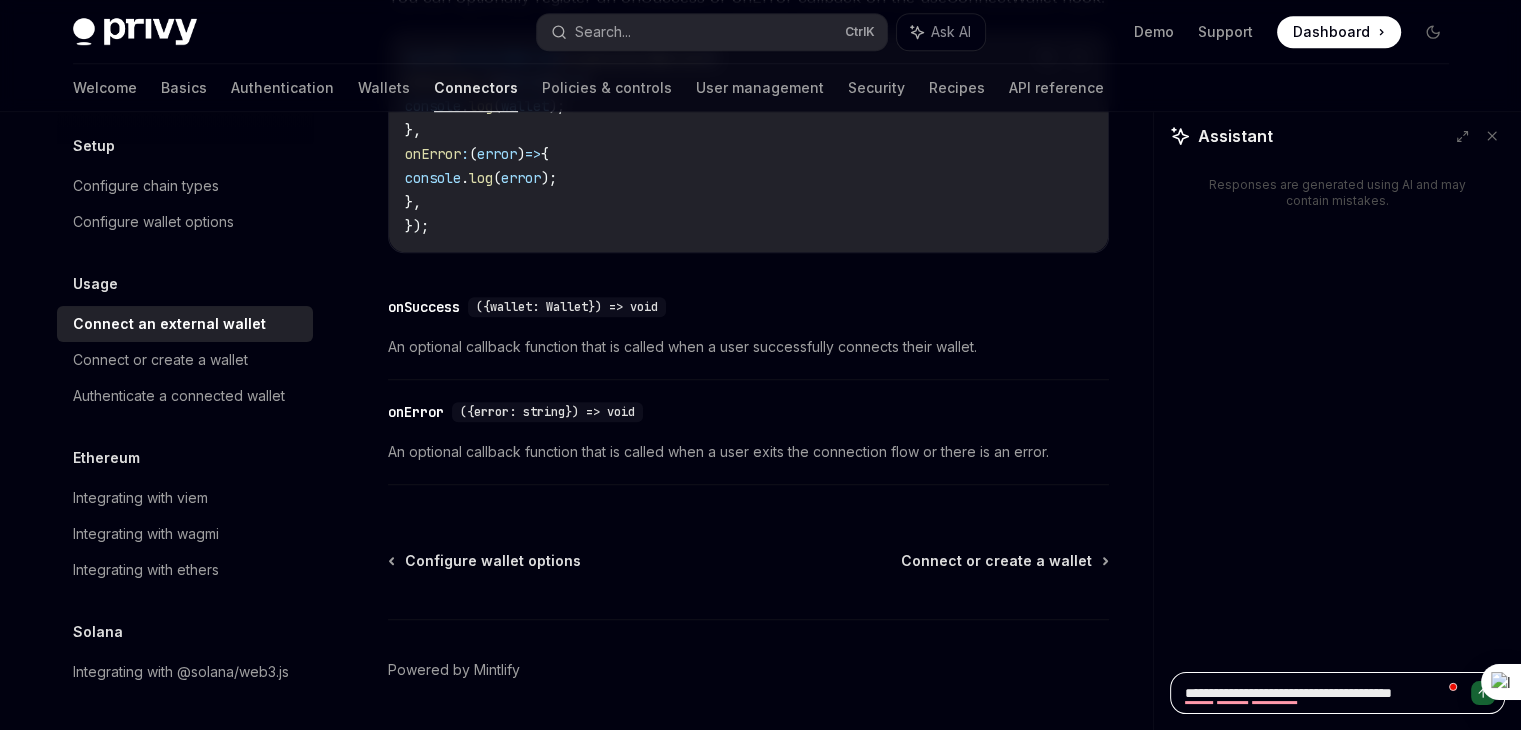 type on "*" 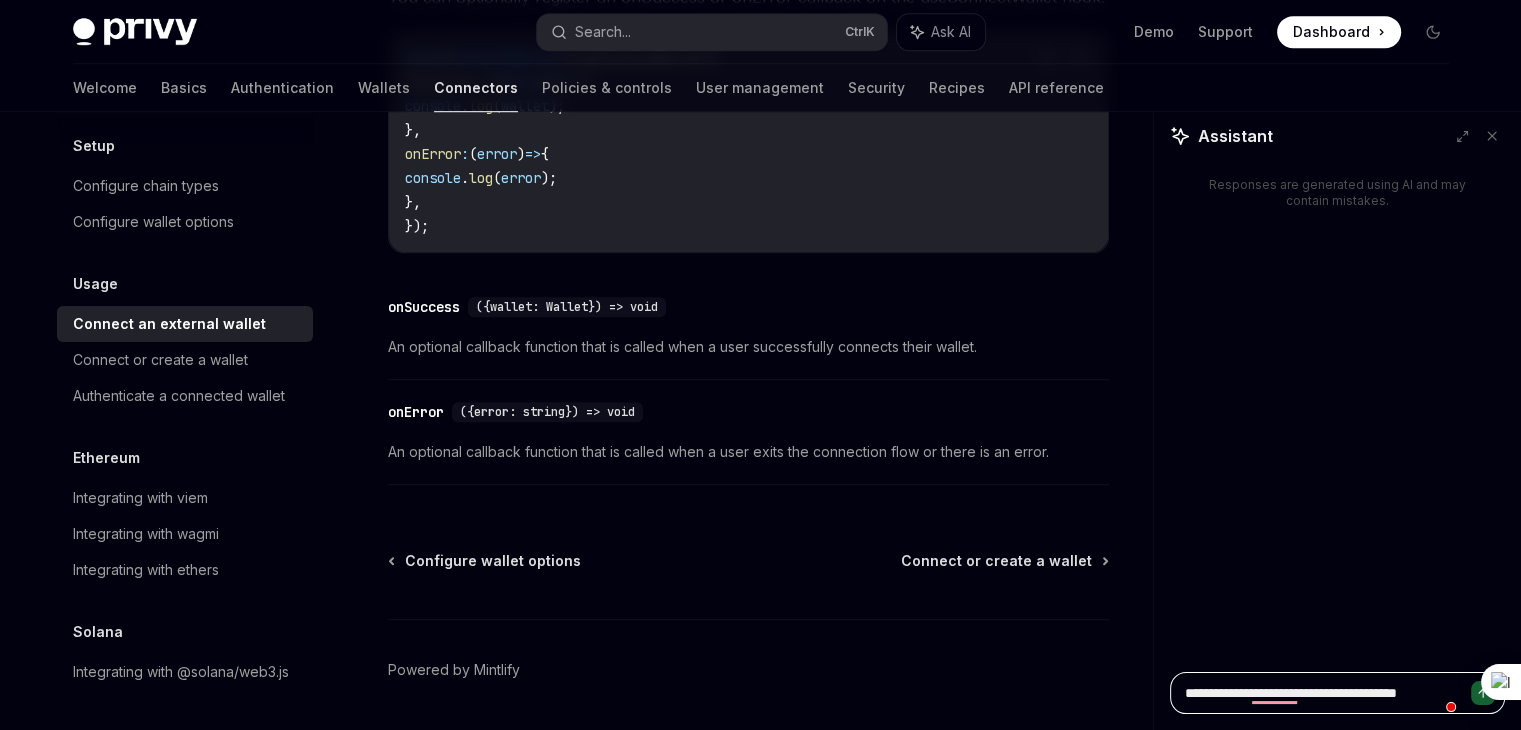 type on "*" 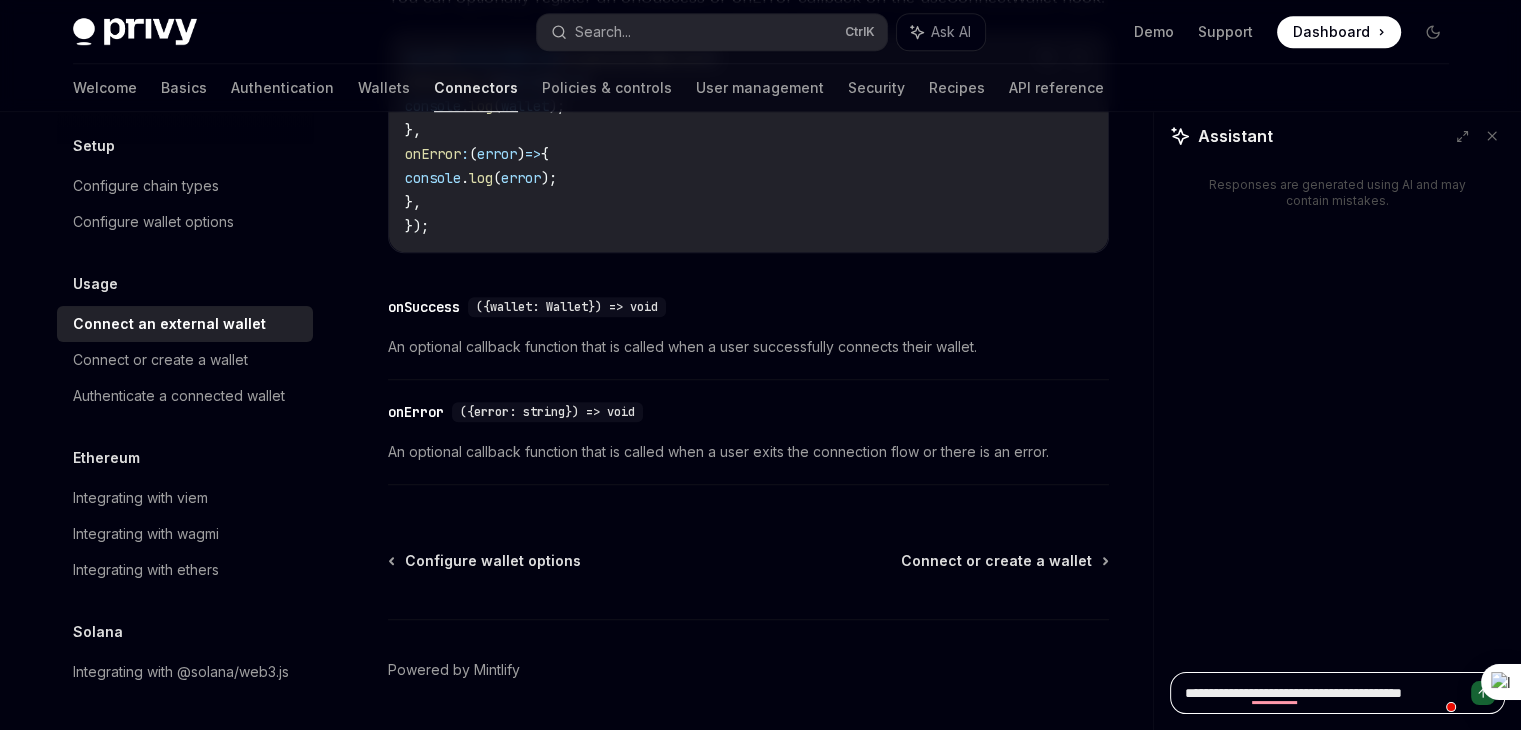 type on "*" 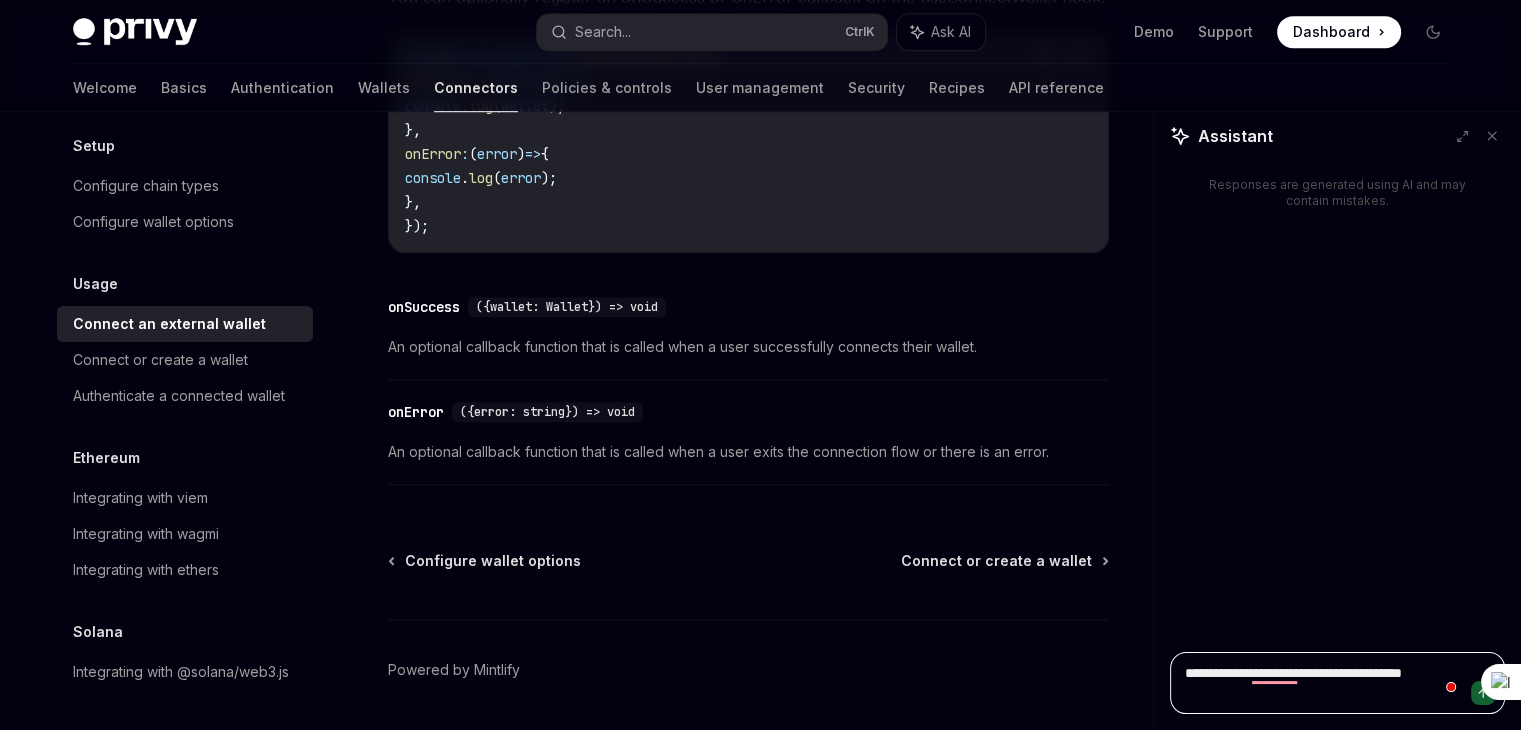 type on "**********" 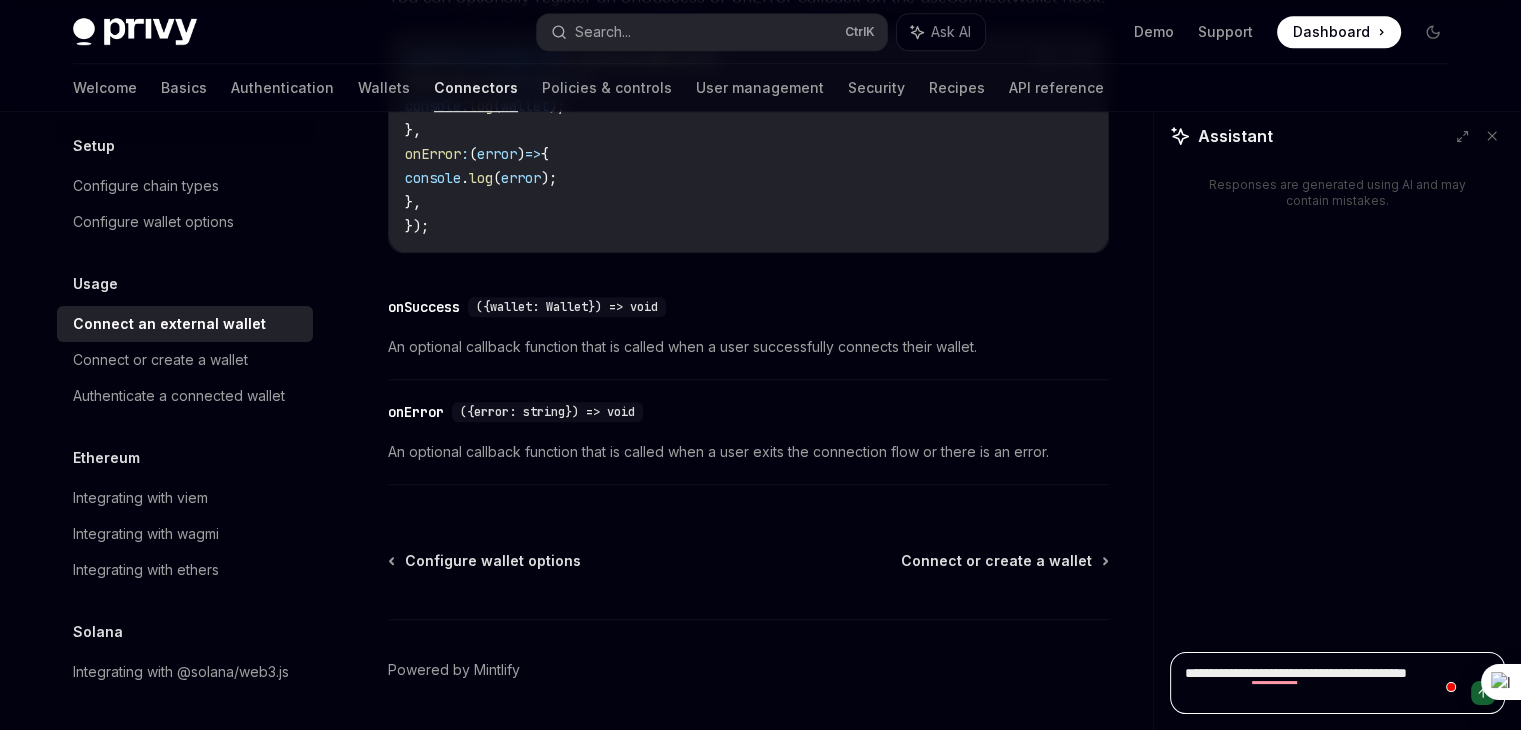 type on "*" 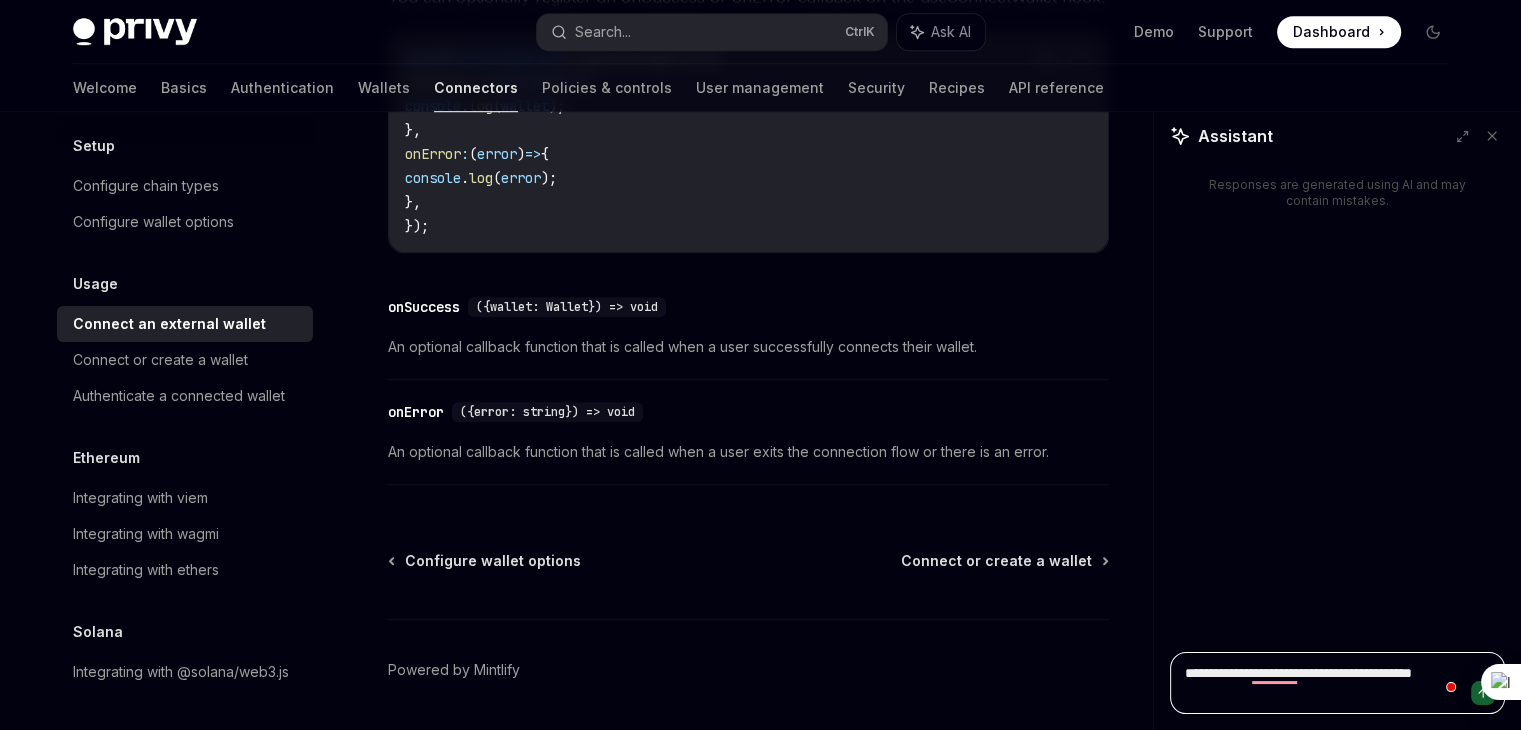 type on "*" 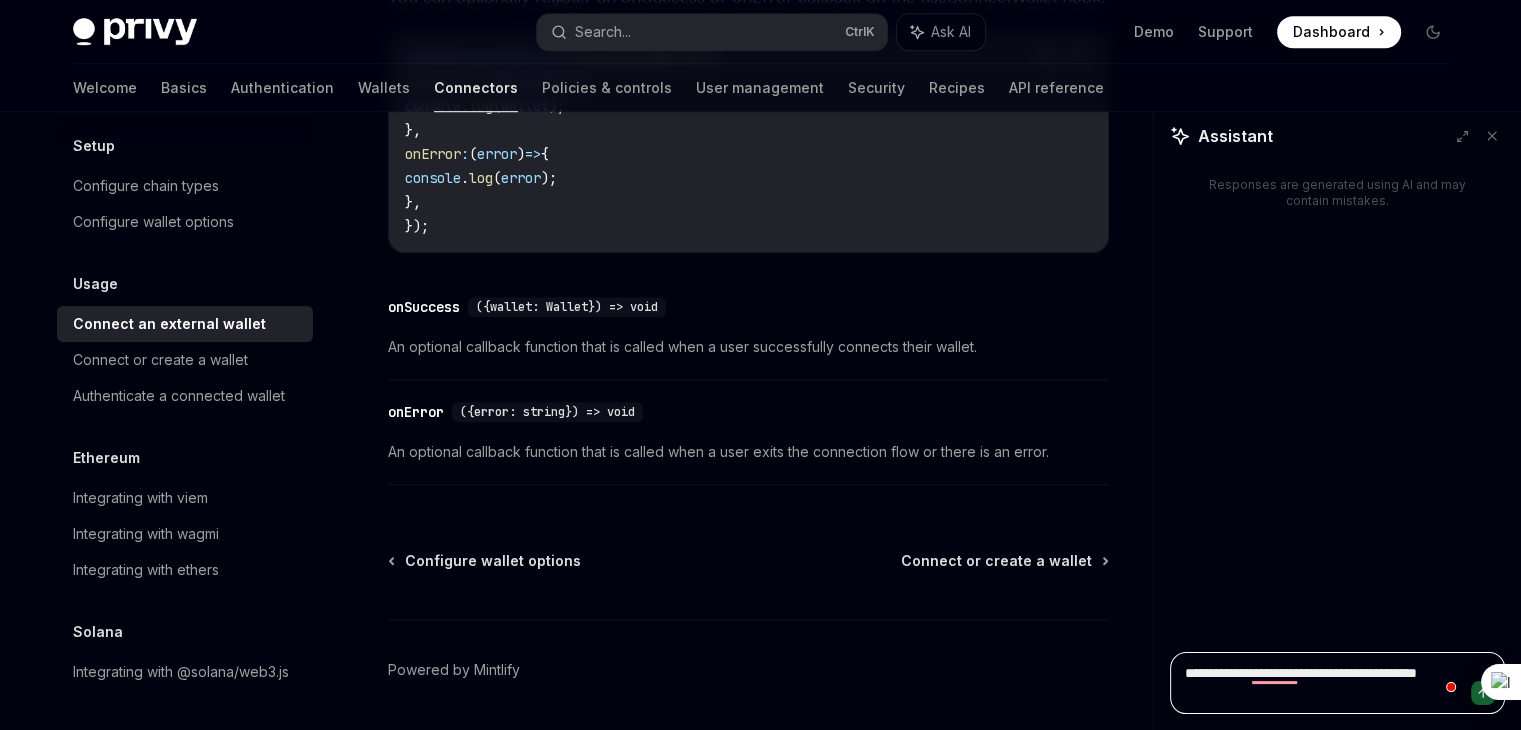 type on "*" 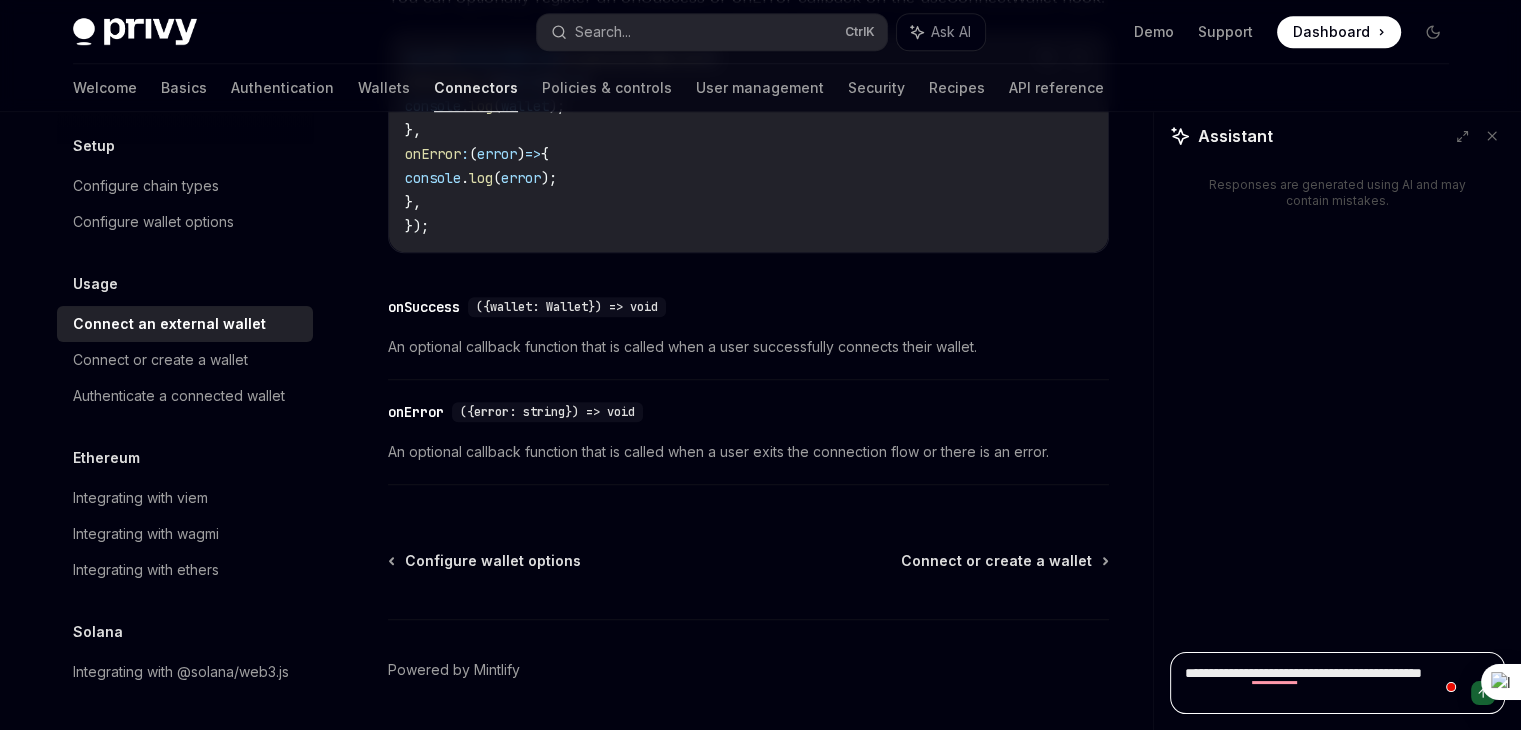 type on "*" 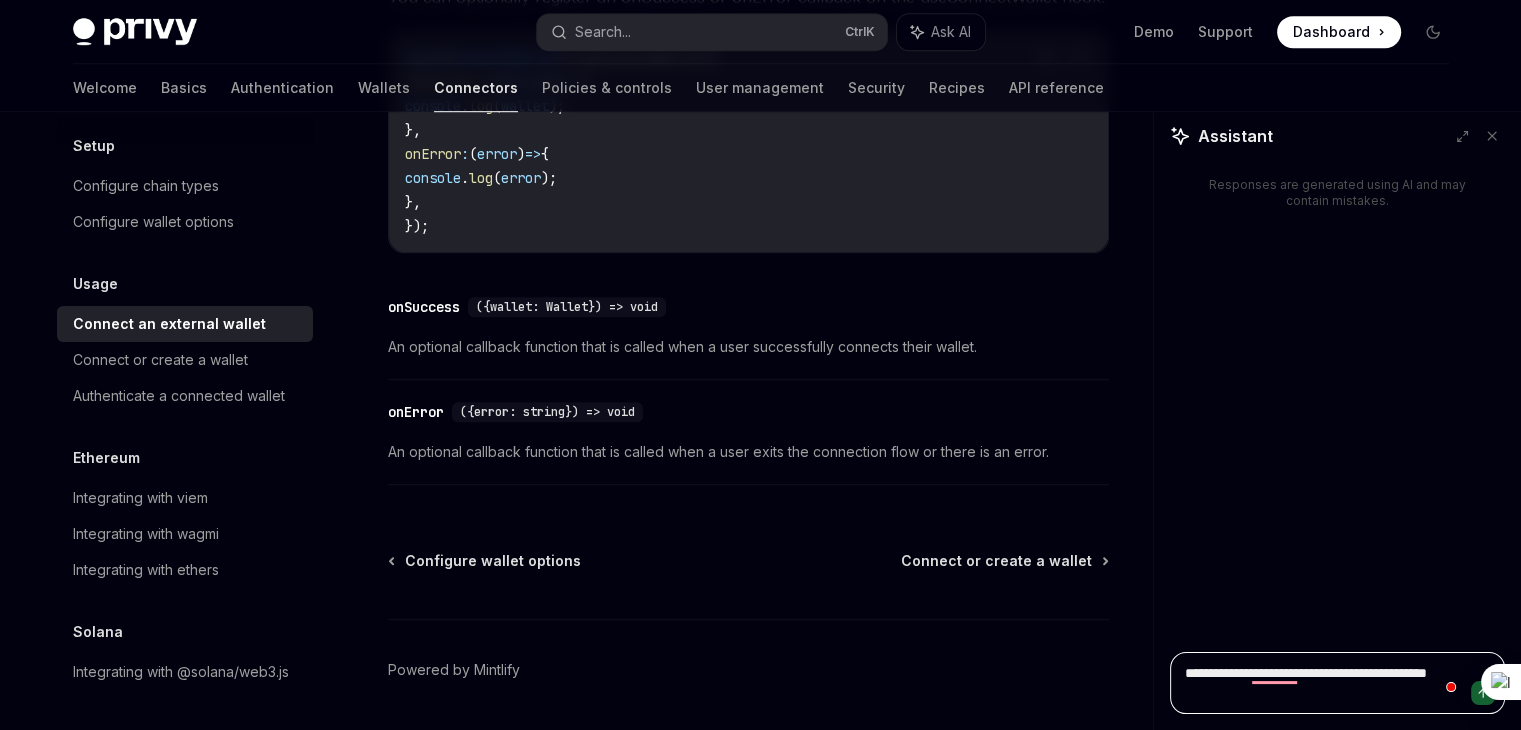 type on "*" 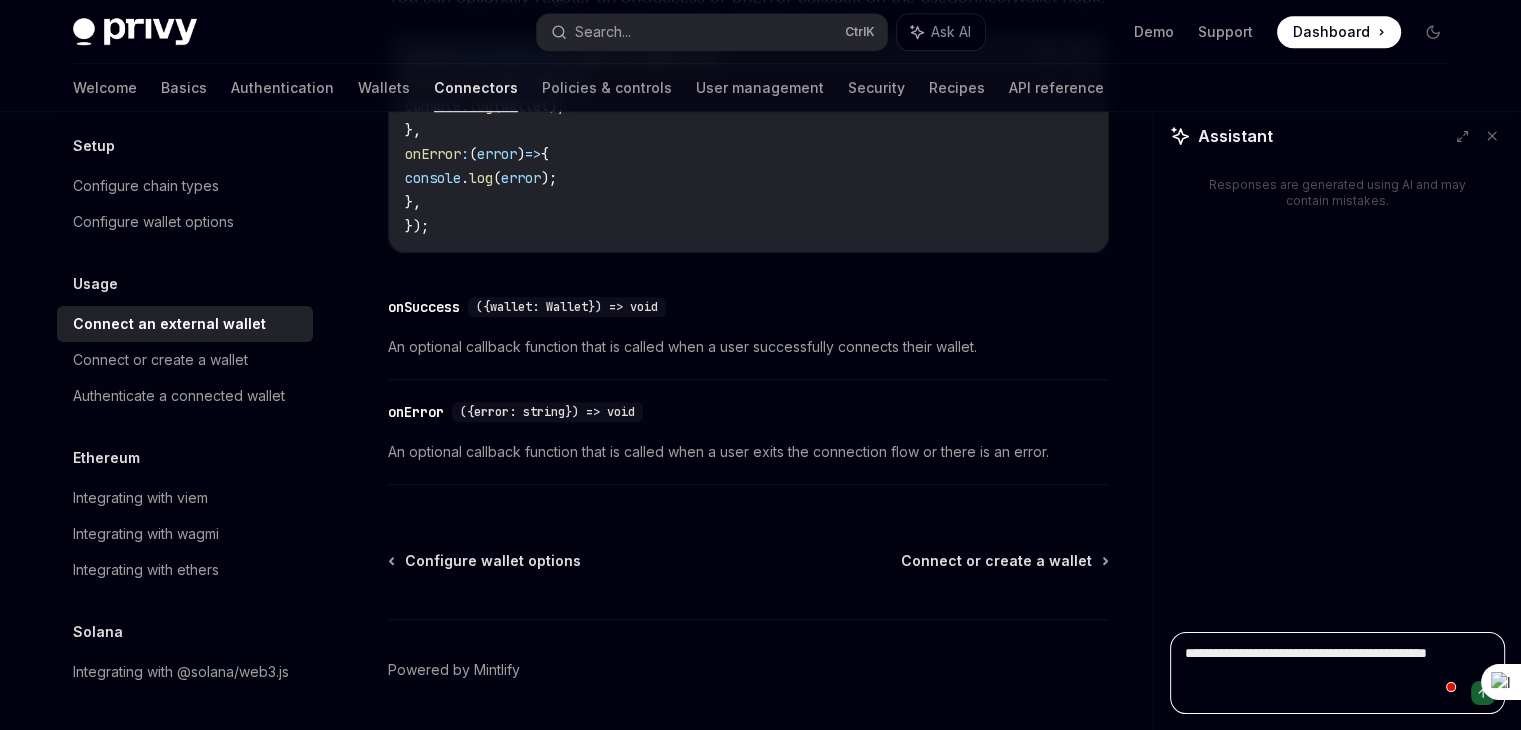 type on "**********" 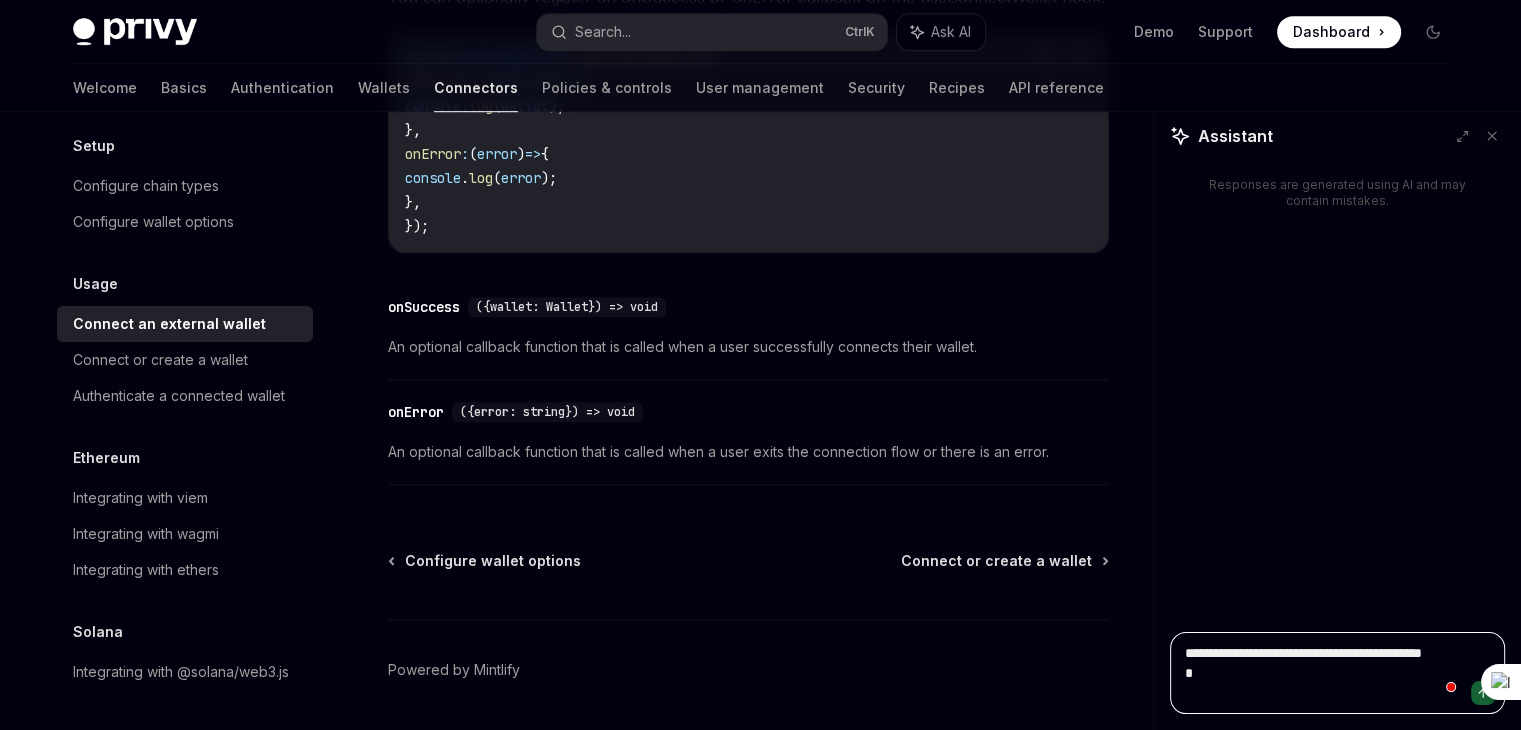 type on "*" 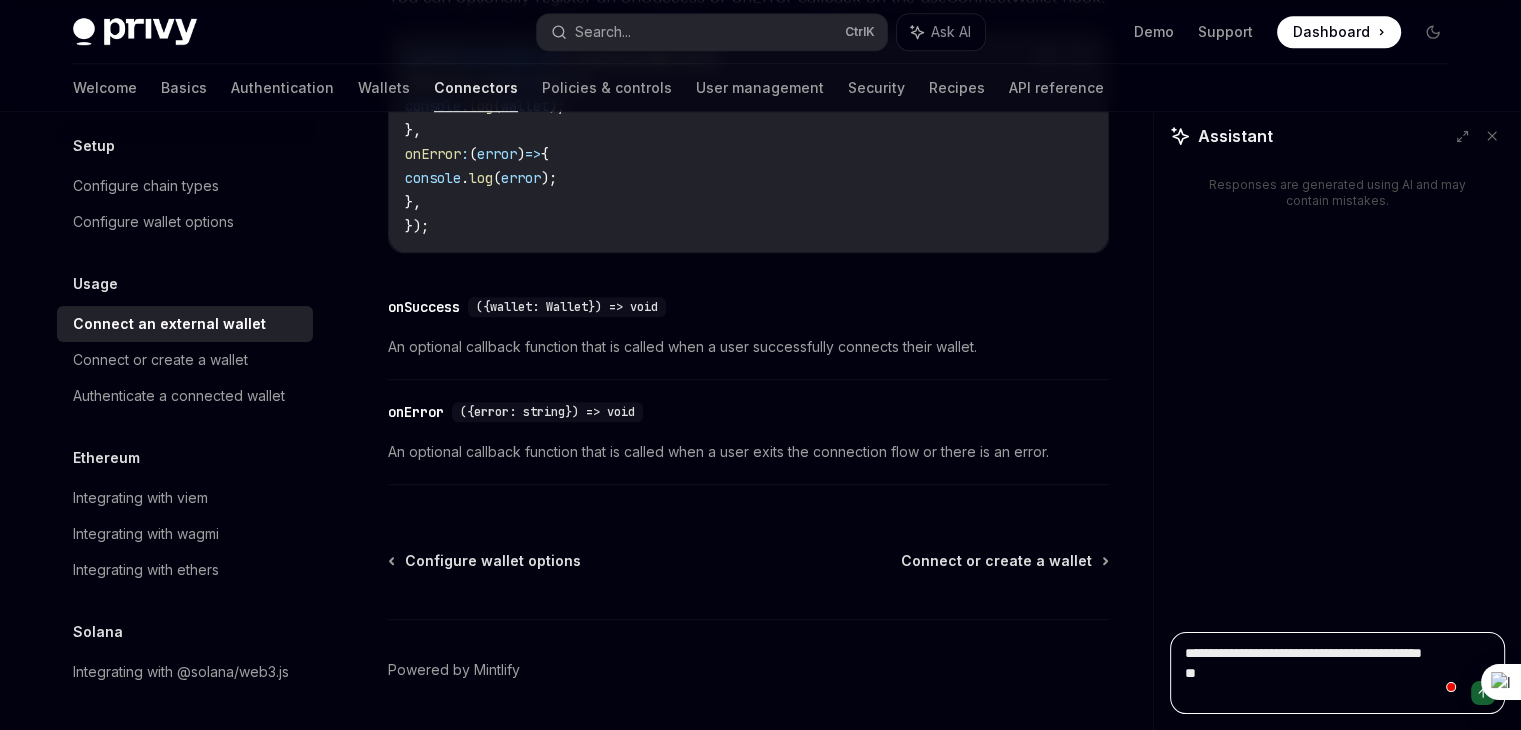 type on "*" 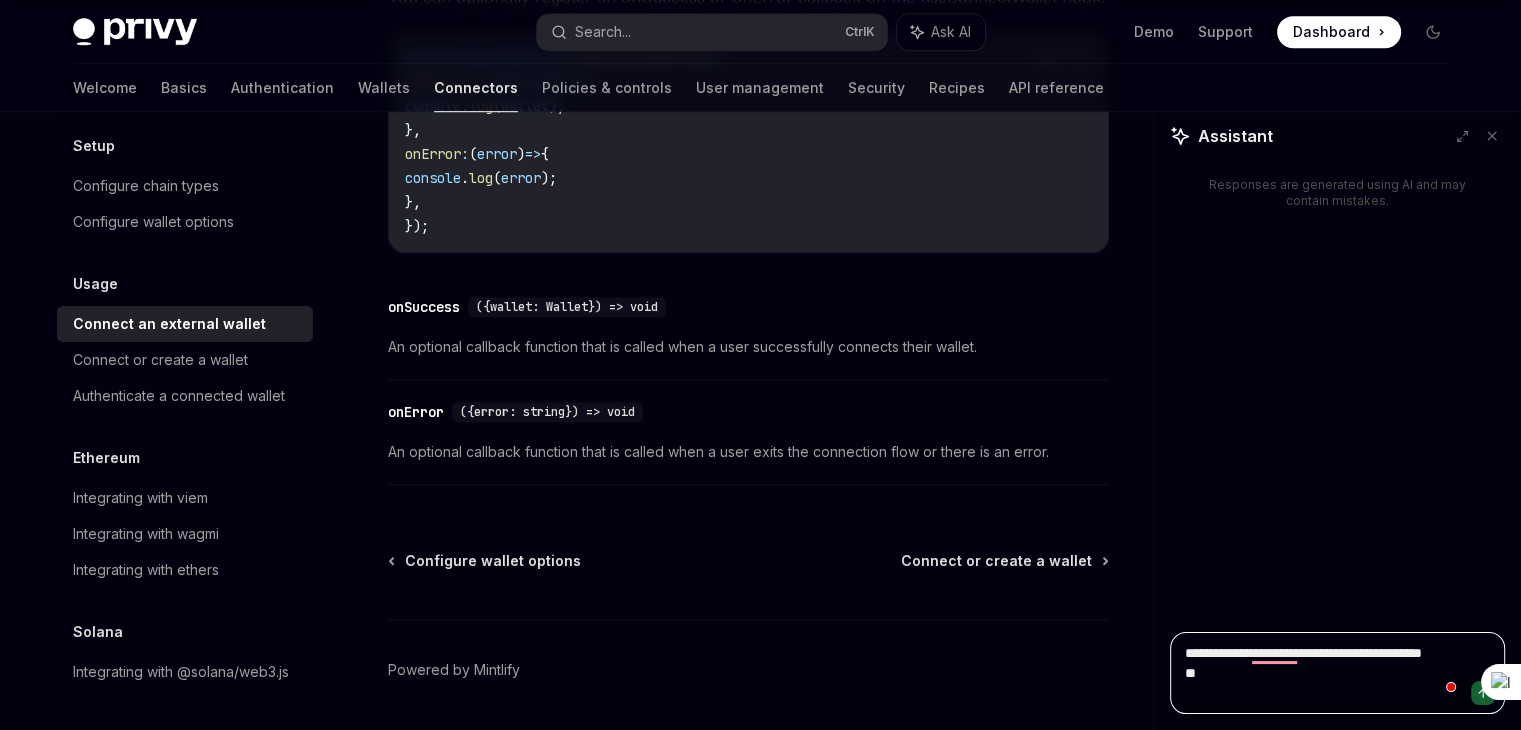 type on "**********" 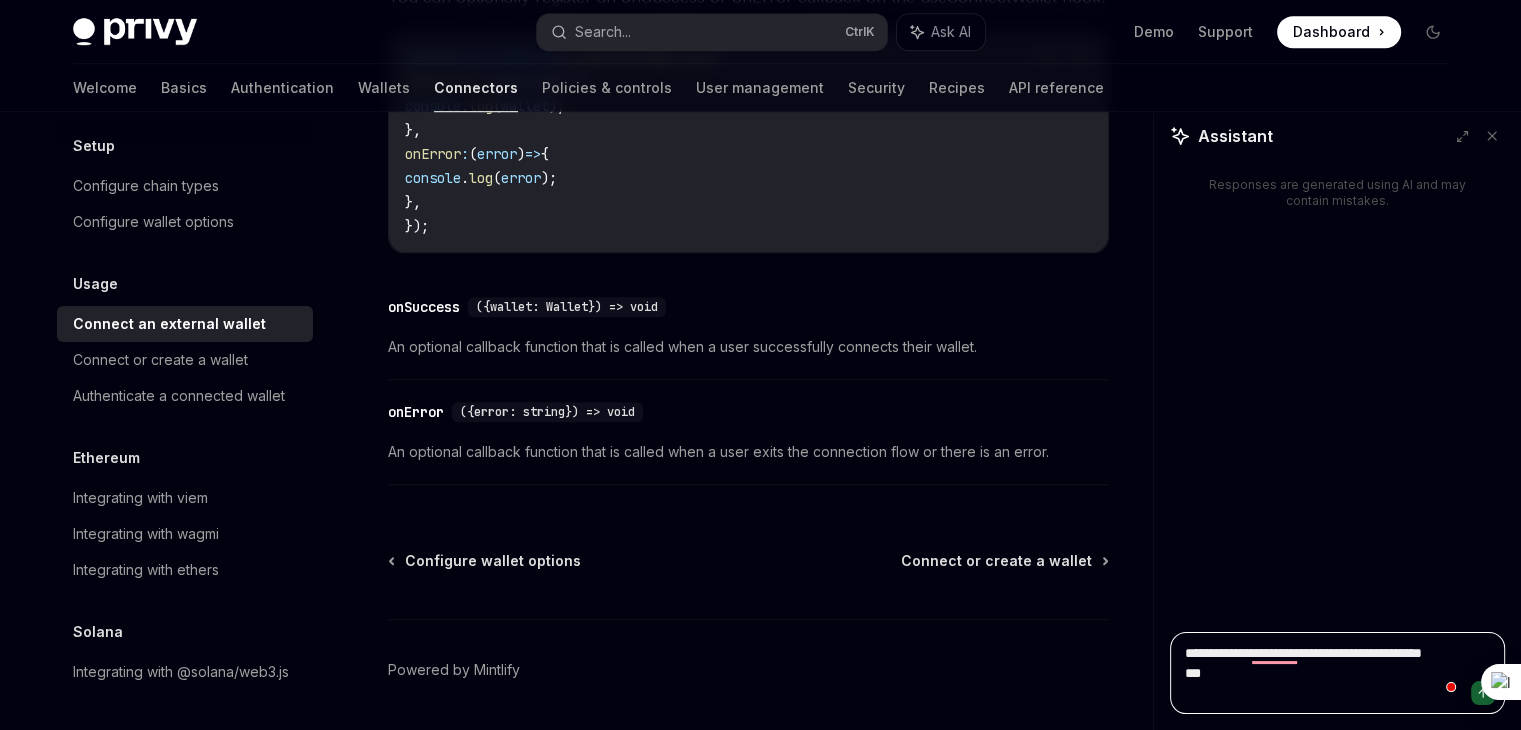 type on "*" 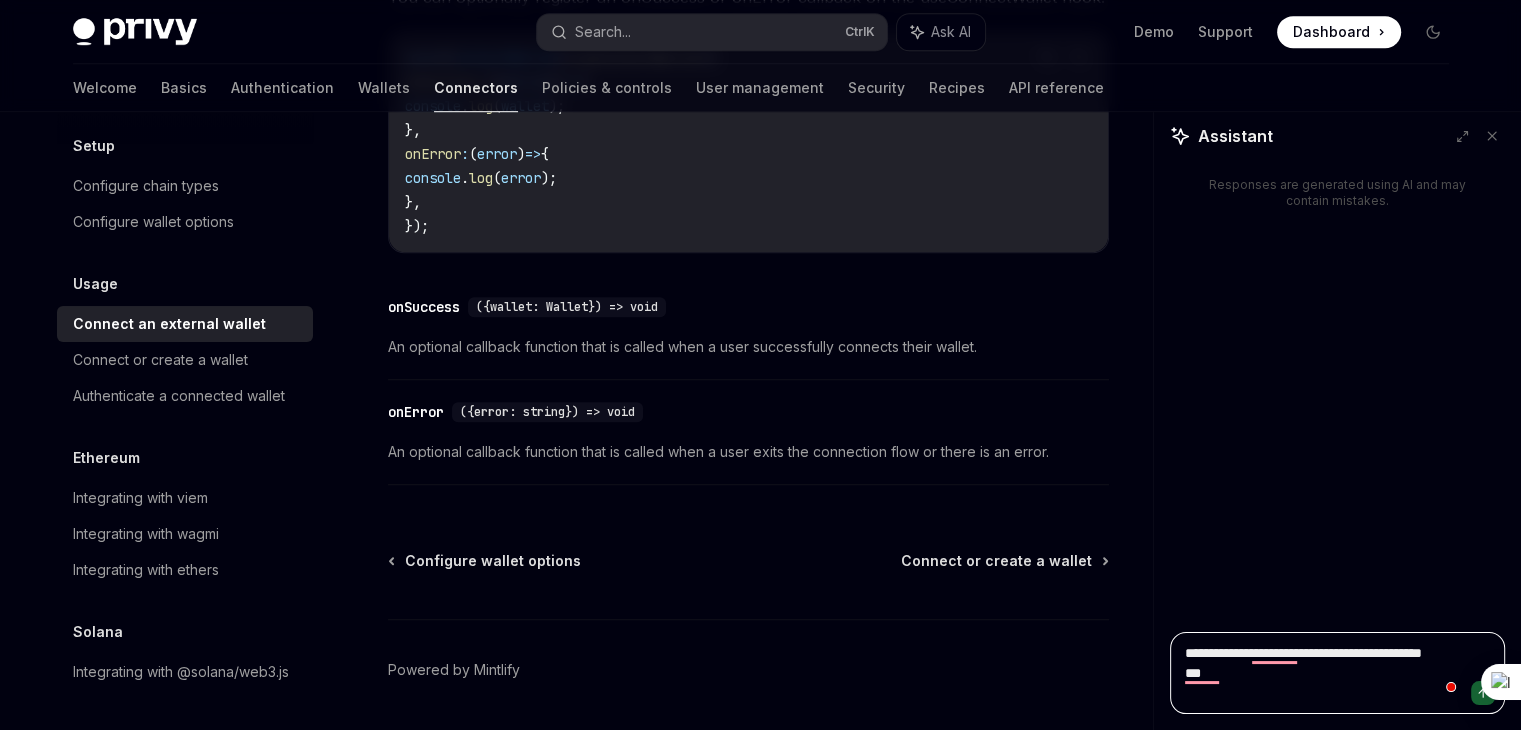 type on "**********" 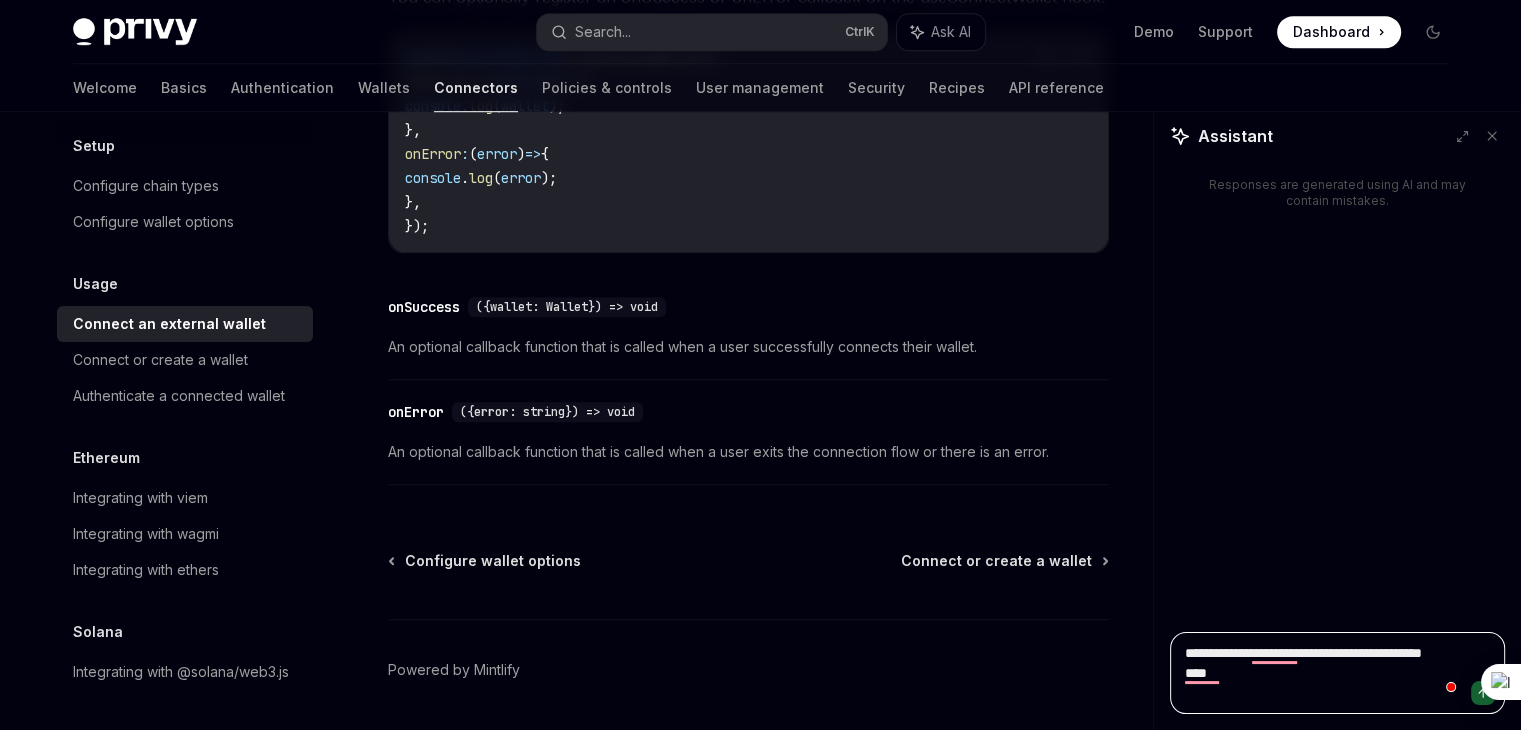 type on "*" 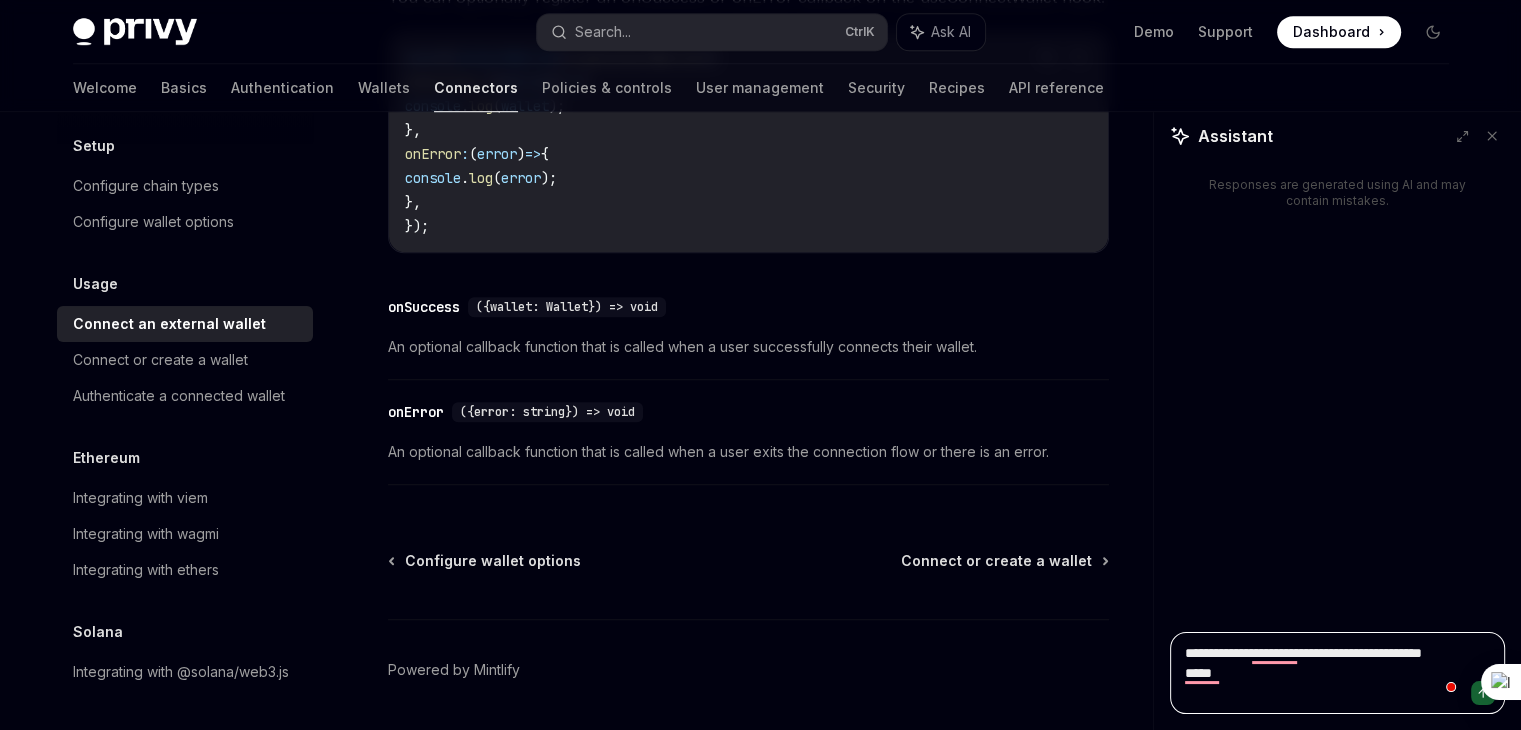 type on "*" 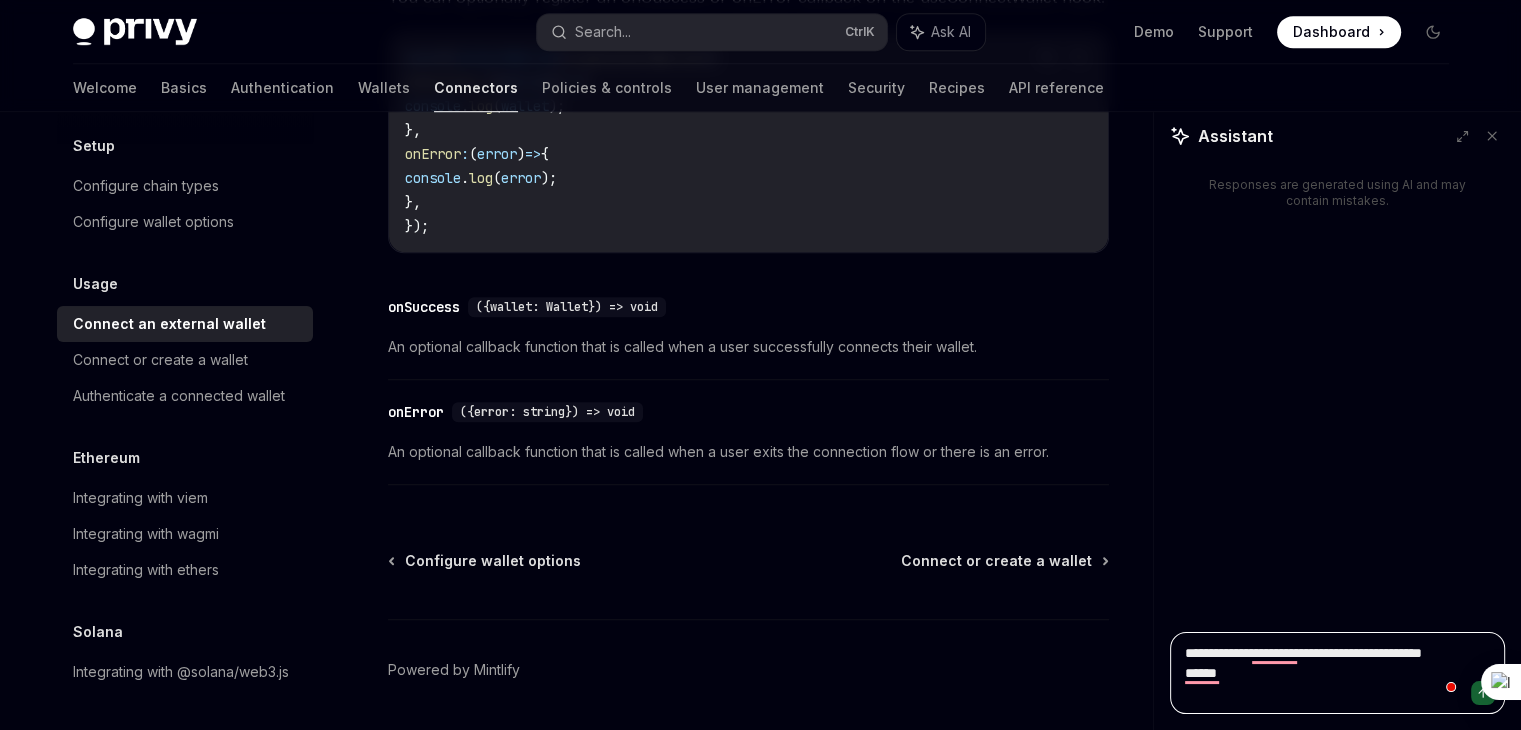 type on "*" 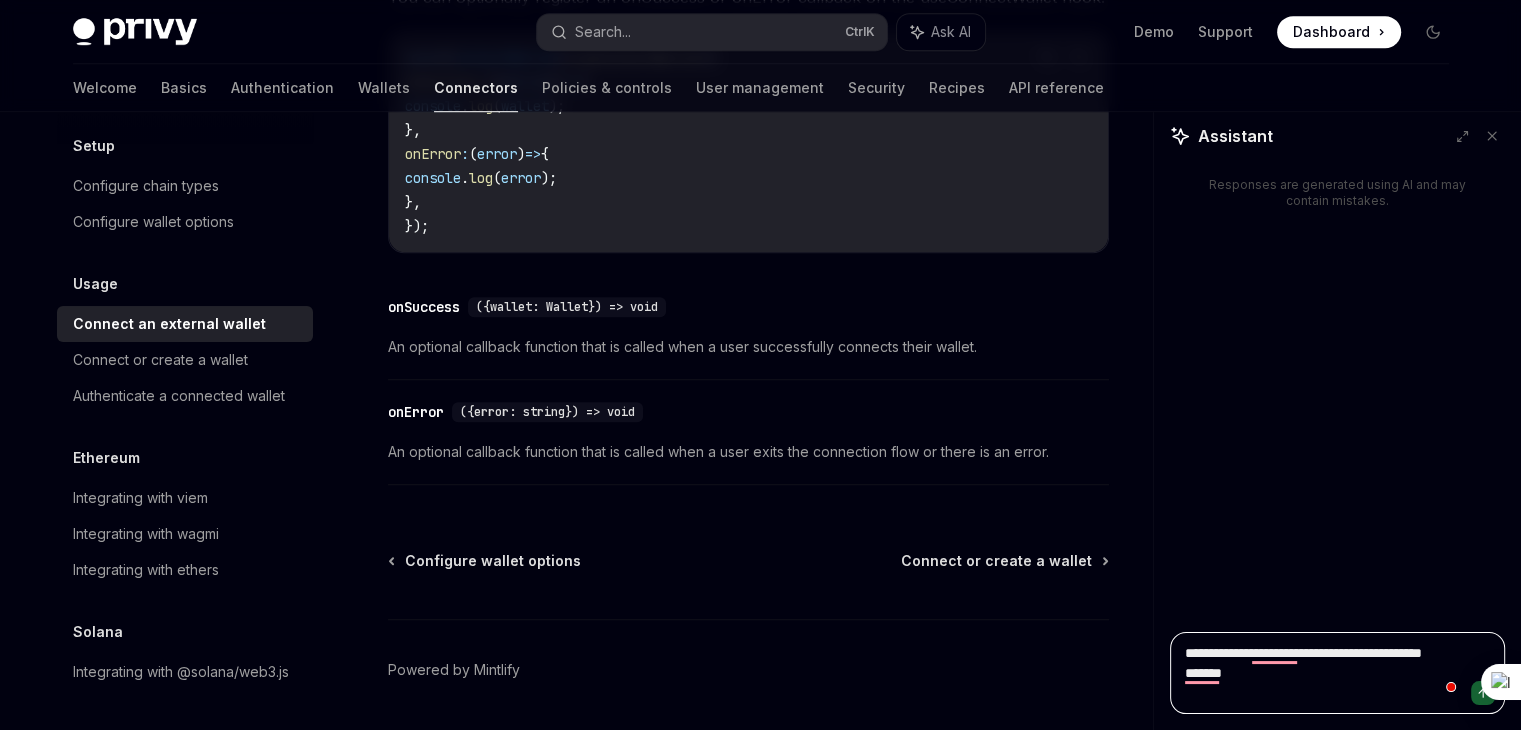type on "*" 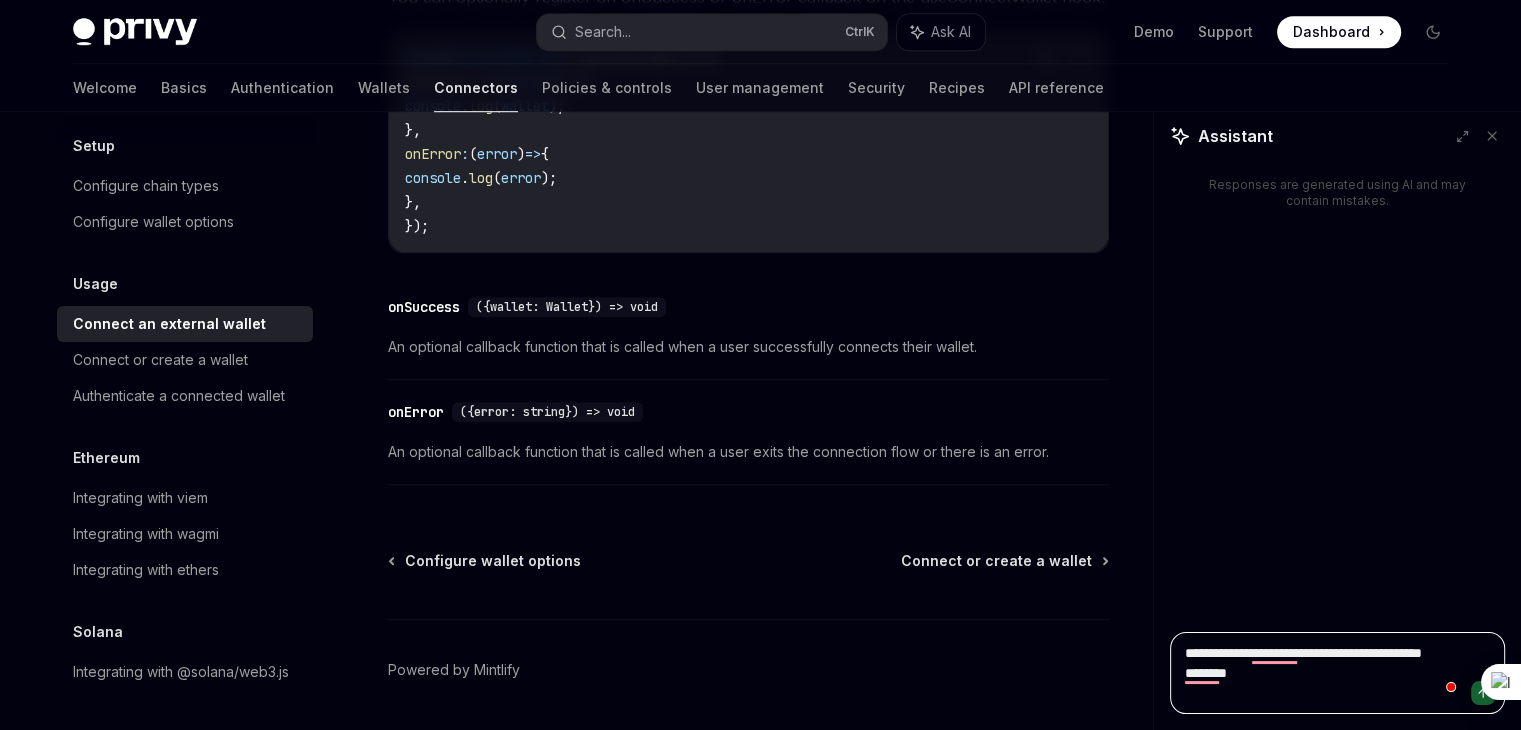 type on "*" 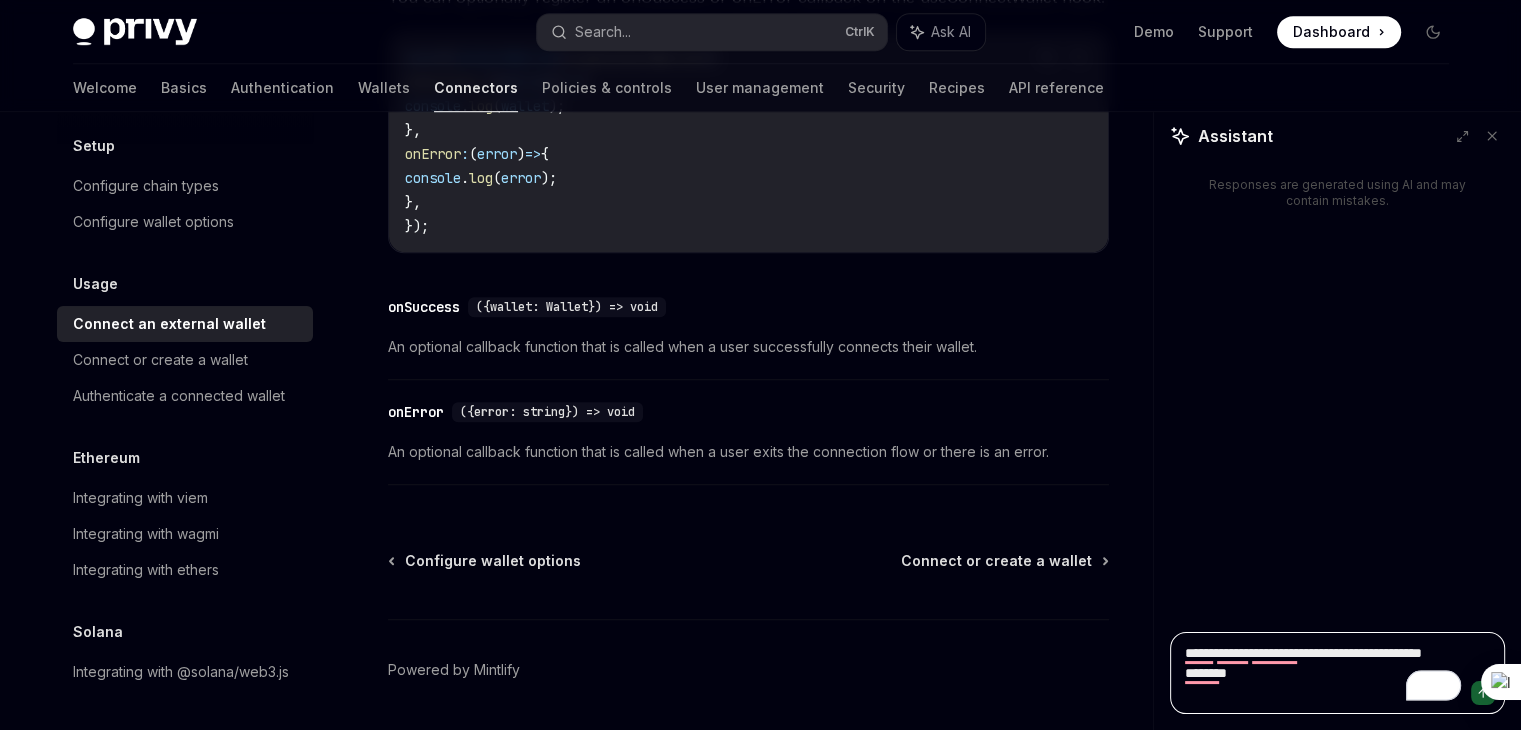 type on "**********" 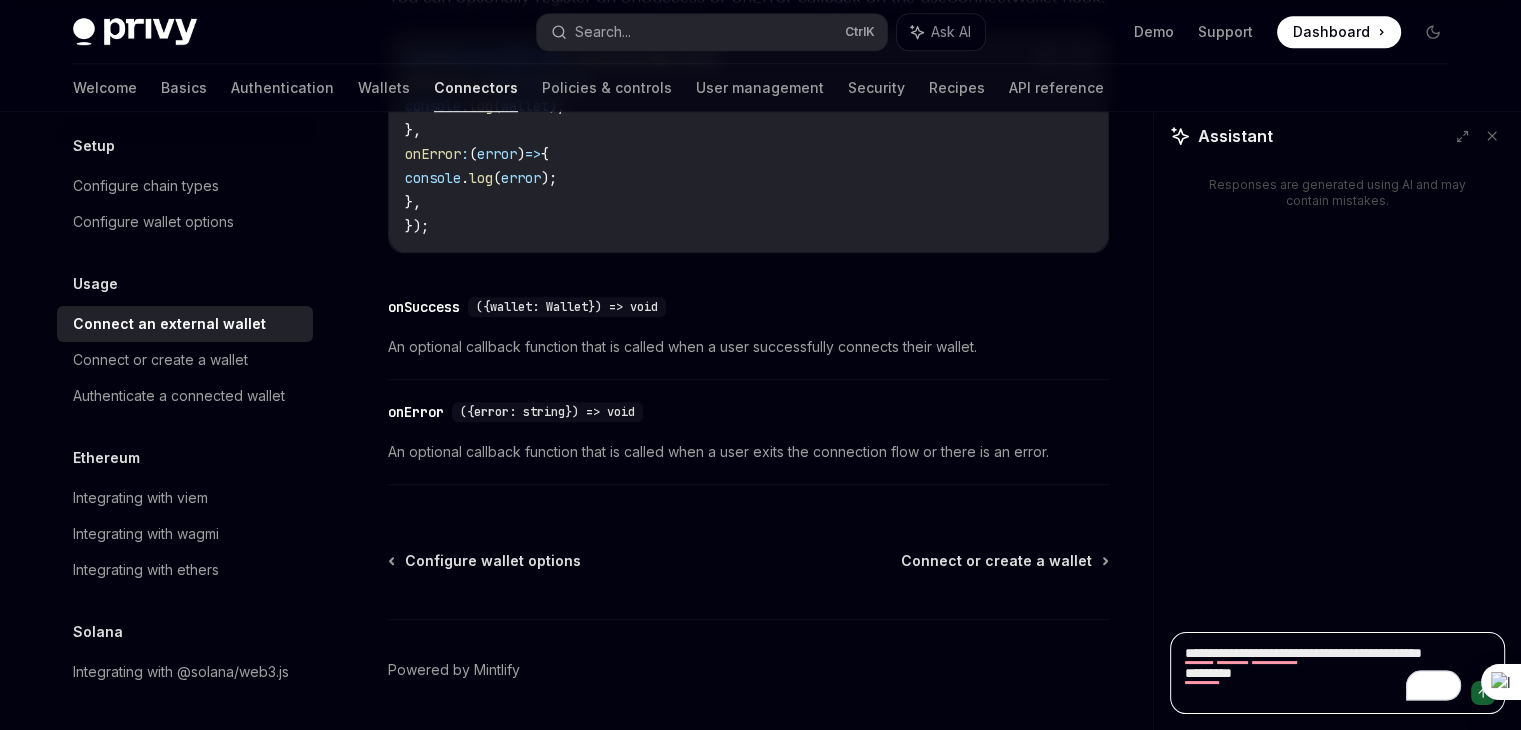 type on "*" 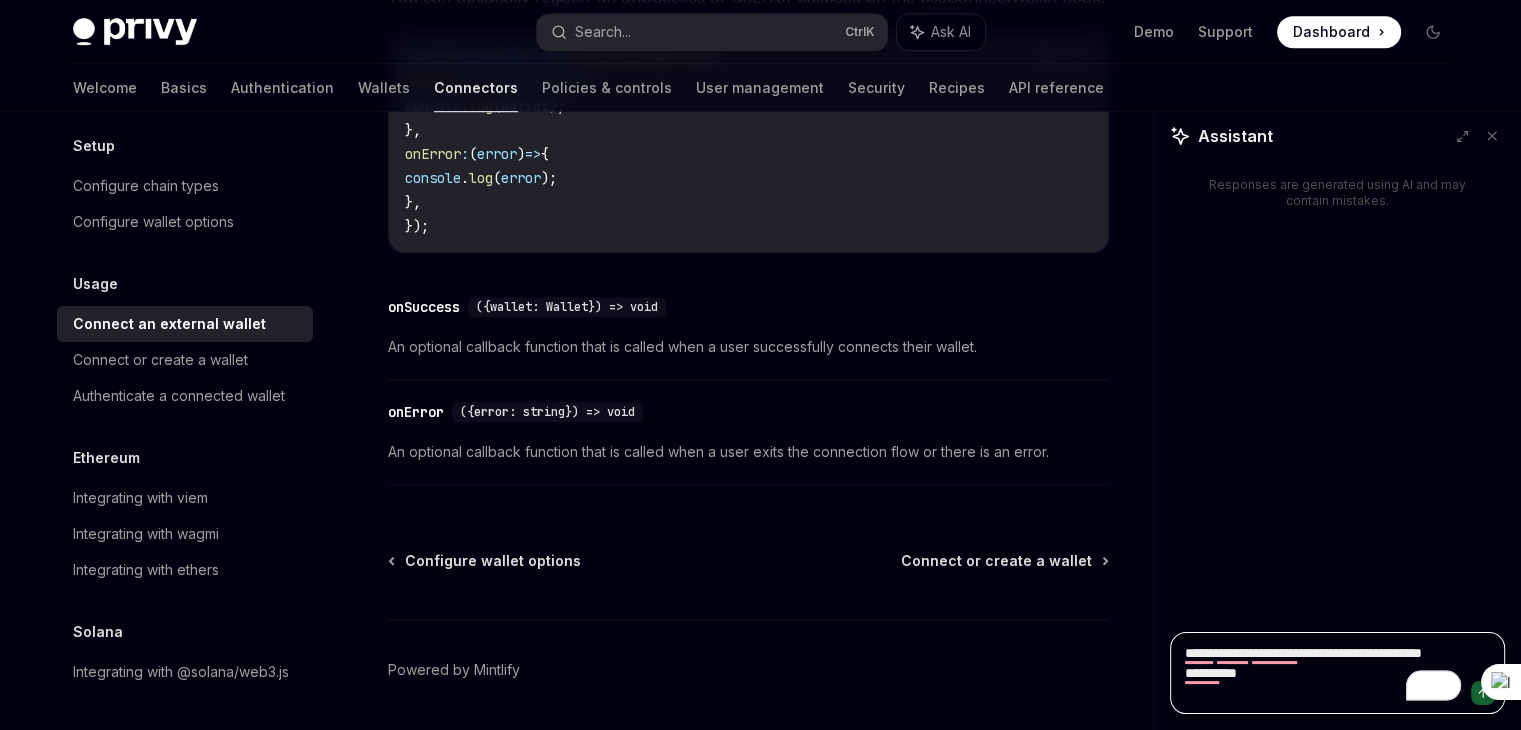 type on "*" 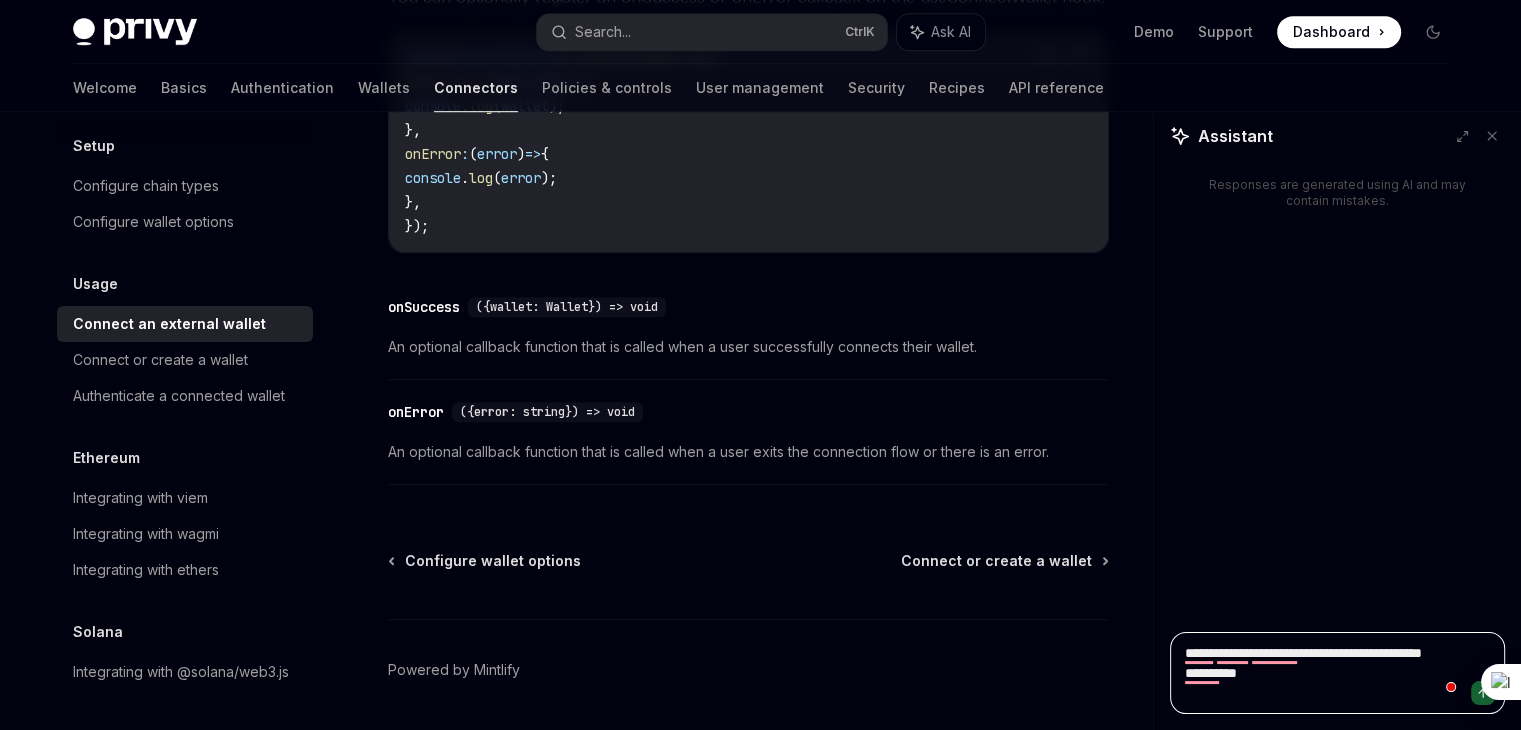 type on "**********" 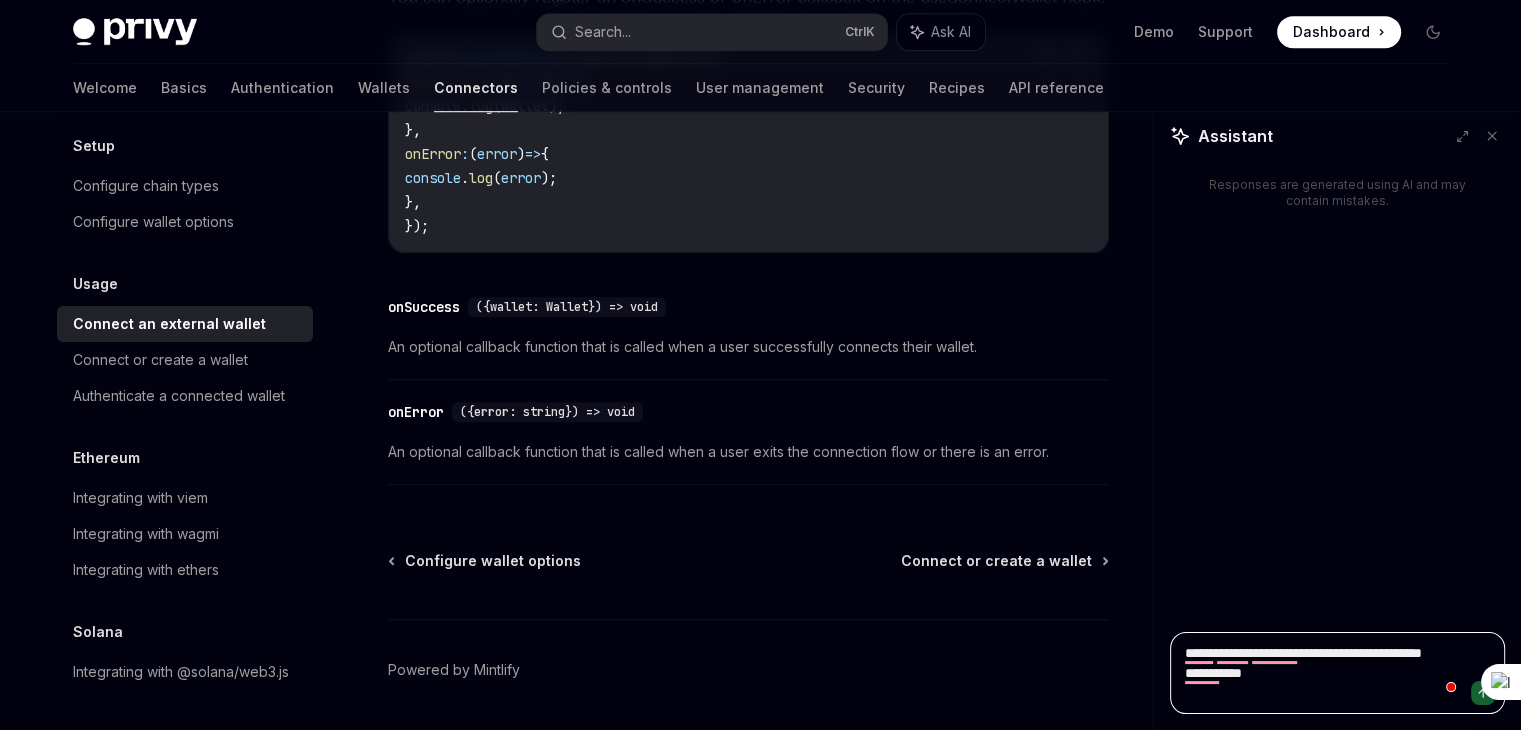 type on "*" 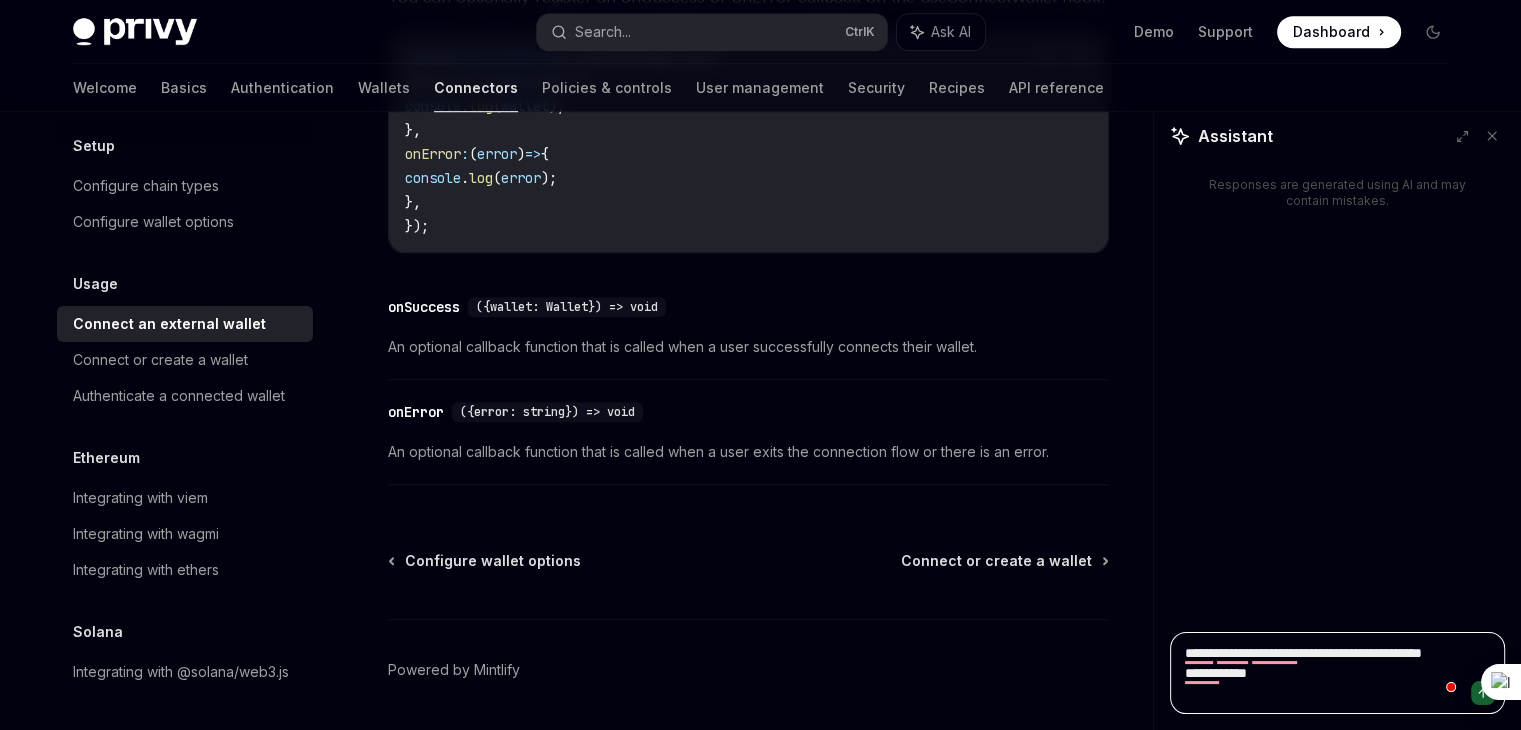 type on "*" 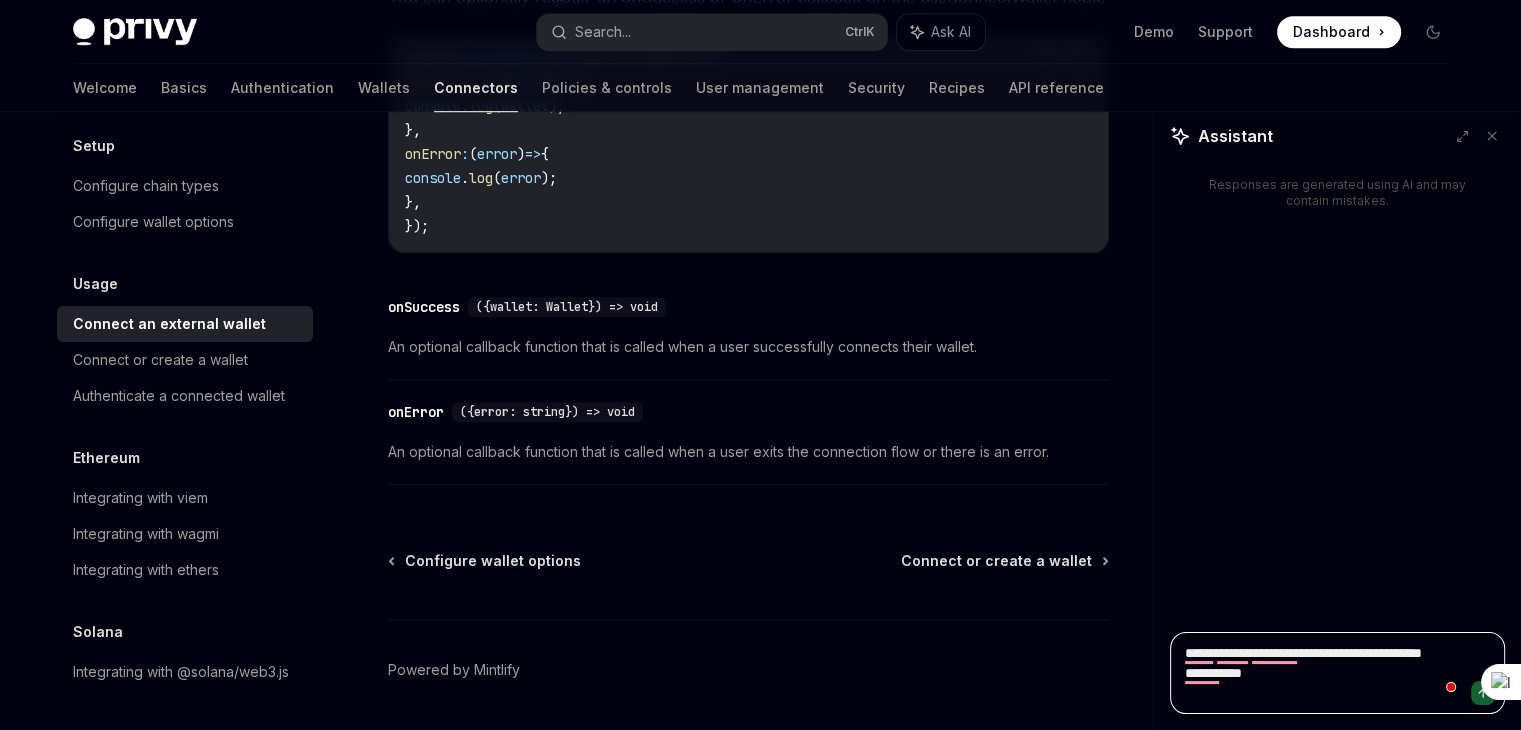 type on "*" 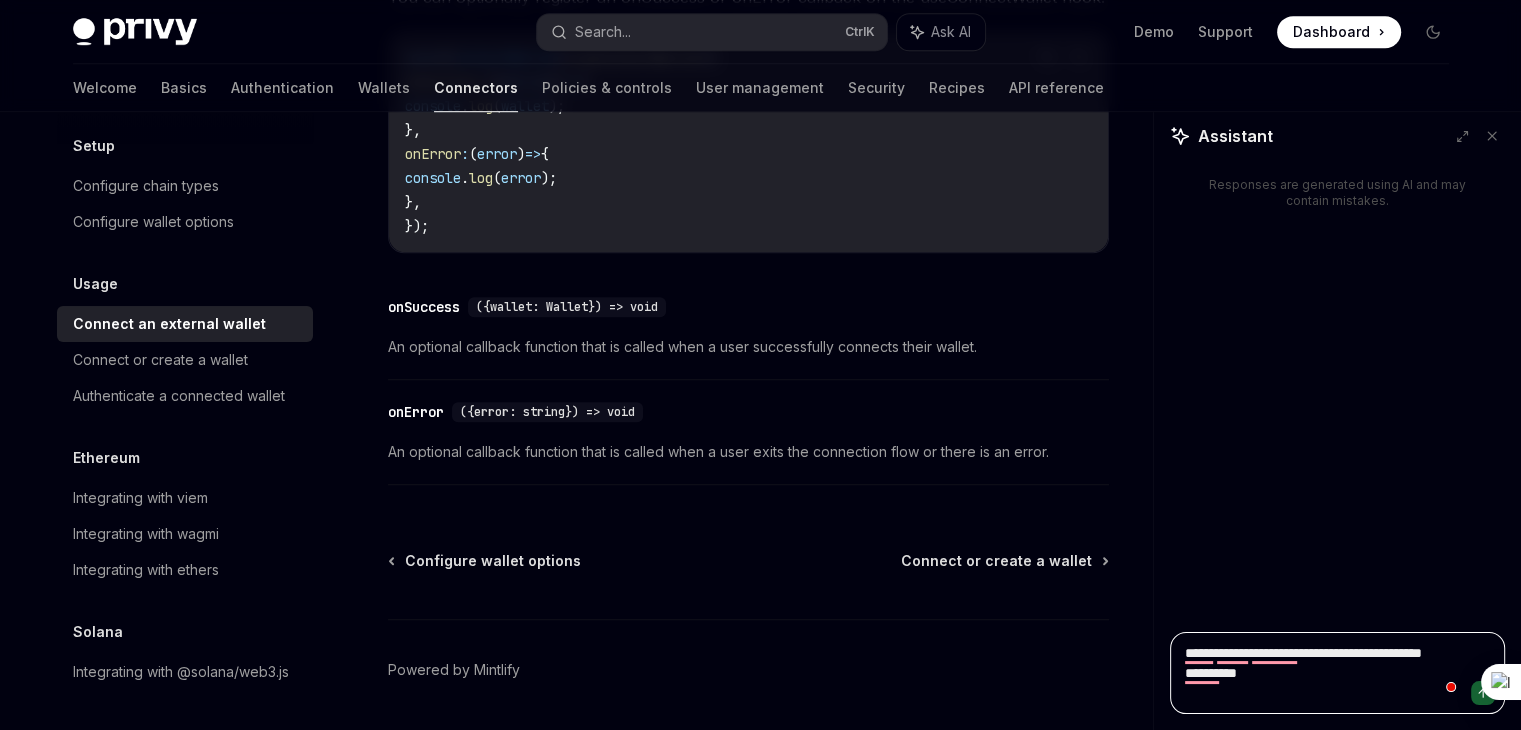 type on "*" 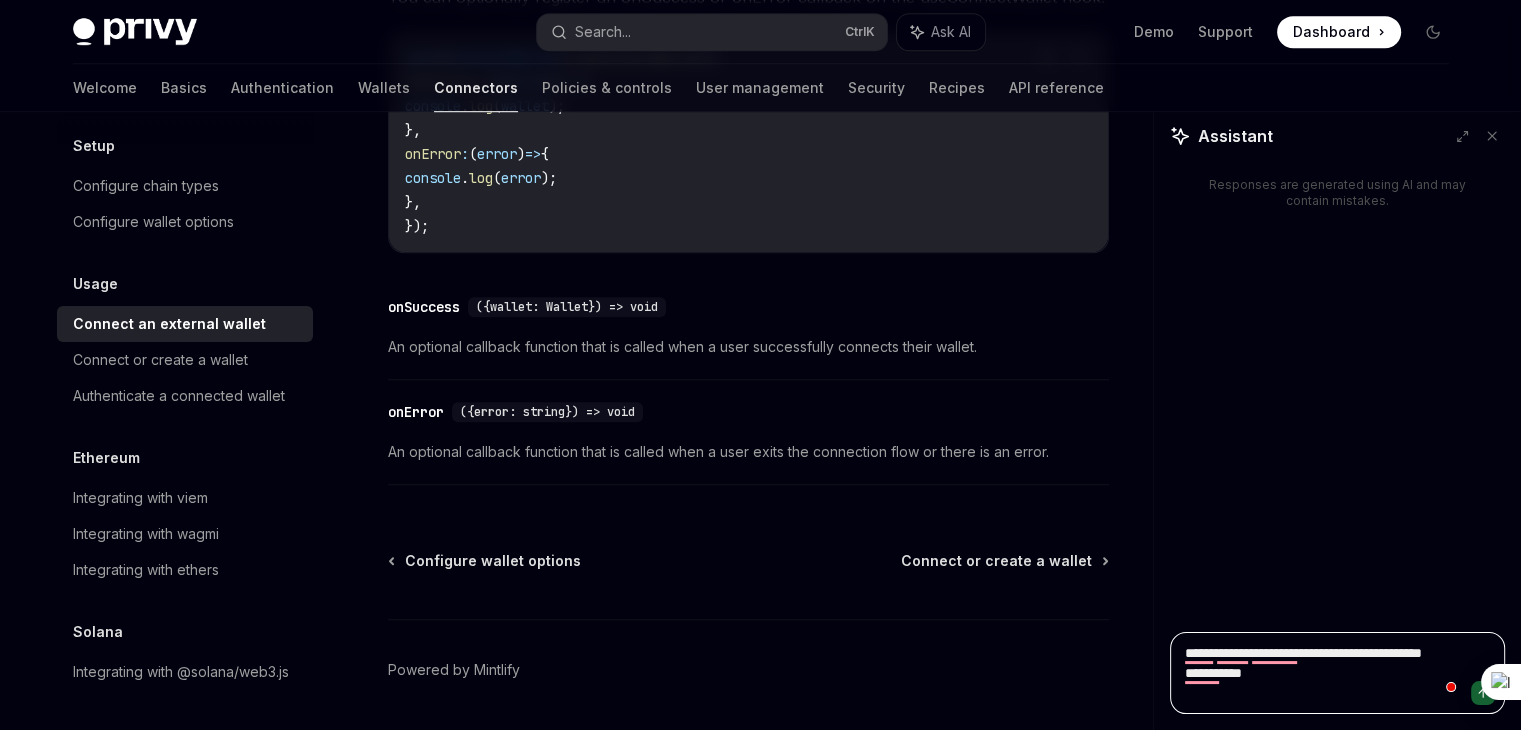 type on "*" 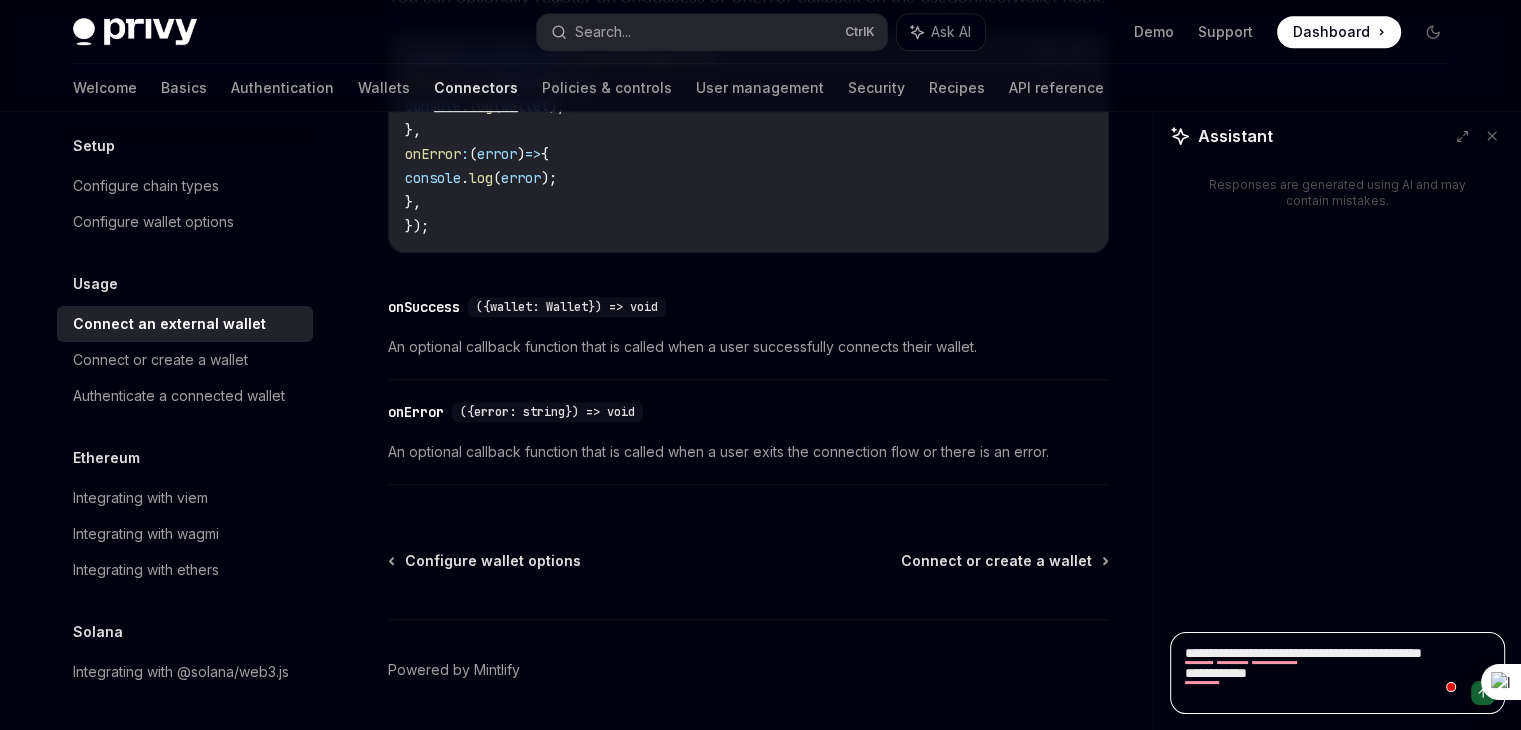 type on "*" 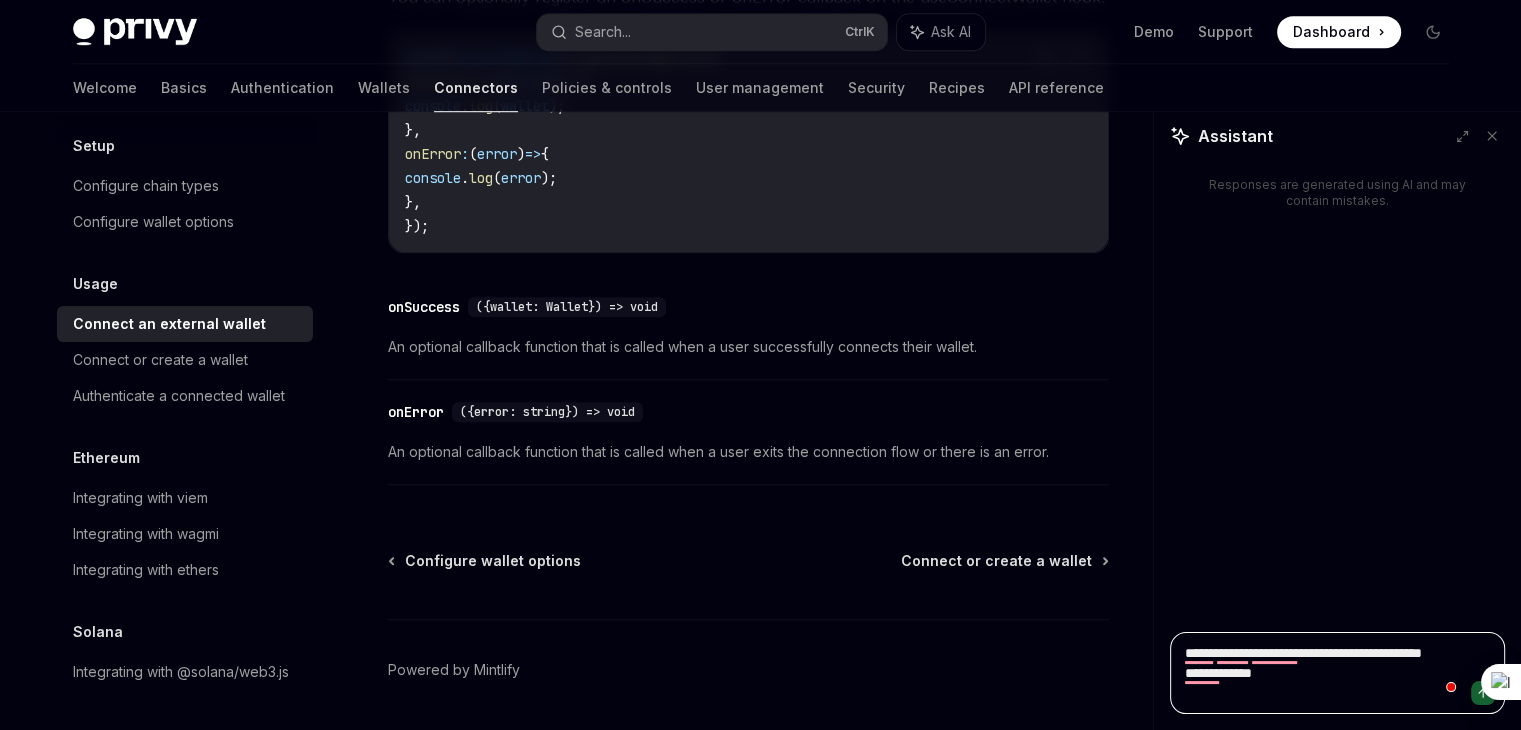 type on "*" 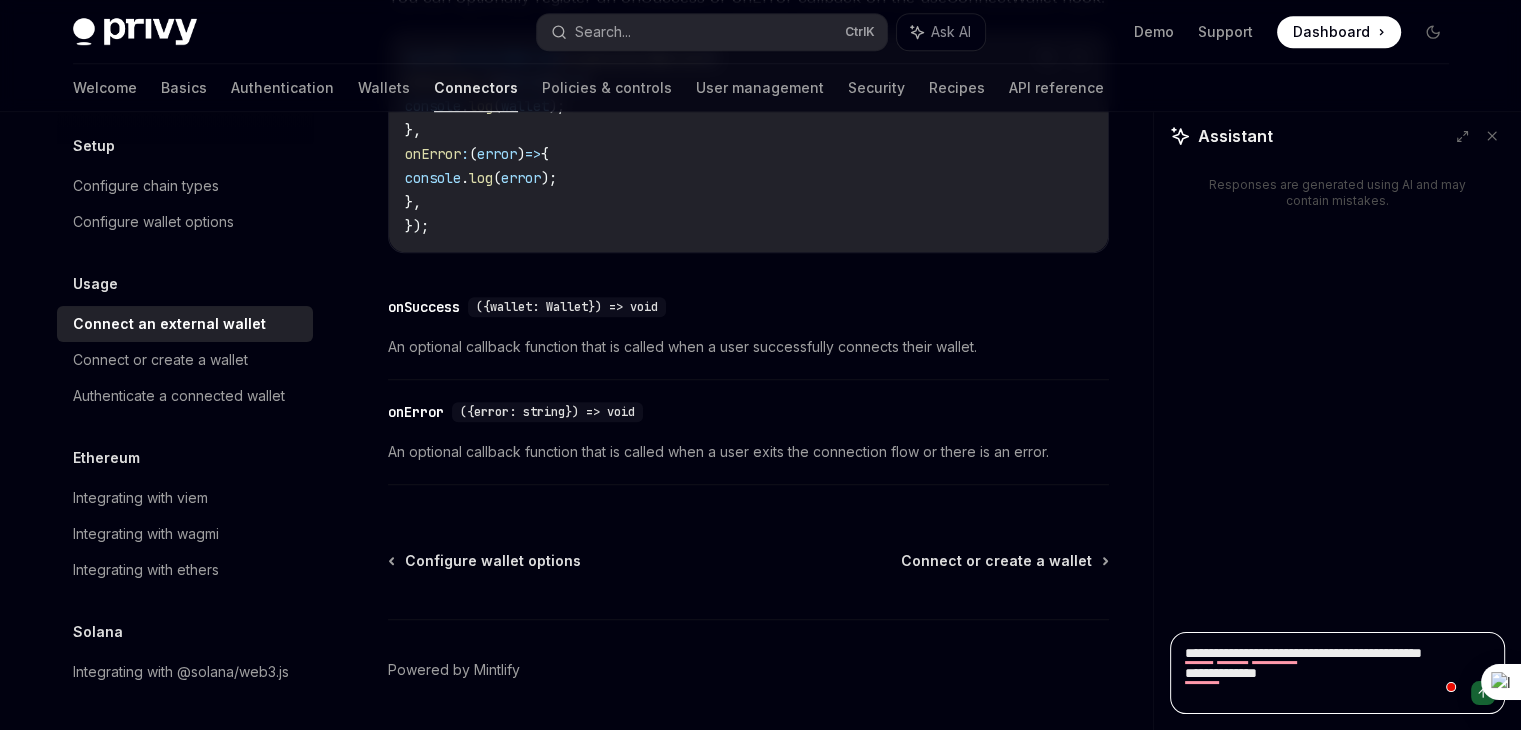 type on "*" 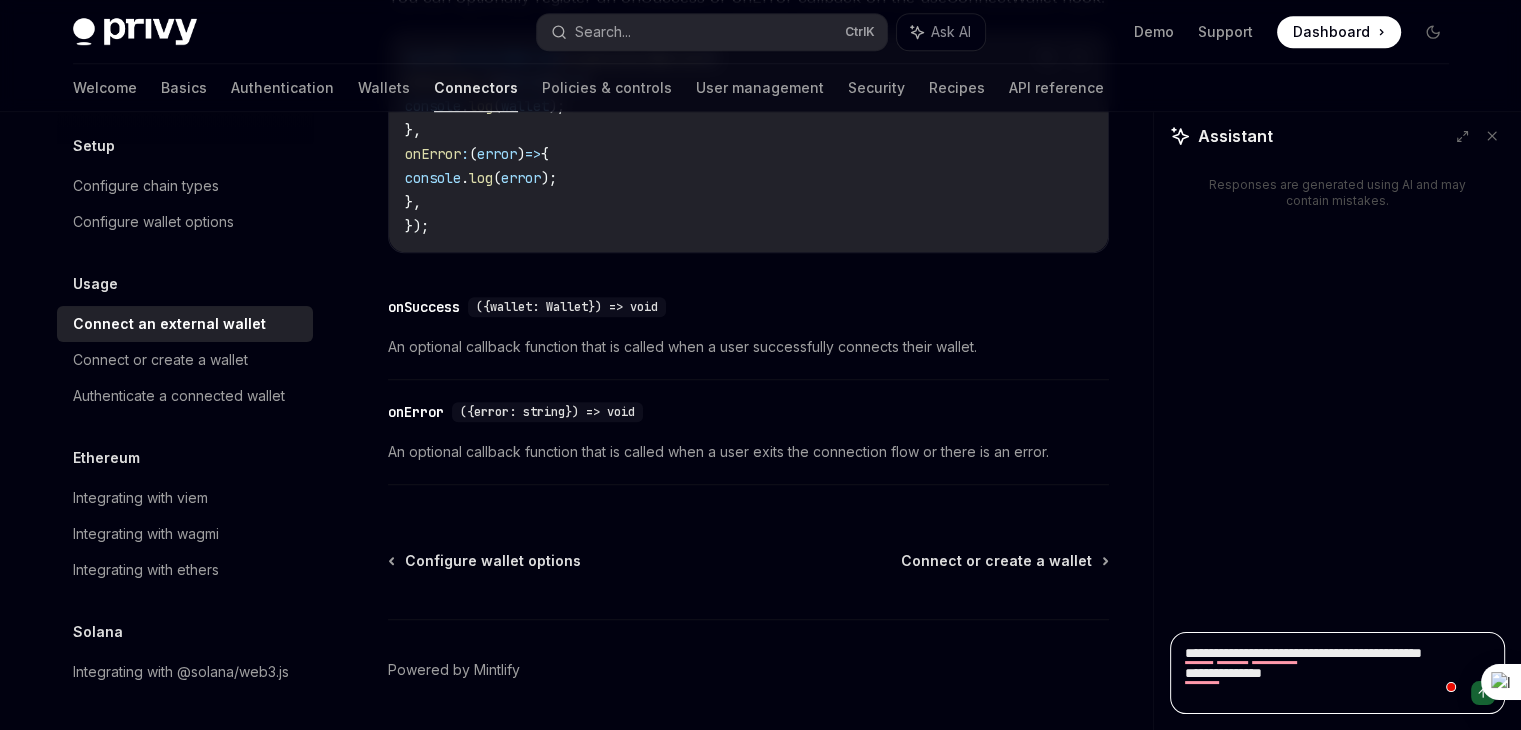 type on "*" 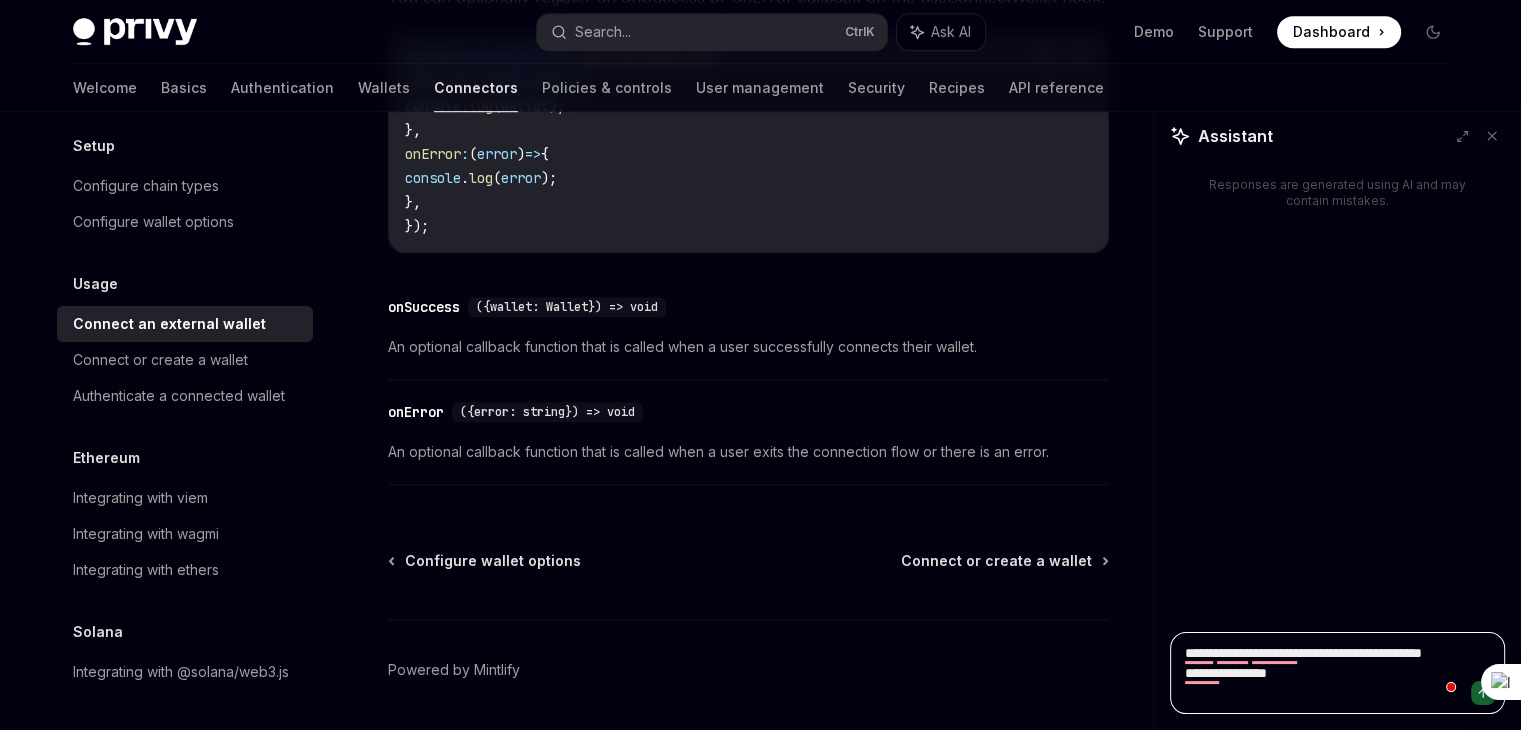 type on "*" 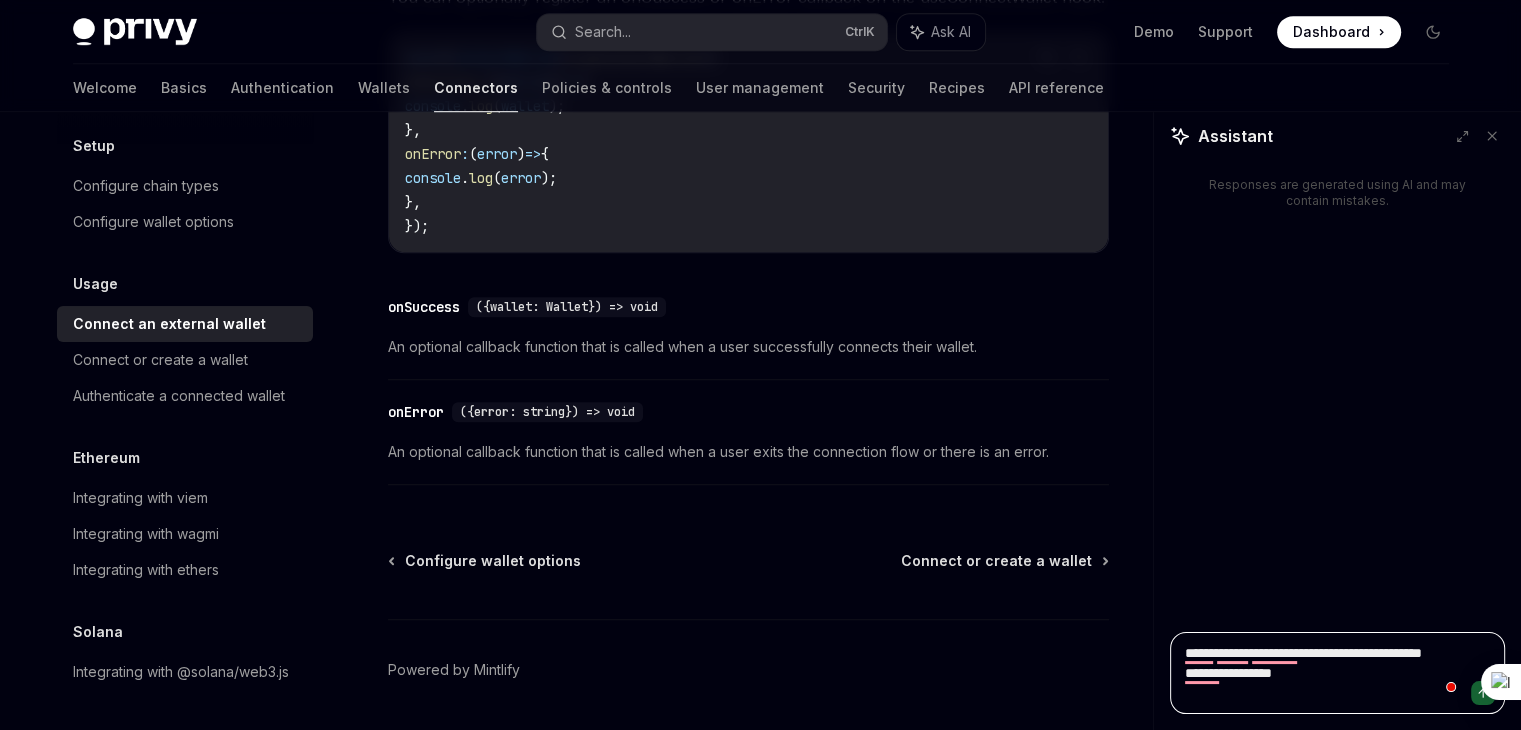 type on "*" 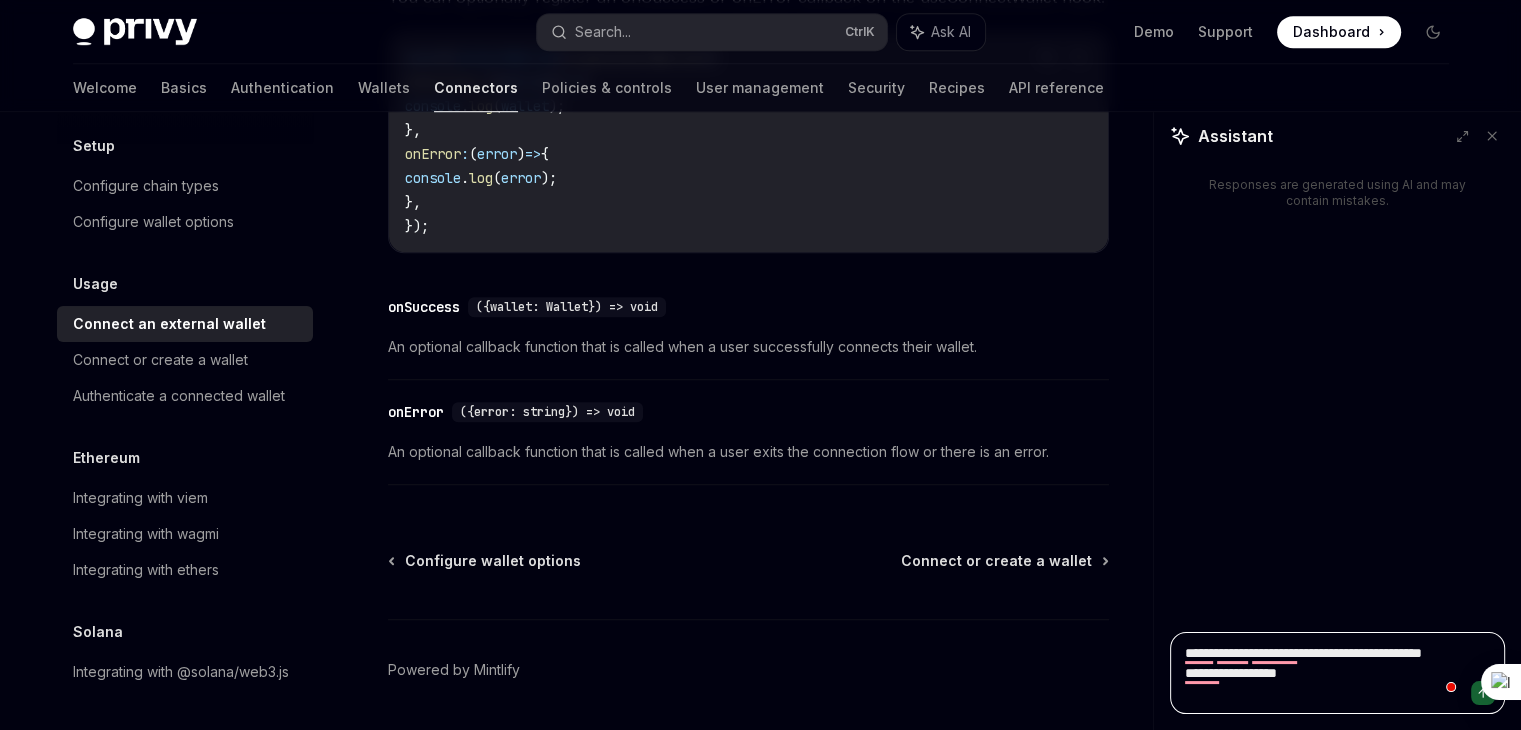 type on "*" 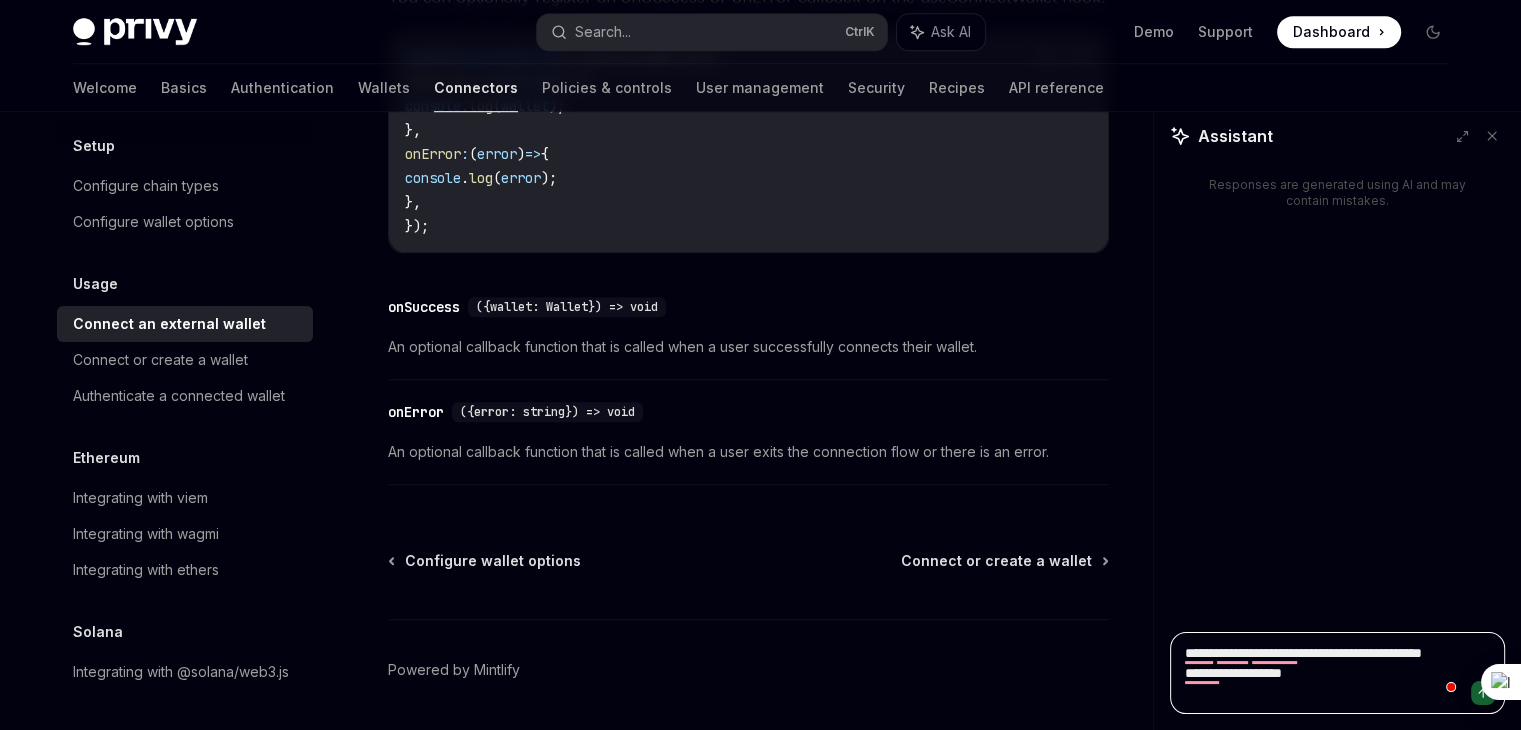 type on "*" 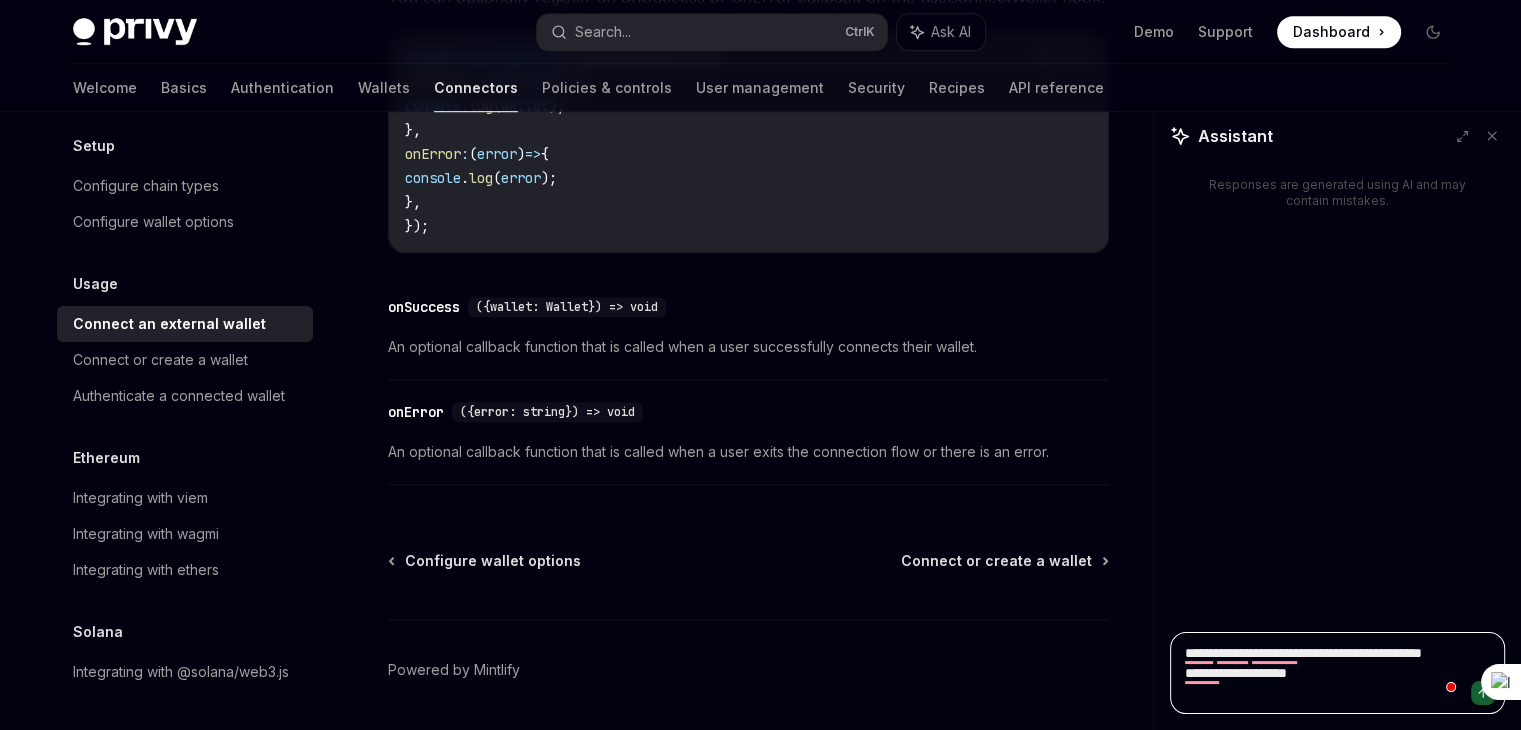 type on "*" 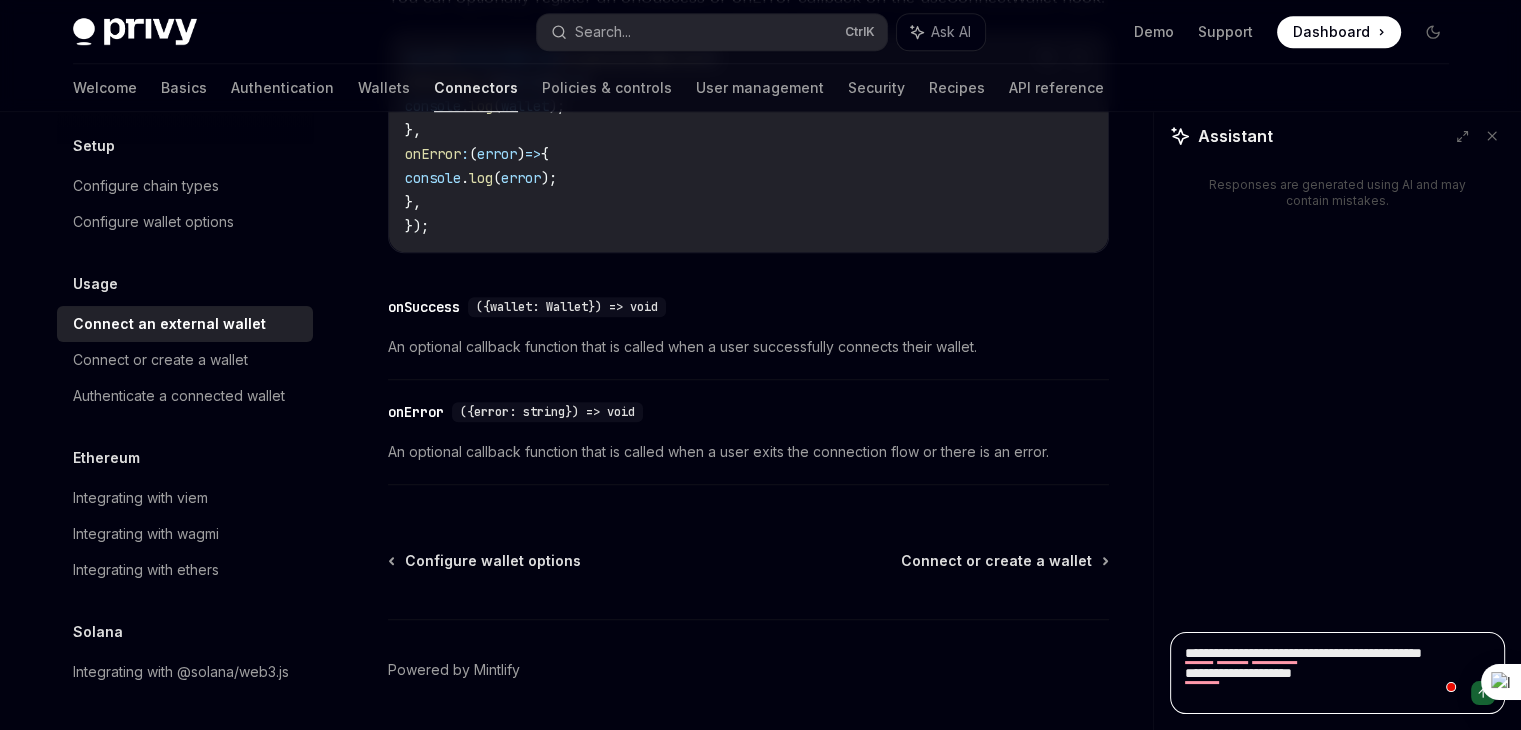 type on "*" 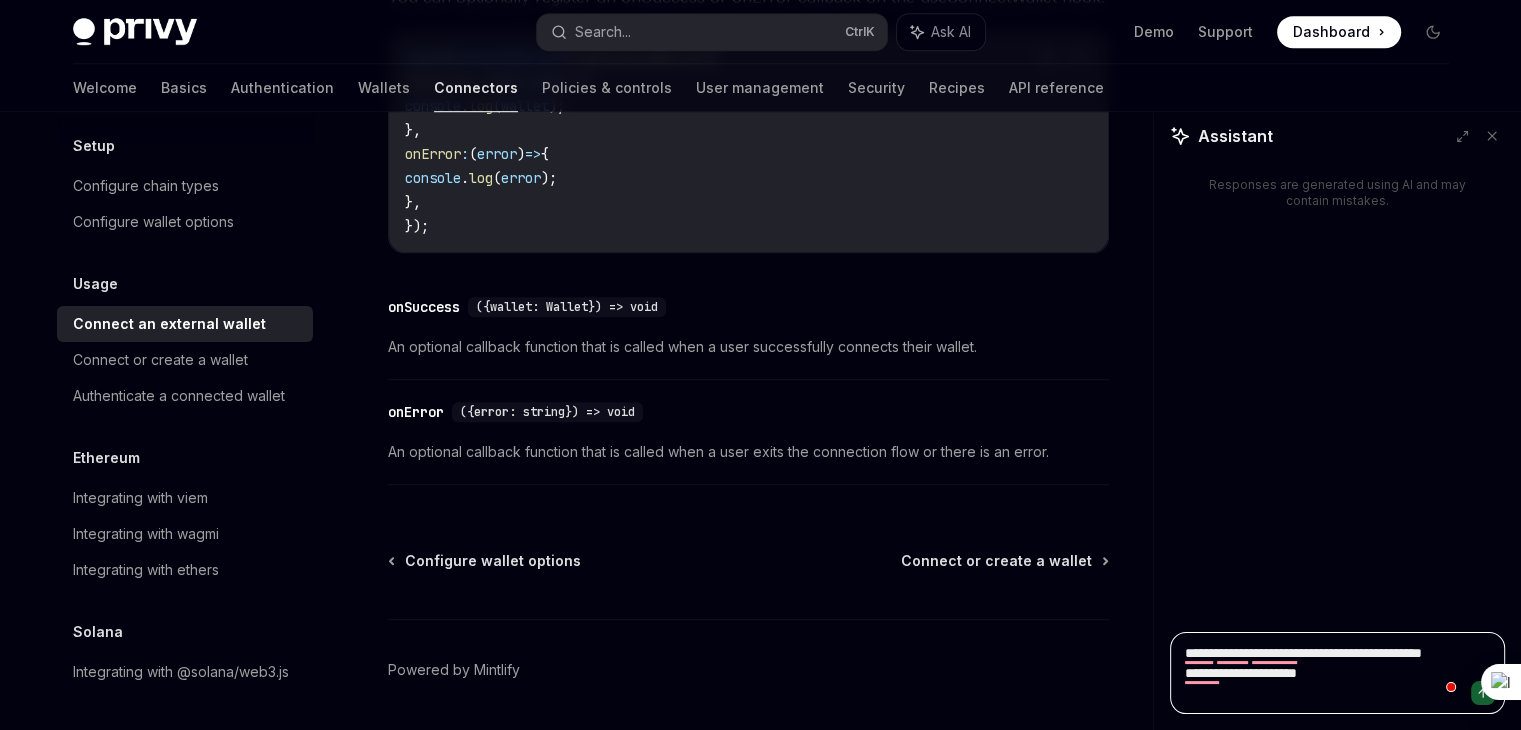 type on "*" 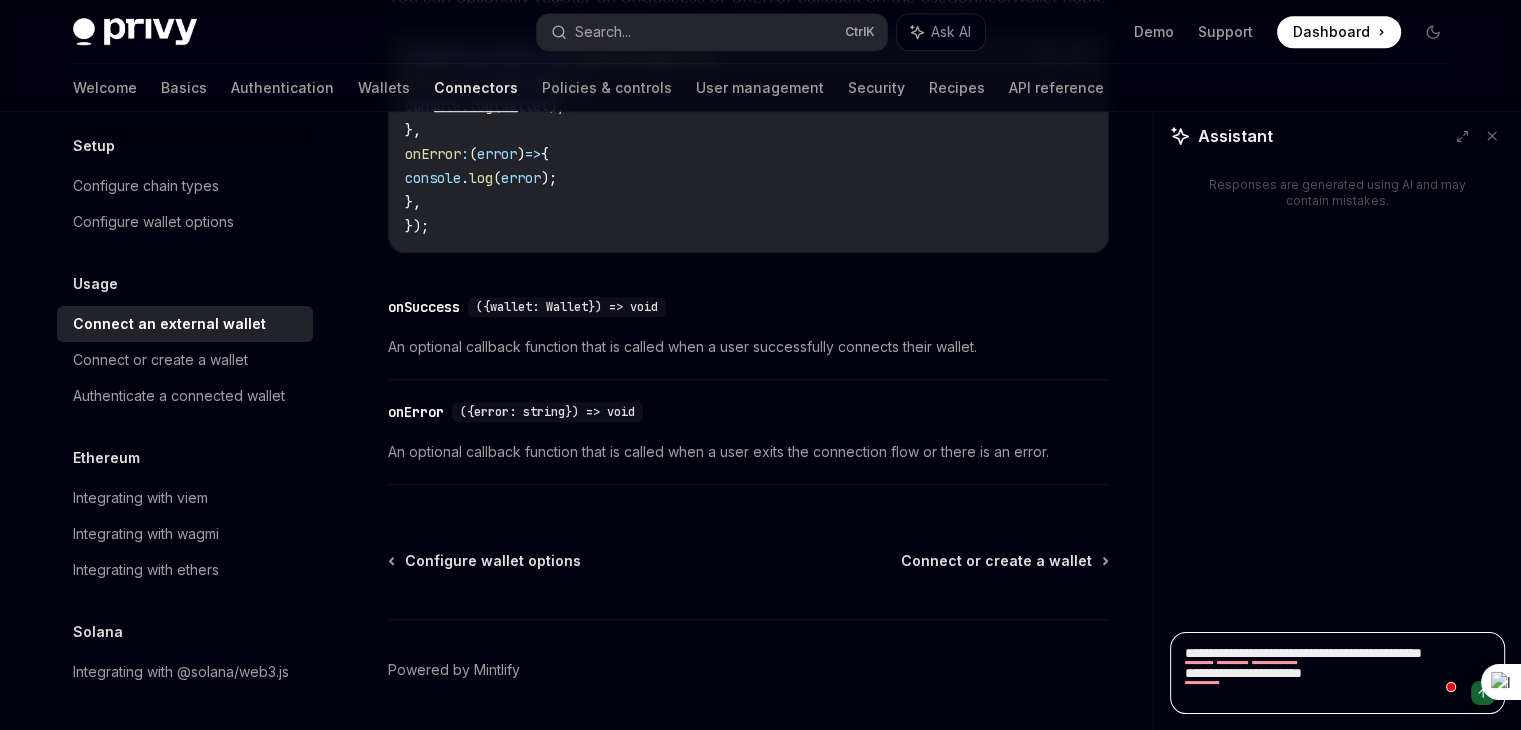type on "*" 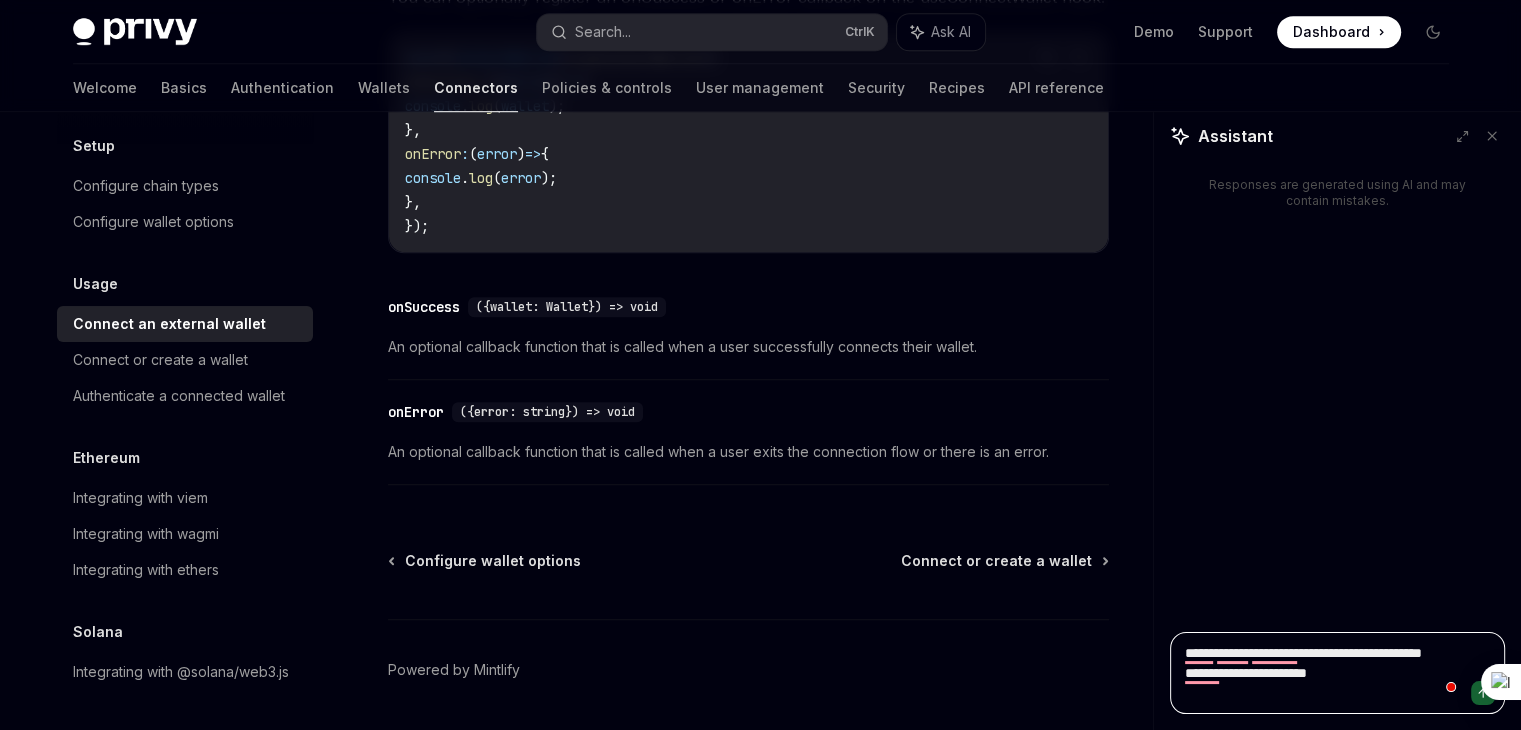 type on "*" 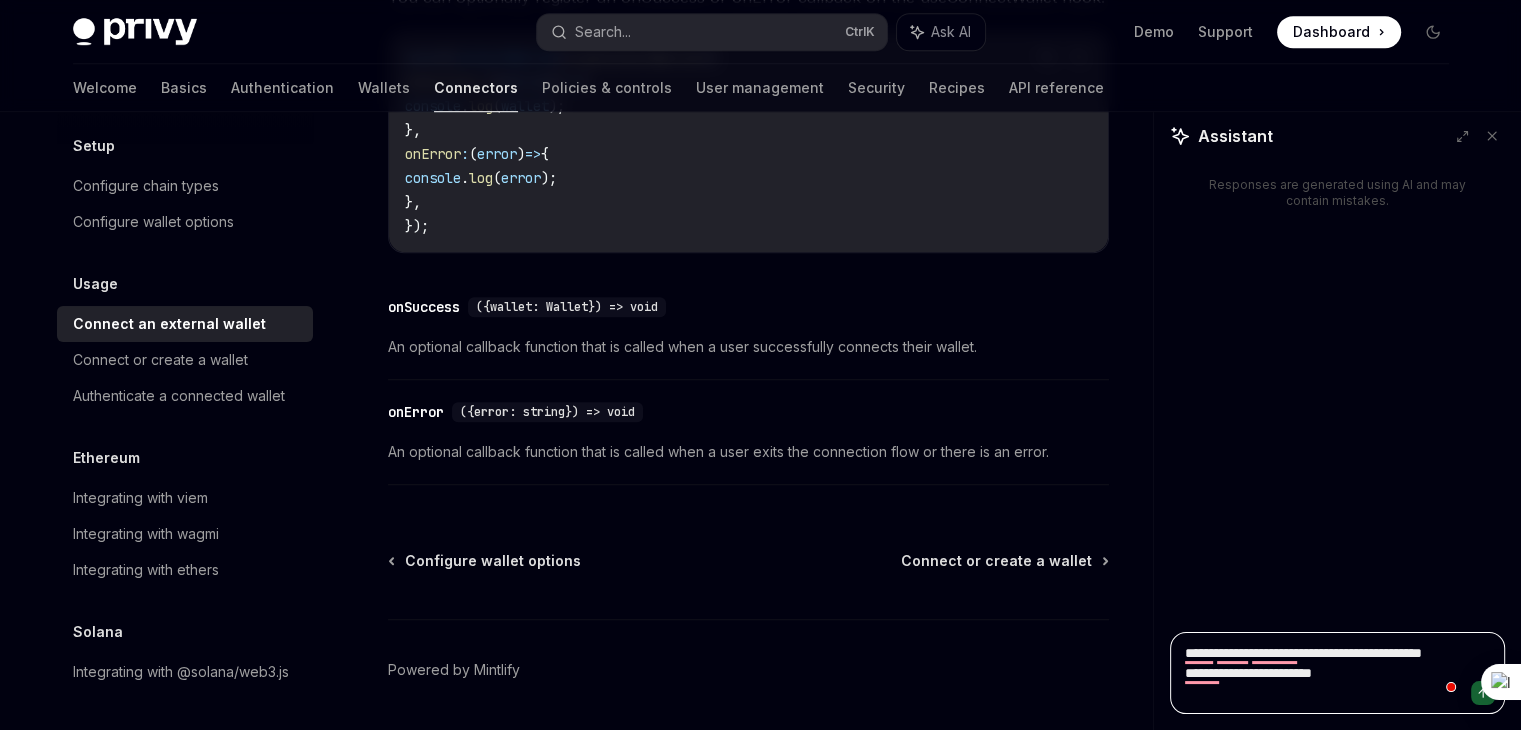 type on "*" 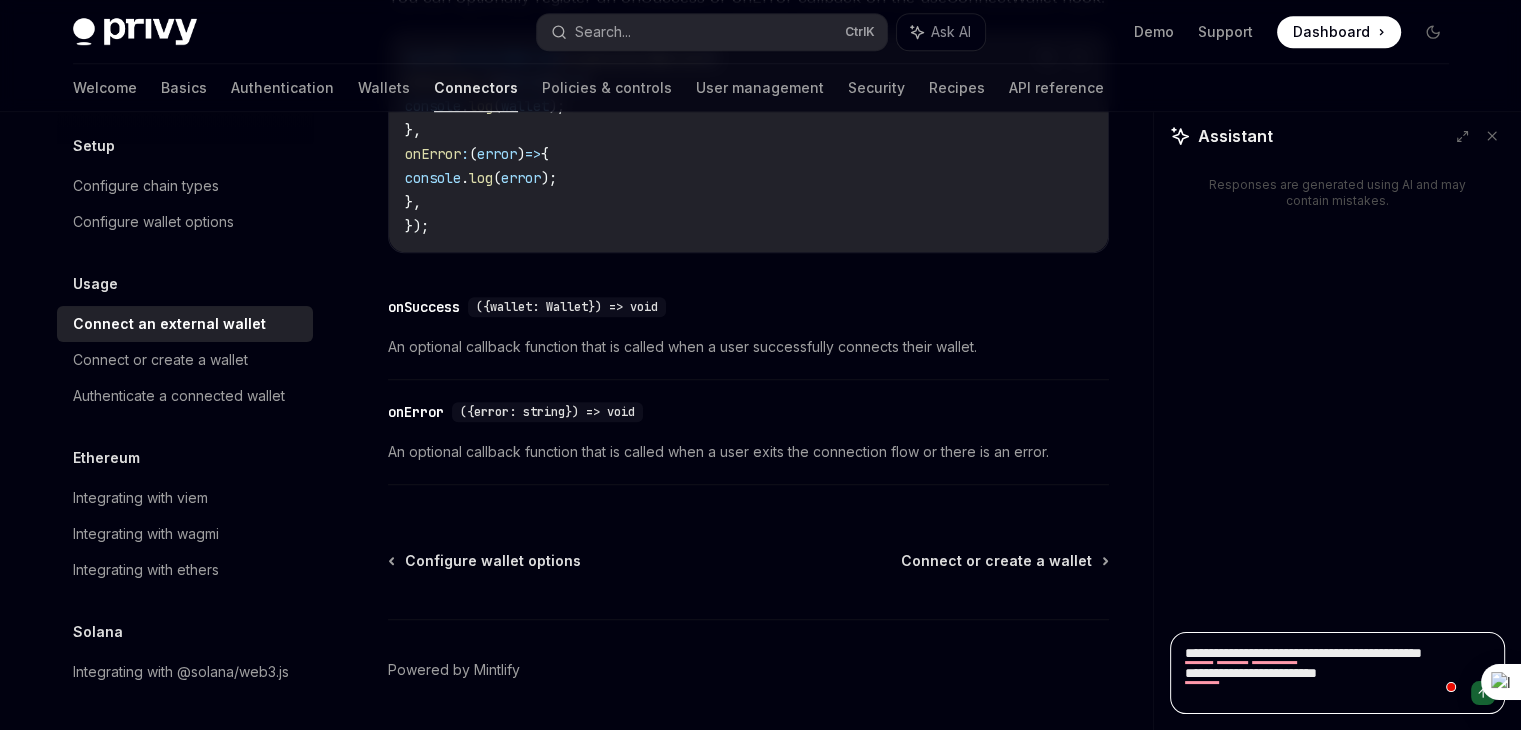 type on "*" 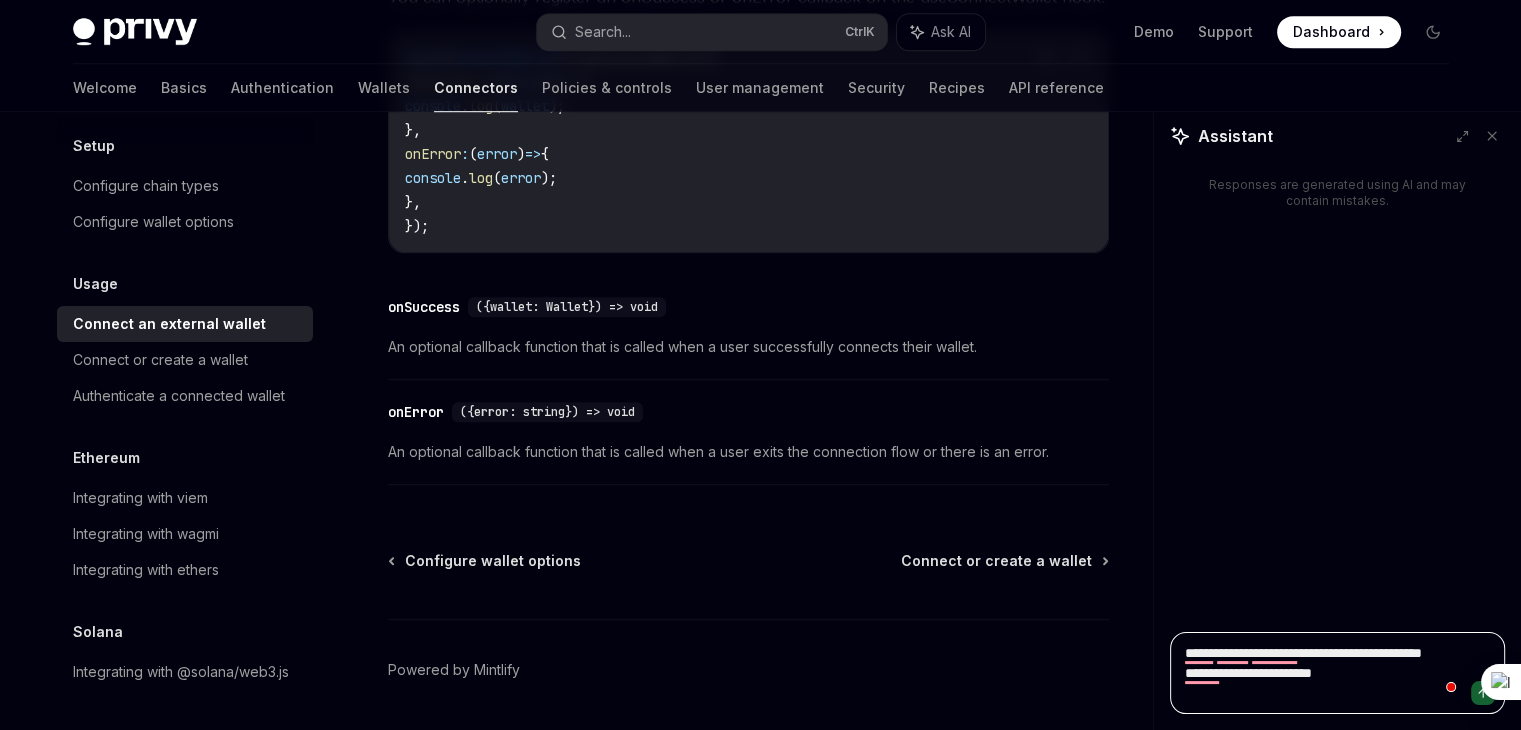 type on "*" 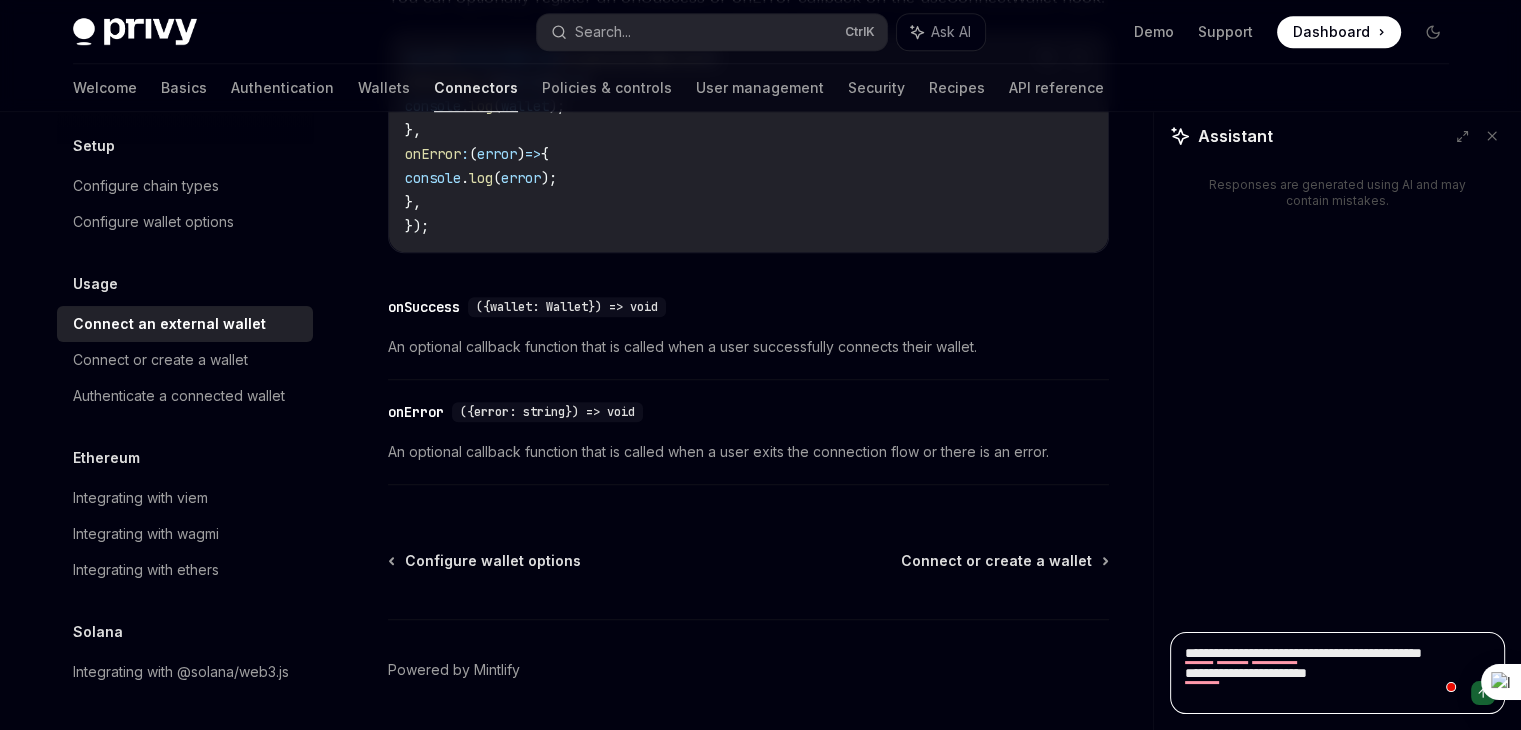 type on "*" 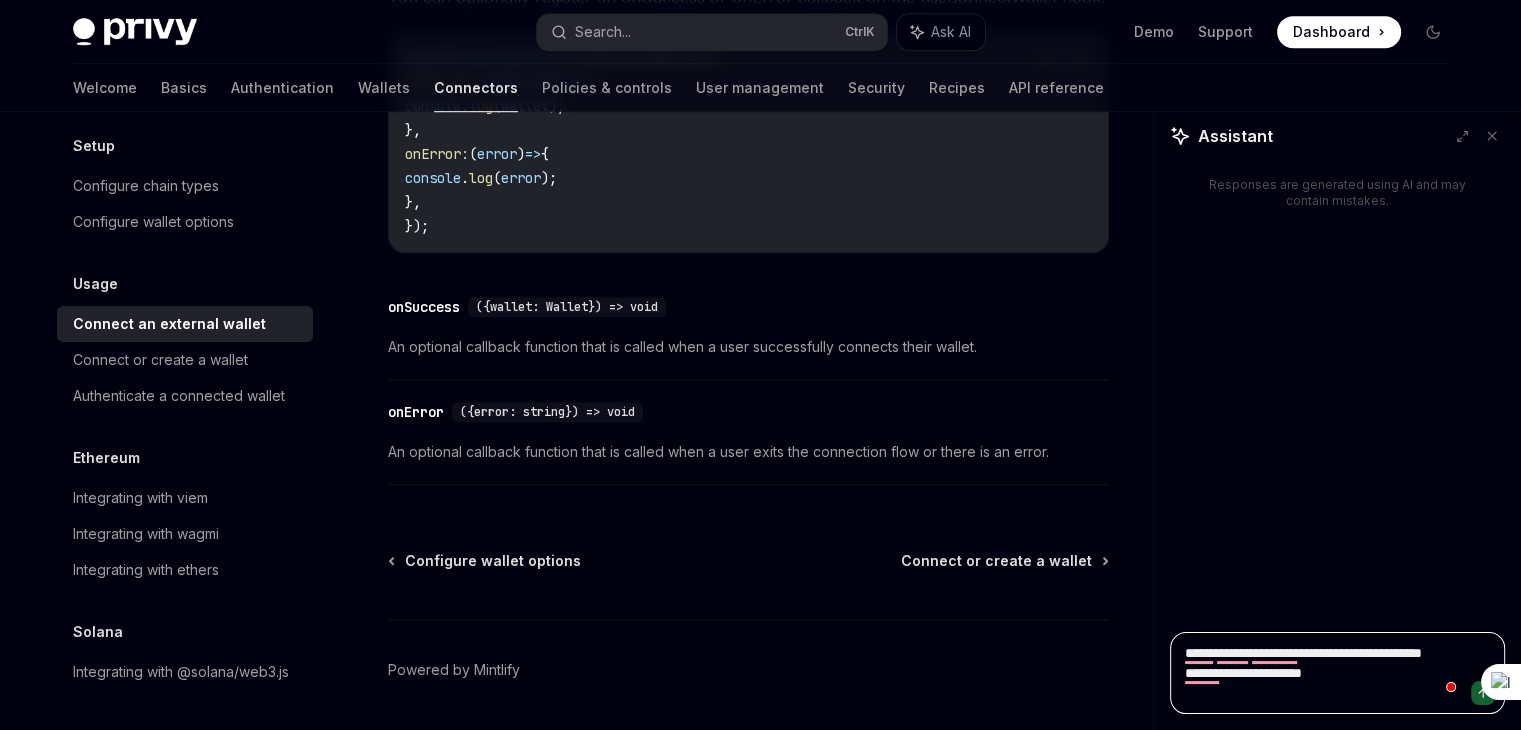 type on "*" 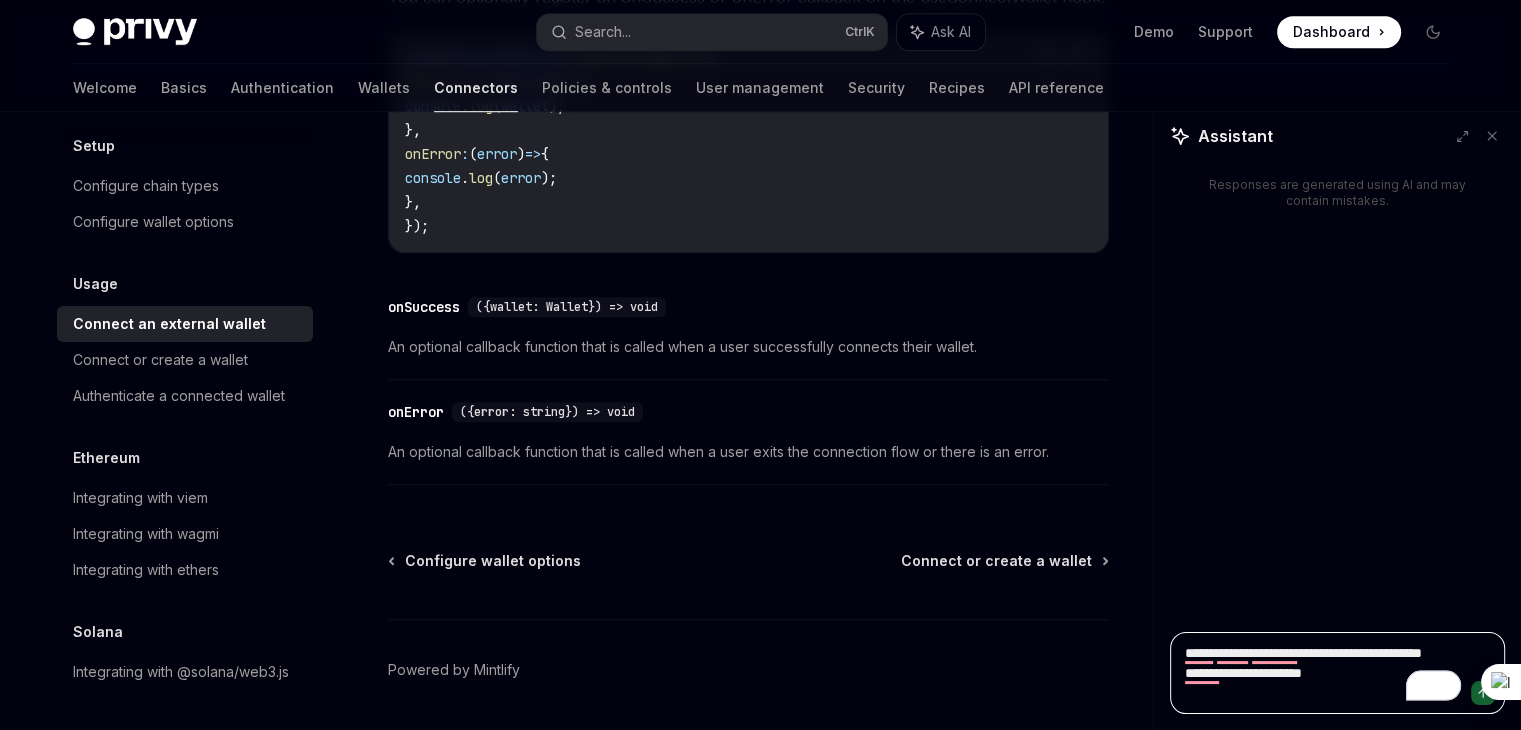 type on "**********" 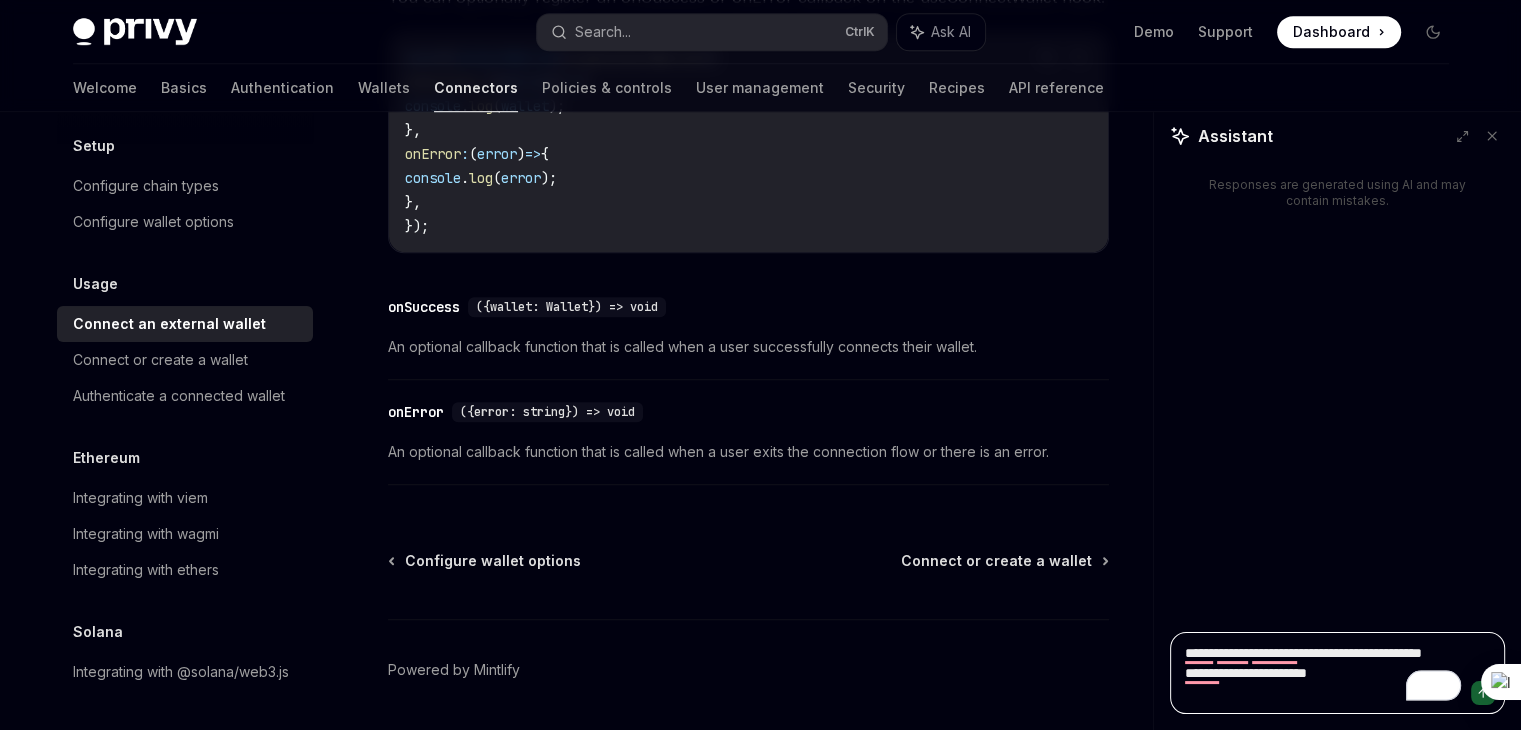 type on "*" 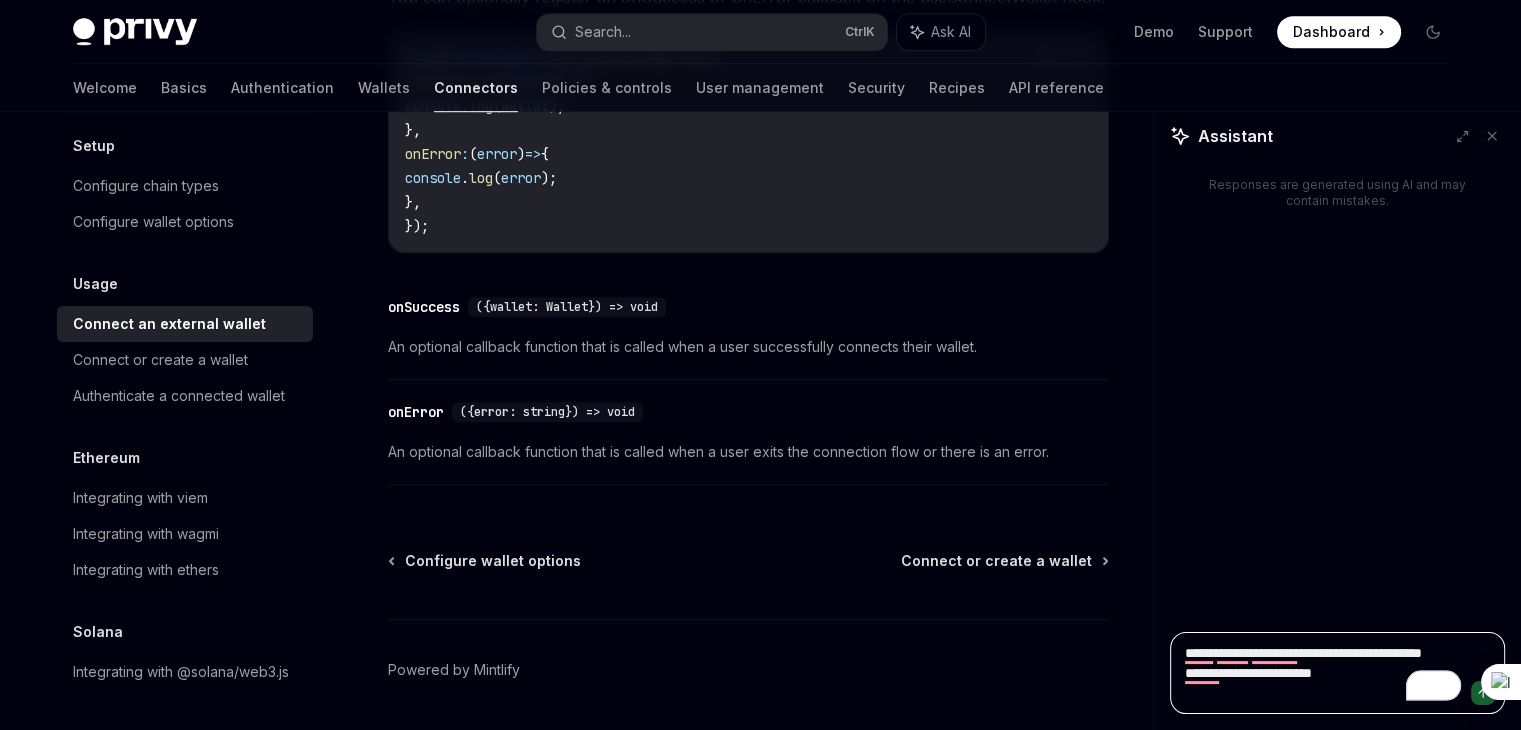 type on "*" 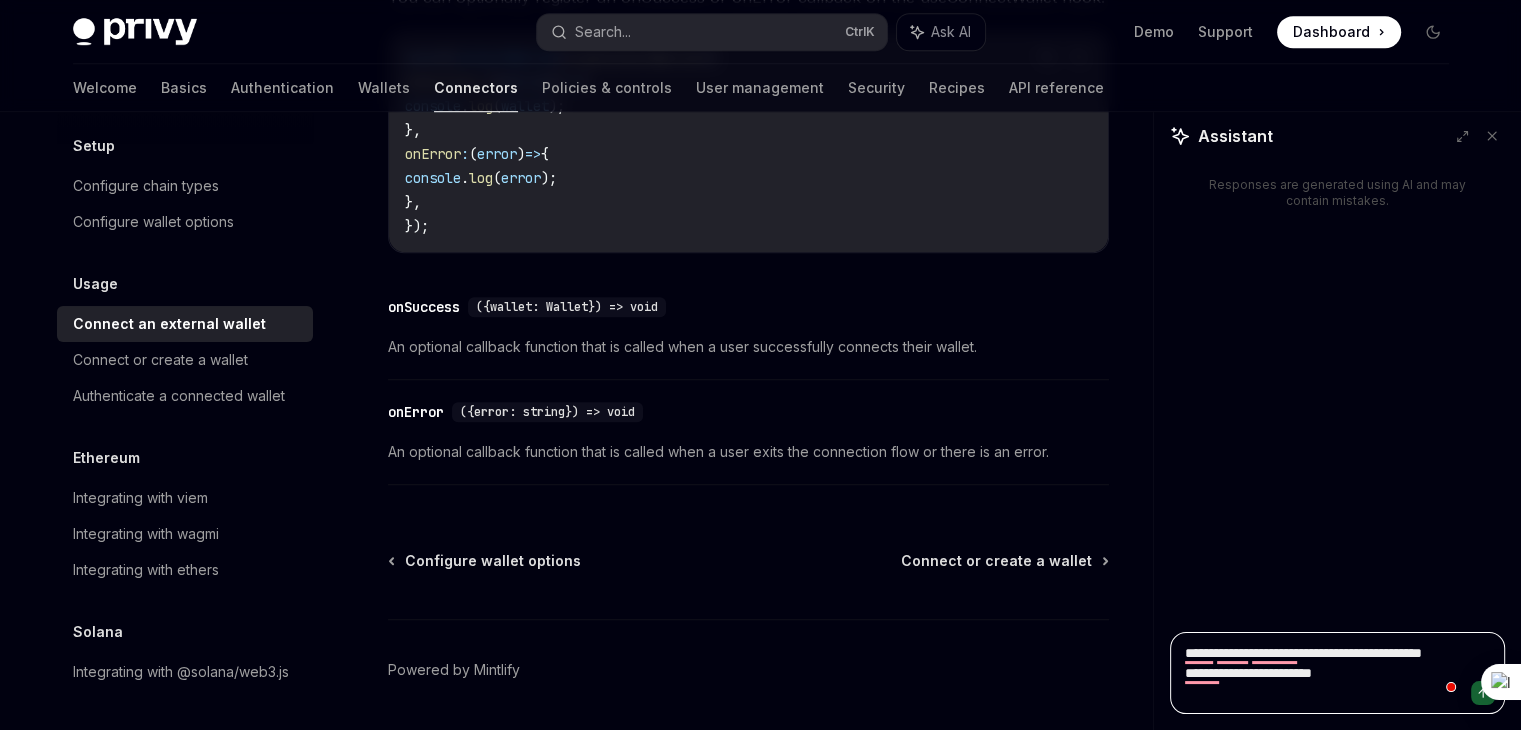 type on "**********" 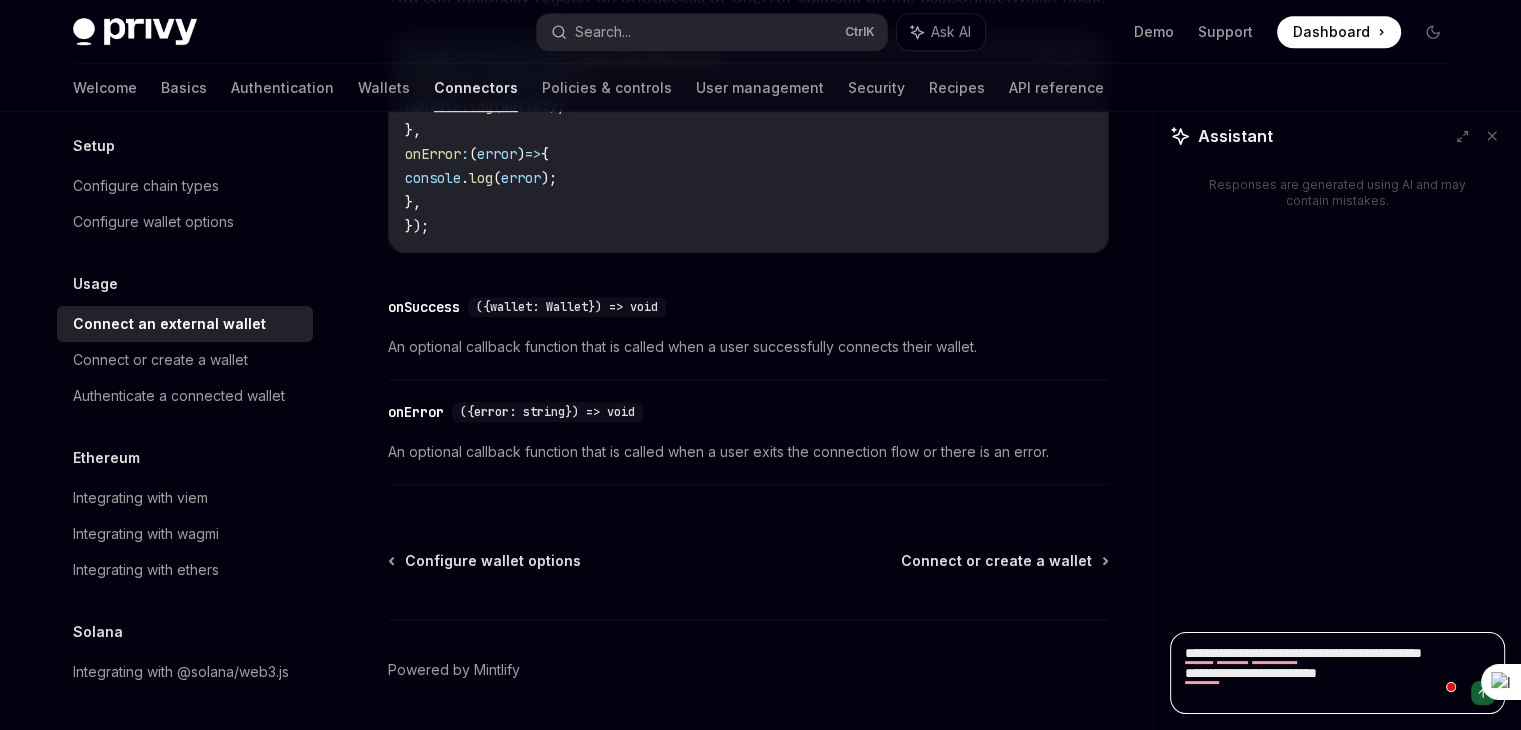 type on "*" 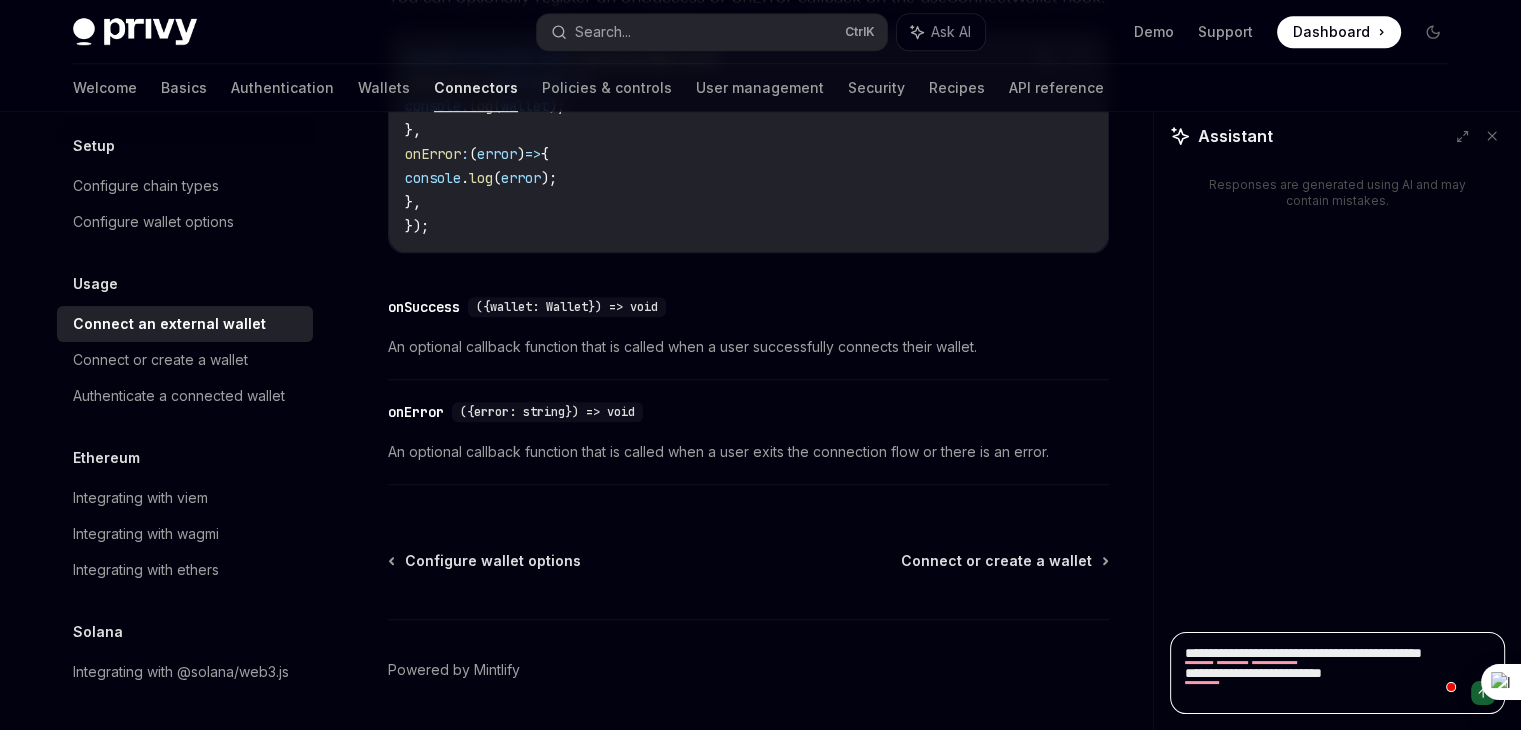 type on "*" 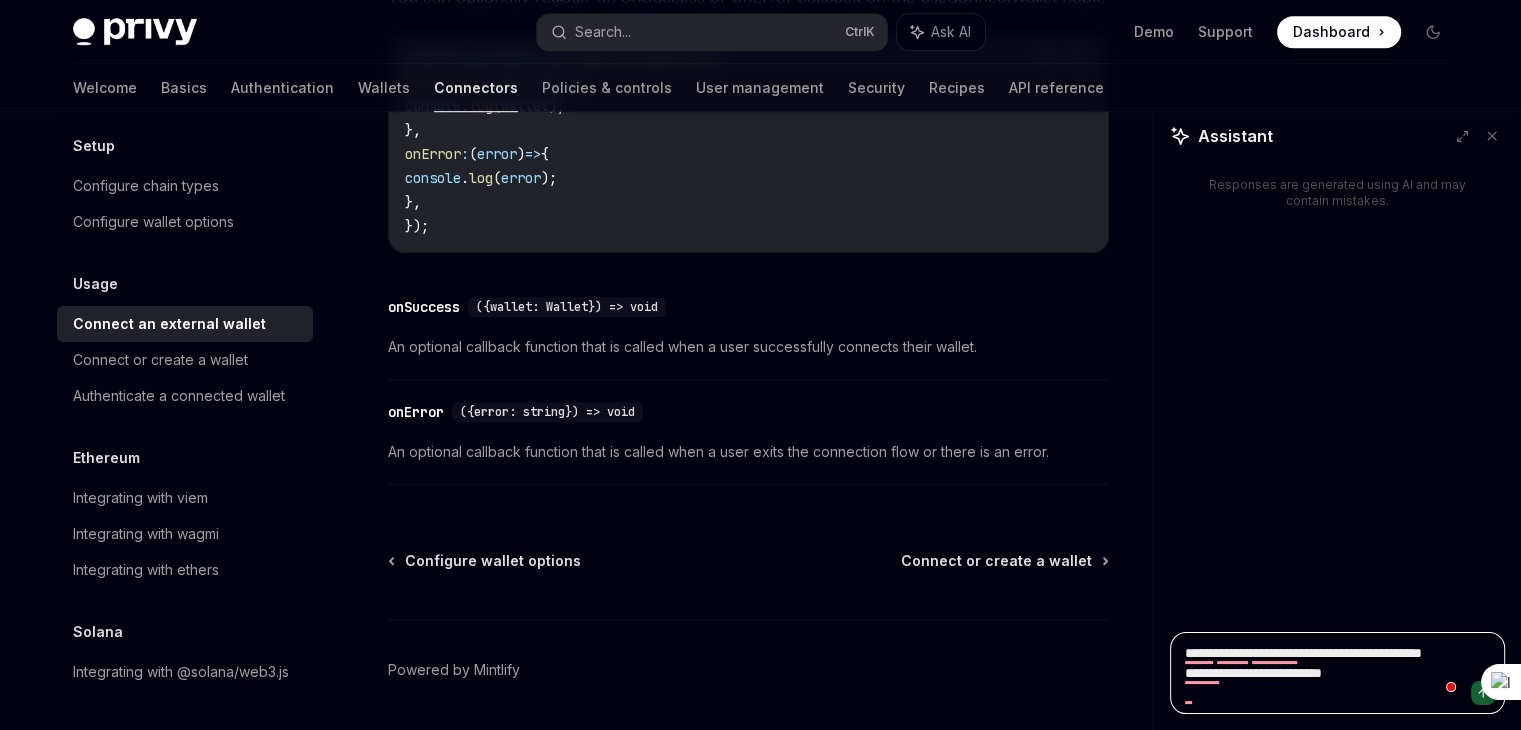 type on "**********" 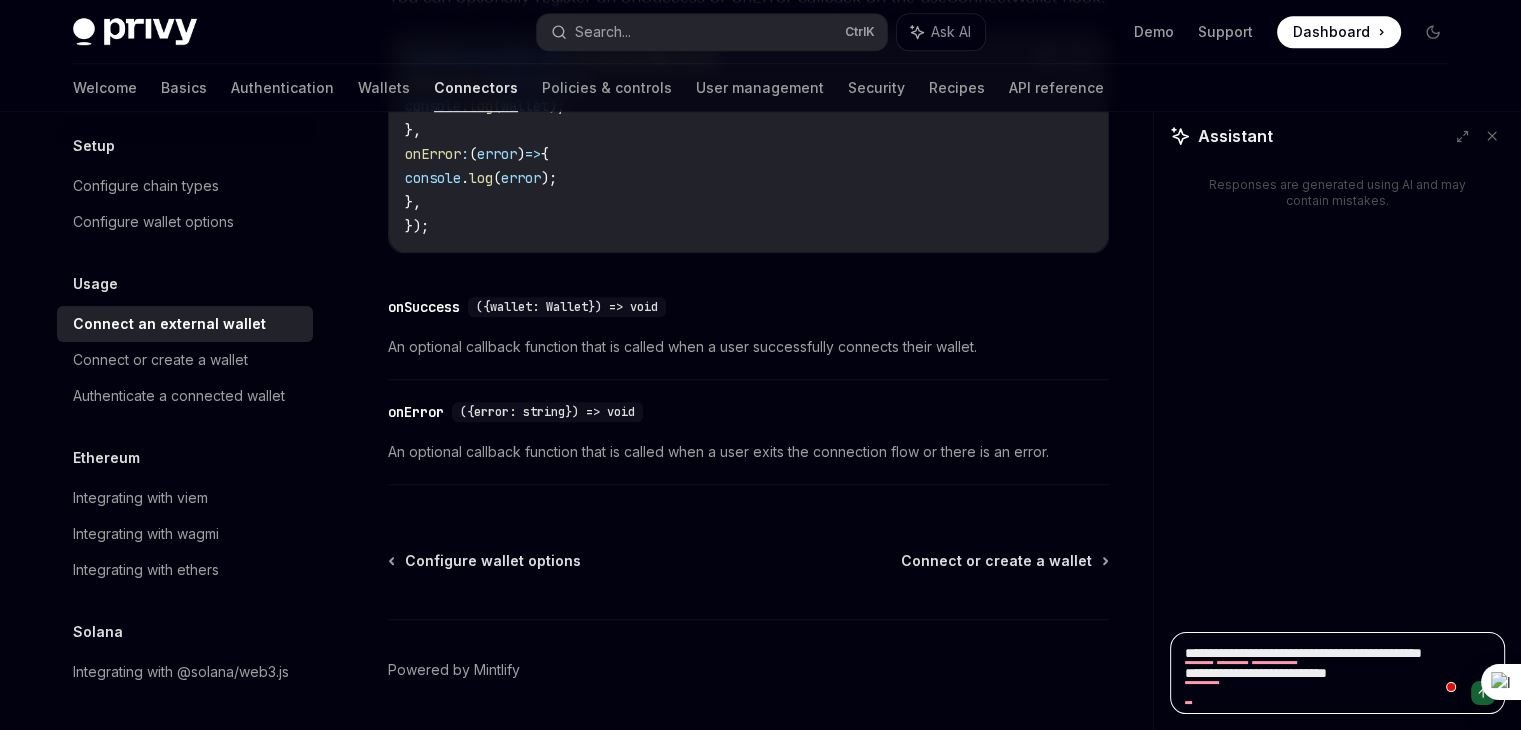 type on "*" 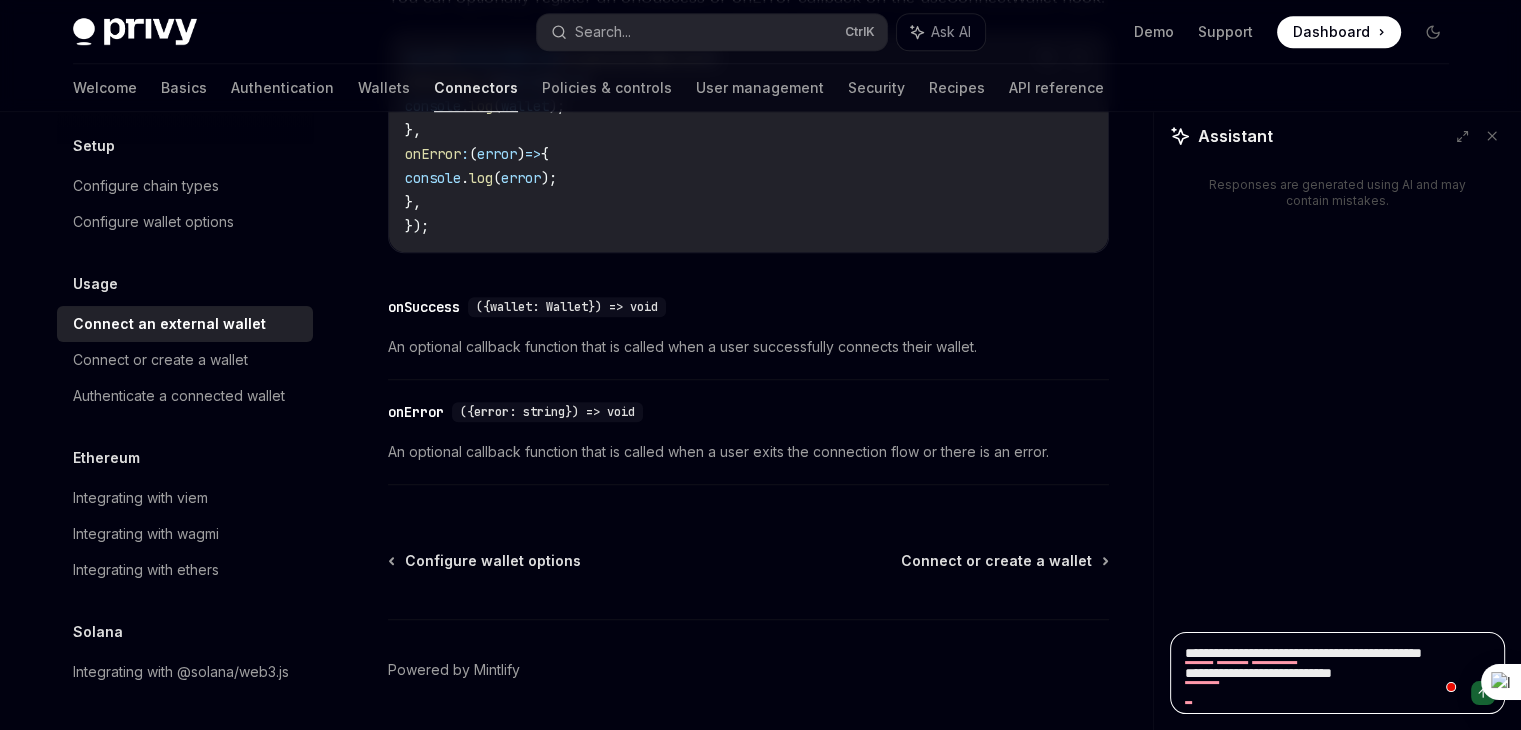 type on "*" 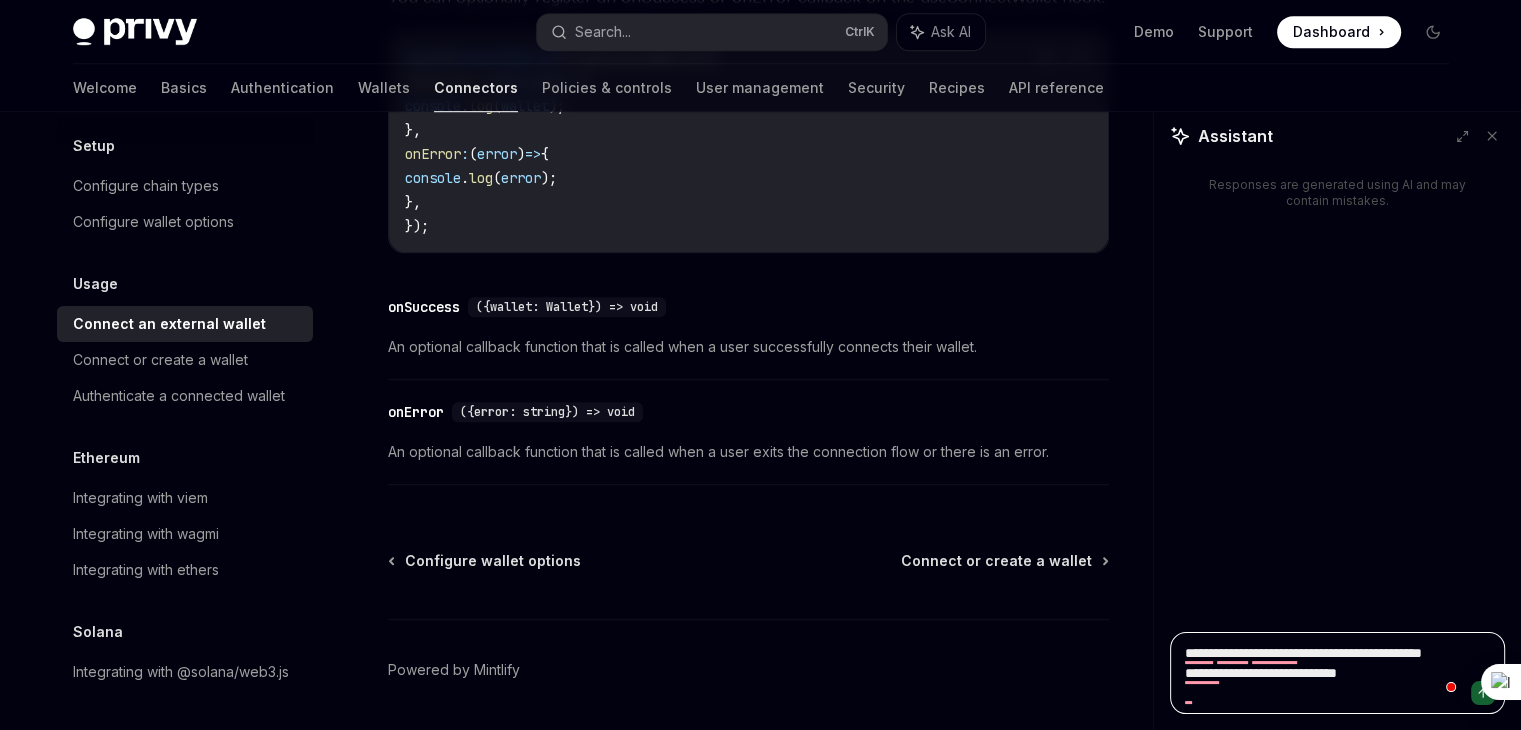 type on "*" 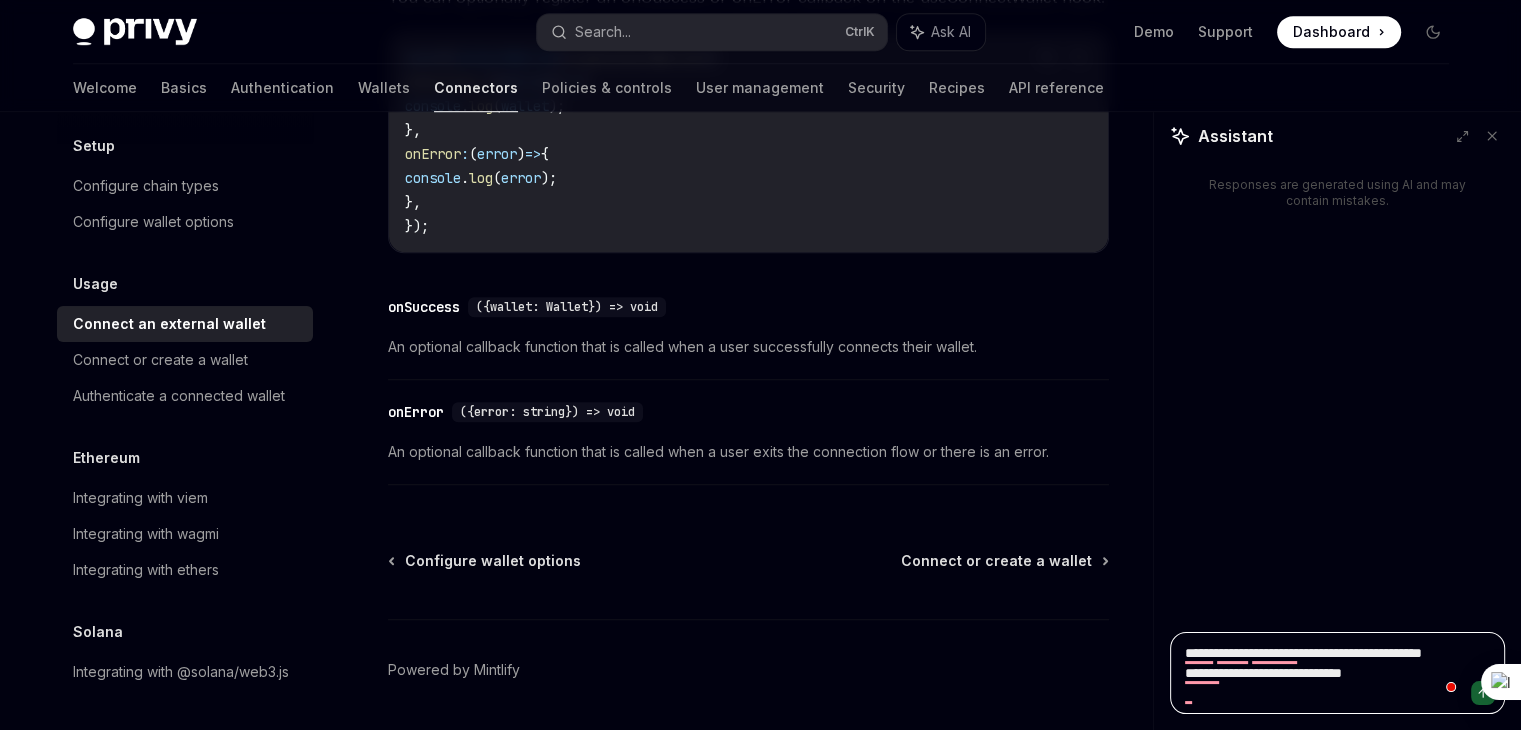 type on "*" 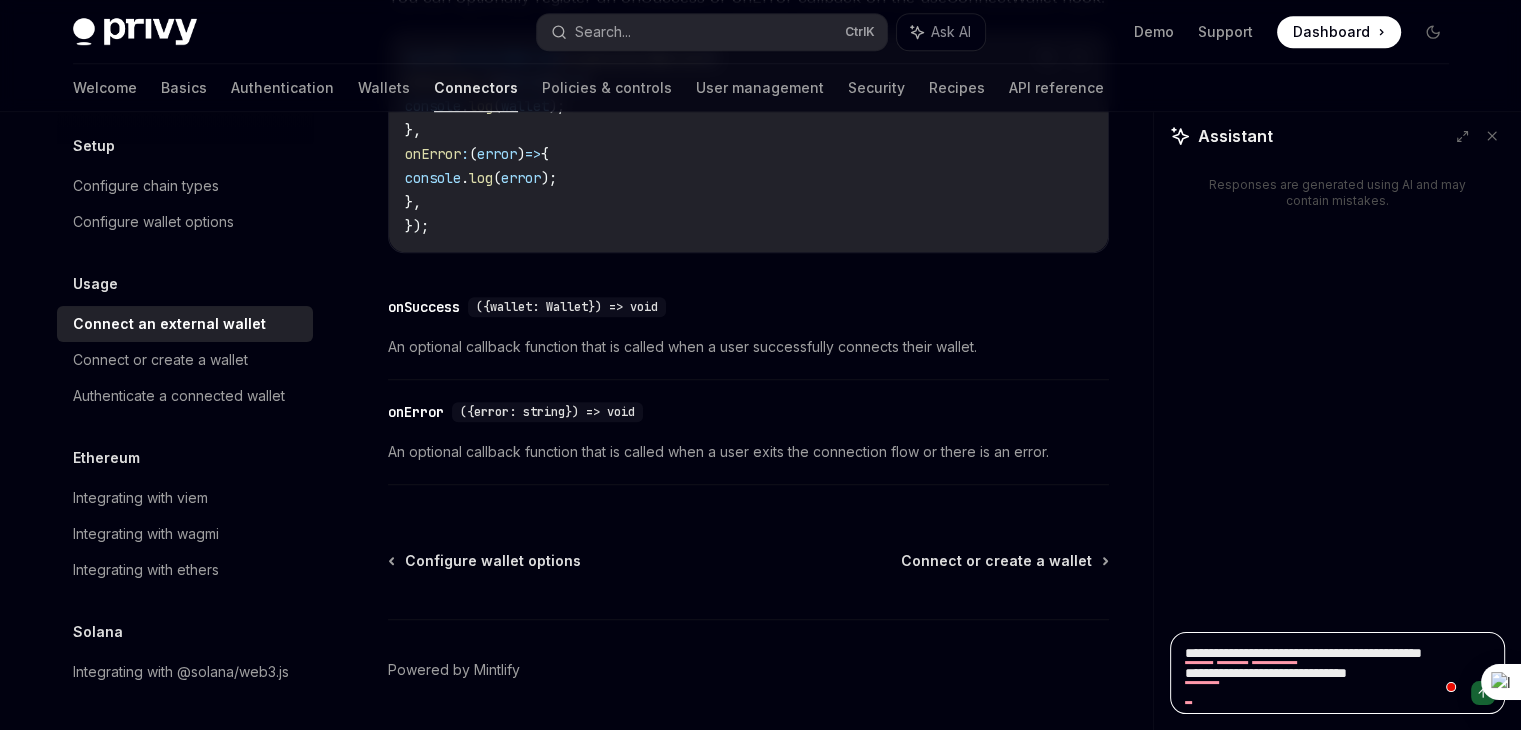 type on "*" 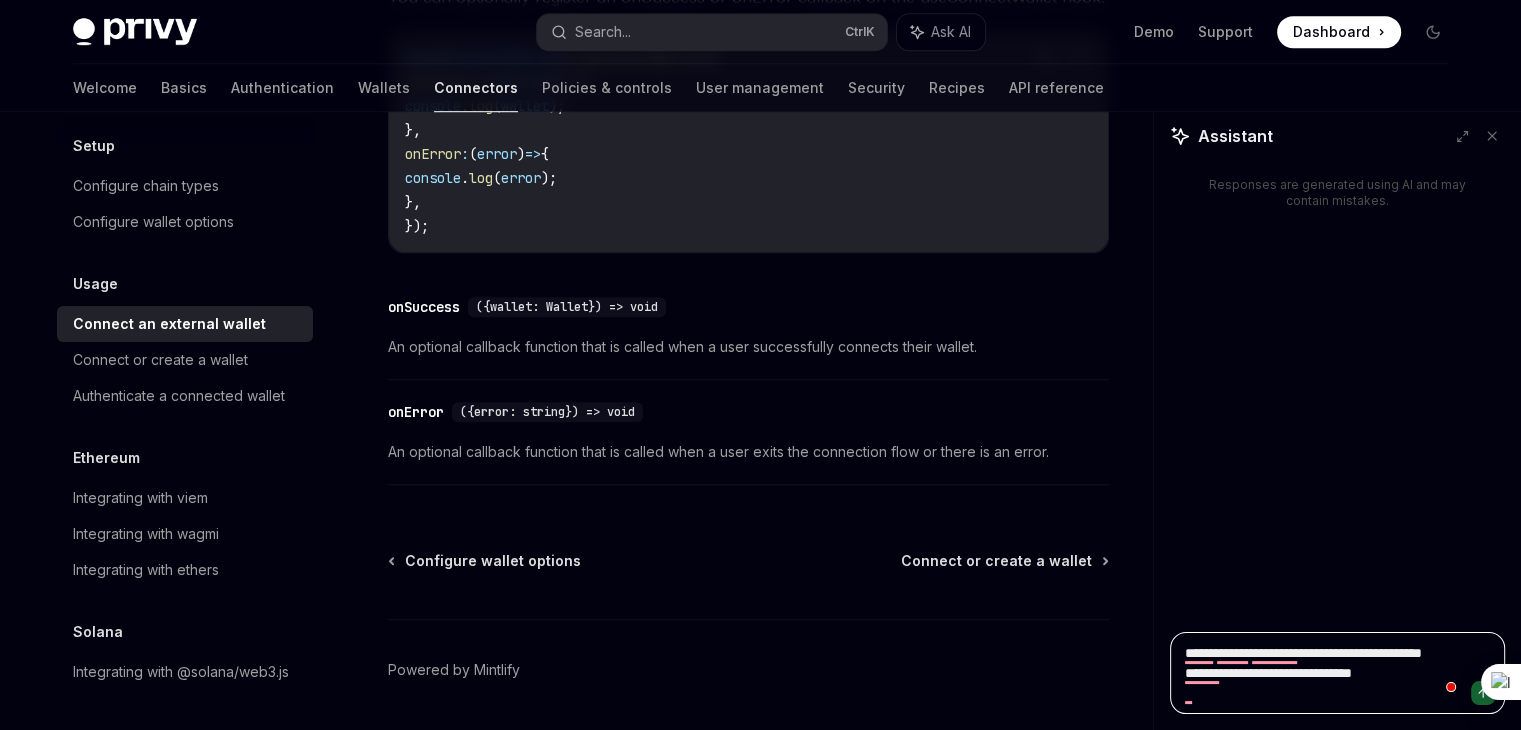type on "*" 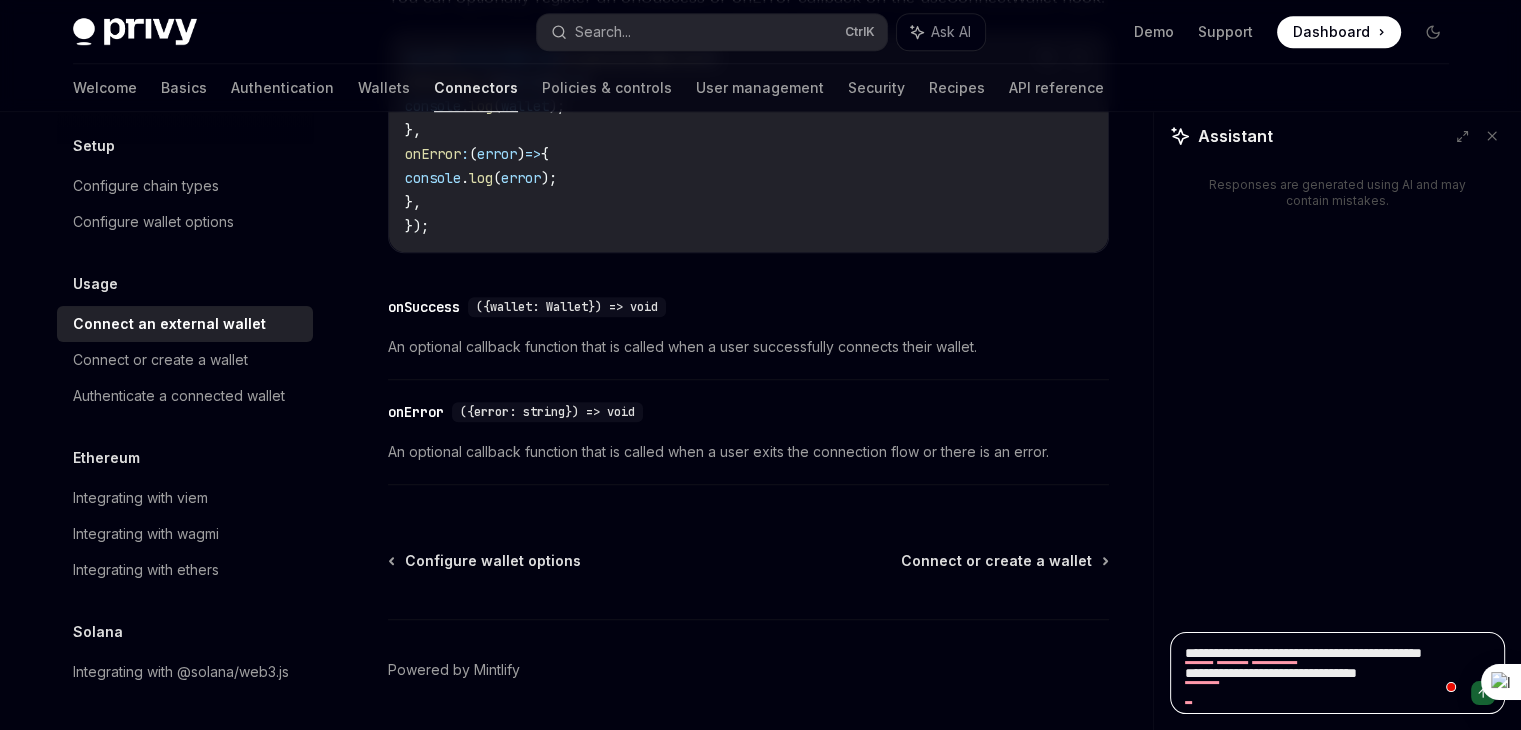 type 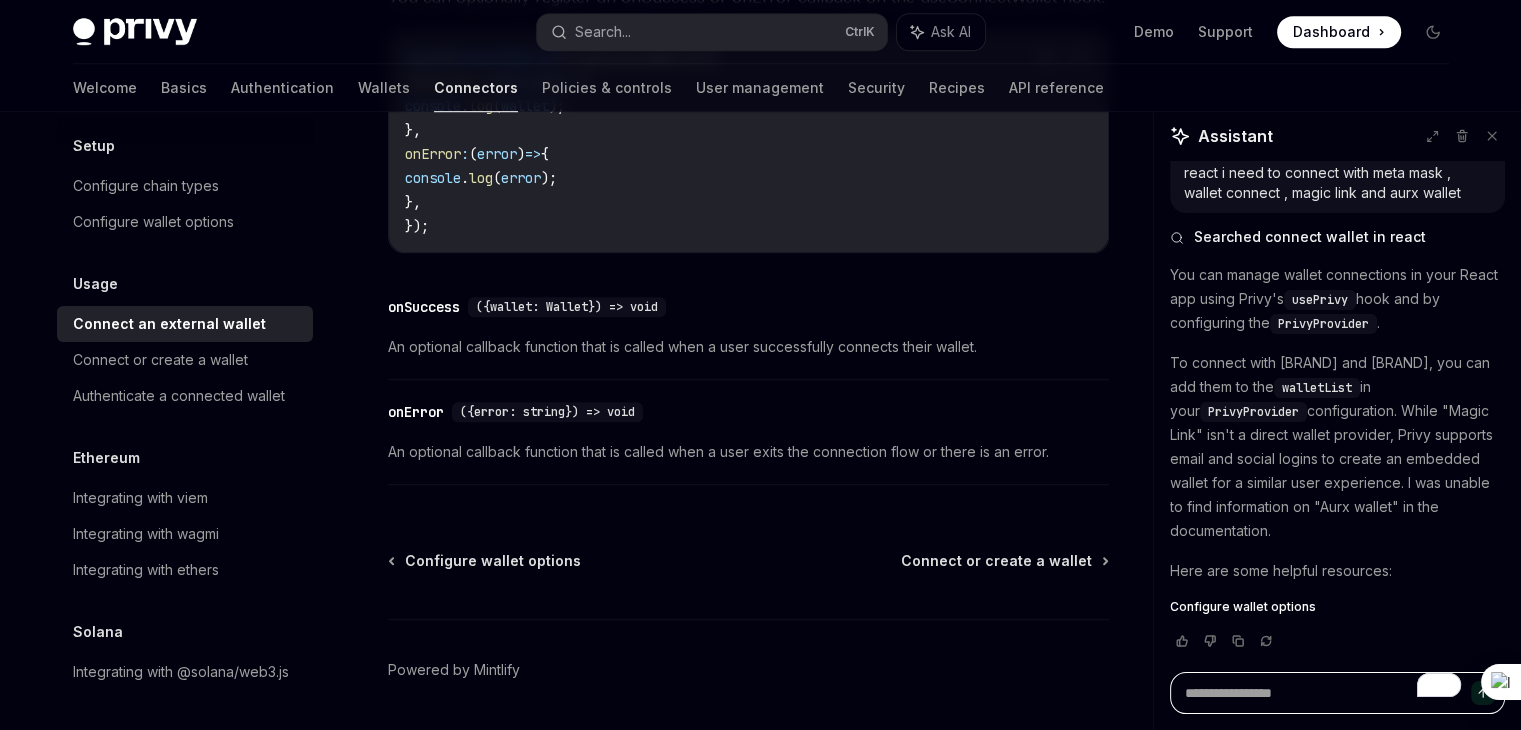 scroll, scrollTop: 56, scrollLeft: 0, axis: vertical 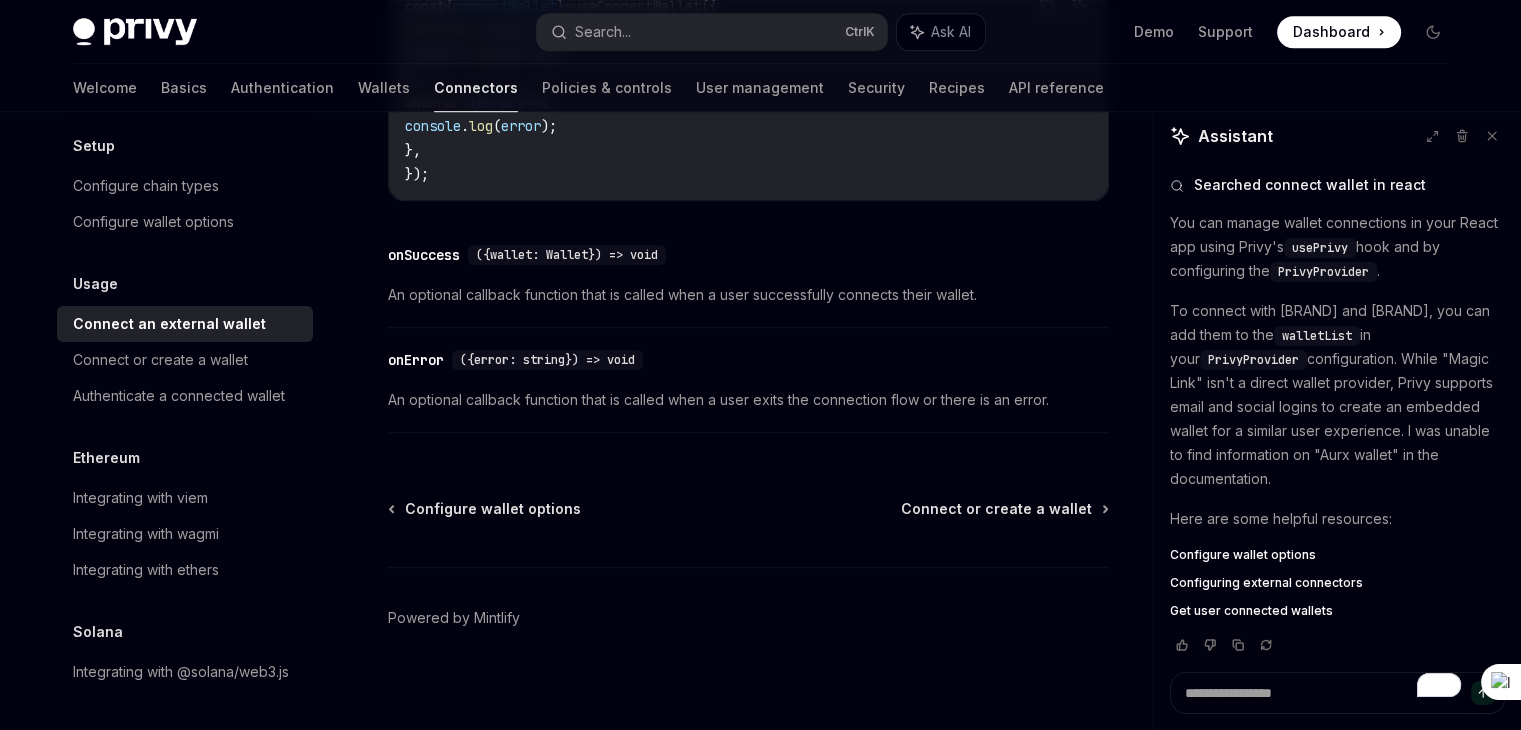 click on "Configure wallet options" at bounding box center (1243, 555) 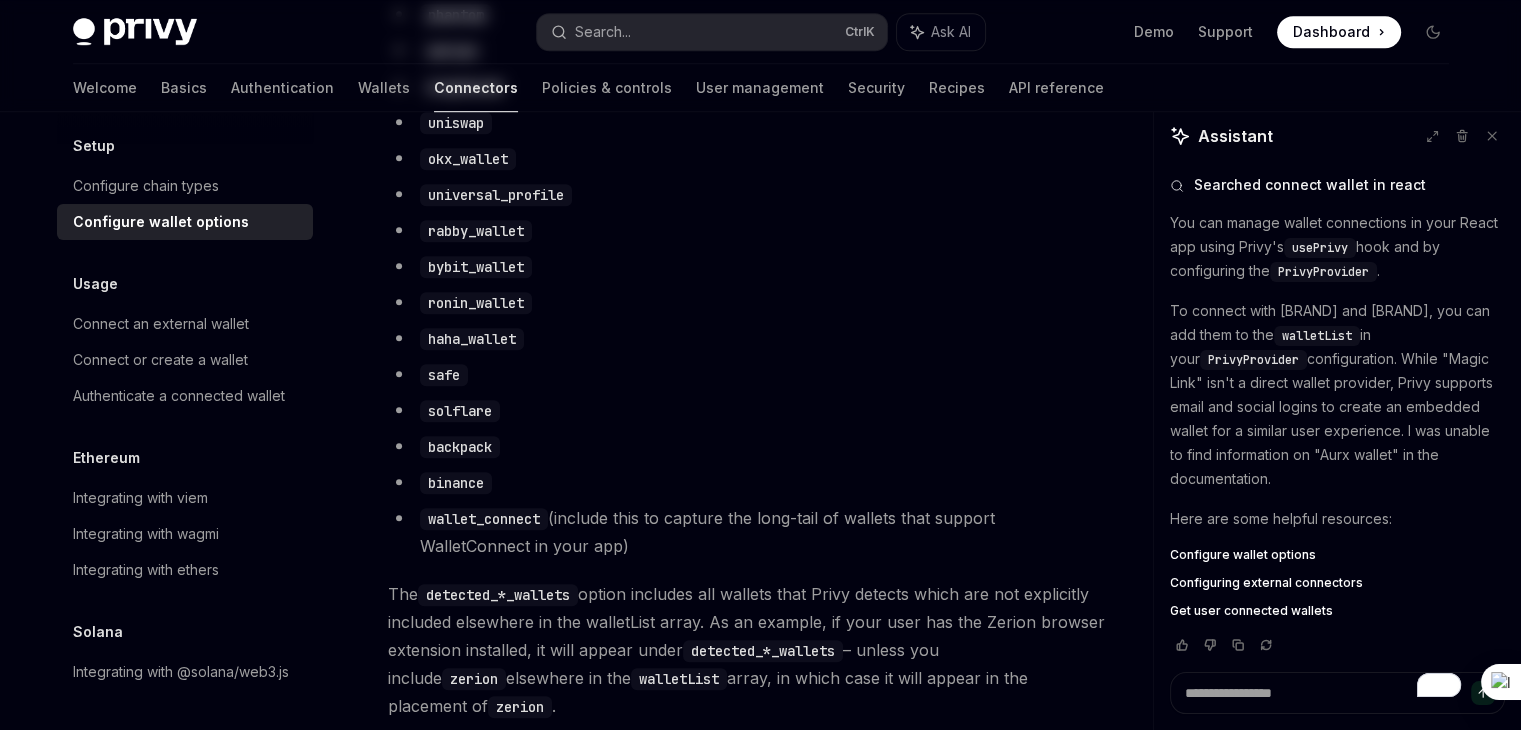 scroll, scrollTop: 0, scrollLeft: 0, axis: both 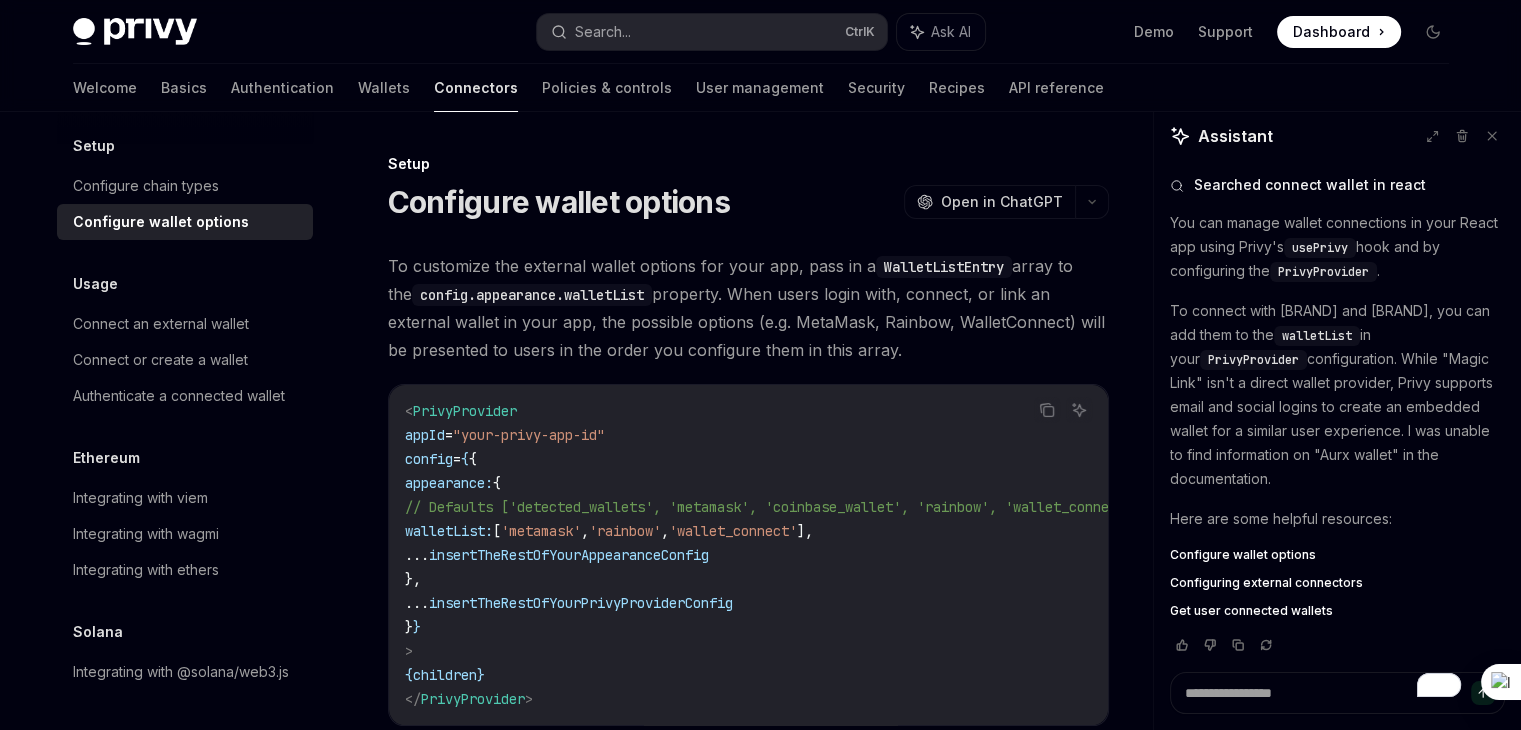 click on "To customize the external wallet options for your app, pass in a  WalletListEntry  array to the  config.appearance.walletList  property. When users login with, connect, or link an external wallet in your app, the possible options (e.g. MetaMask, Rainbow, WalletConnect) will be presented to users in the order you configure them in this array.
Copy Ask AI < PrivyProvider
appId = "your-privy-app-id"
config = { {
appearance:  {
// Defaults ['detected_wallets', 'metamask', 'coinbase_wallet', 'rainbow', 'wallet_connect']
walletList:  [ 'metamask' ,  'rainbow' ,  'wallet_connect' ],
... insertTheRestOfYourAppearanceConfig
},
... insertTheRestOfYourPrivyProviderConfig
} }
>
{ children }
</ PrivyProvider >
You can also configure which wallet options to show at runtime, by passing in  walletList  to the  connectWallet  method:
Copy Ask AI import  { usePrivy }  from  '@privy-io/react-auth' ;
const  { connectWallet }  =  usePrivy ();
< button" at bounding box center [748, 1850] 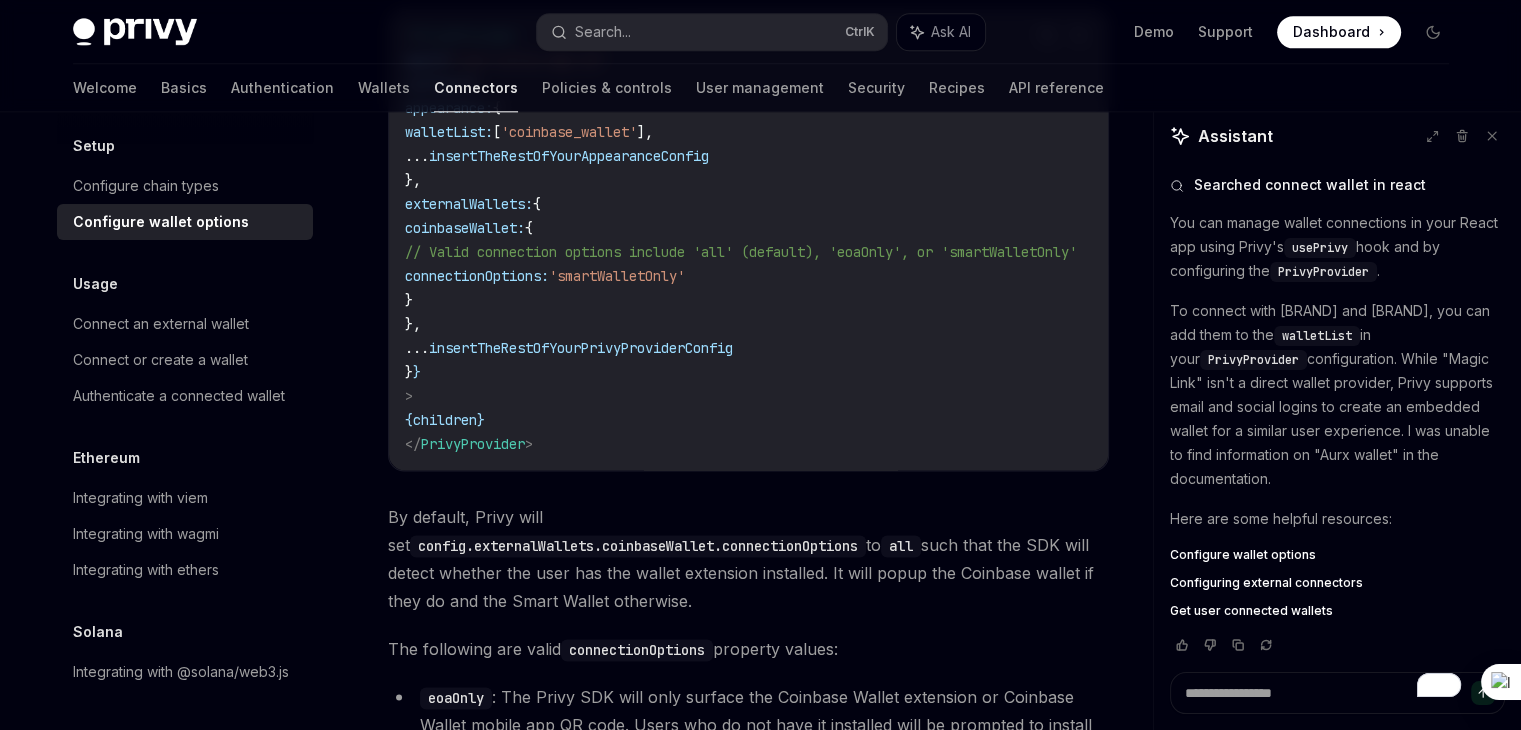 scroll, scrollTop: 2480, scrollLeft: 0, axis: vertical 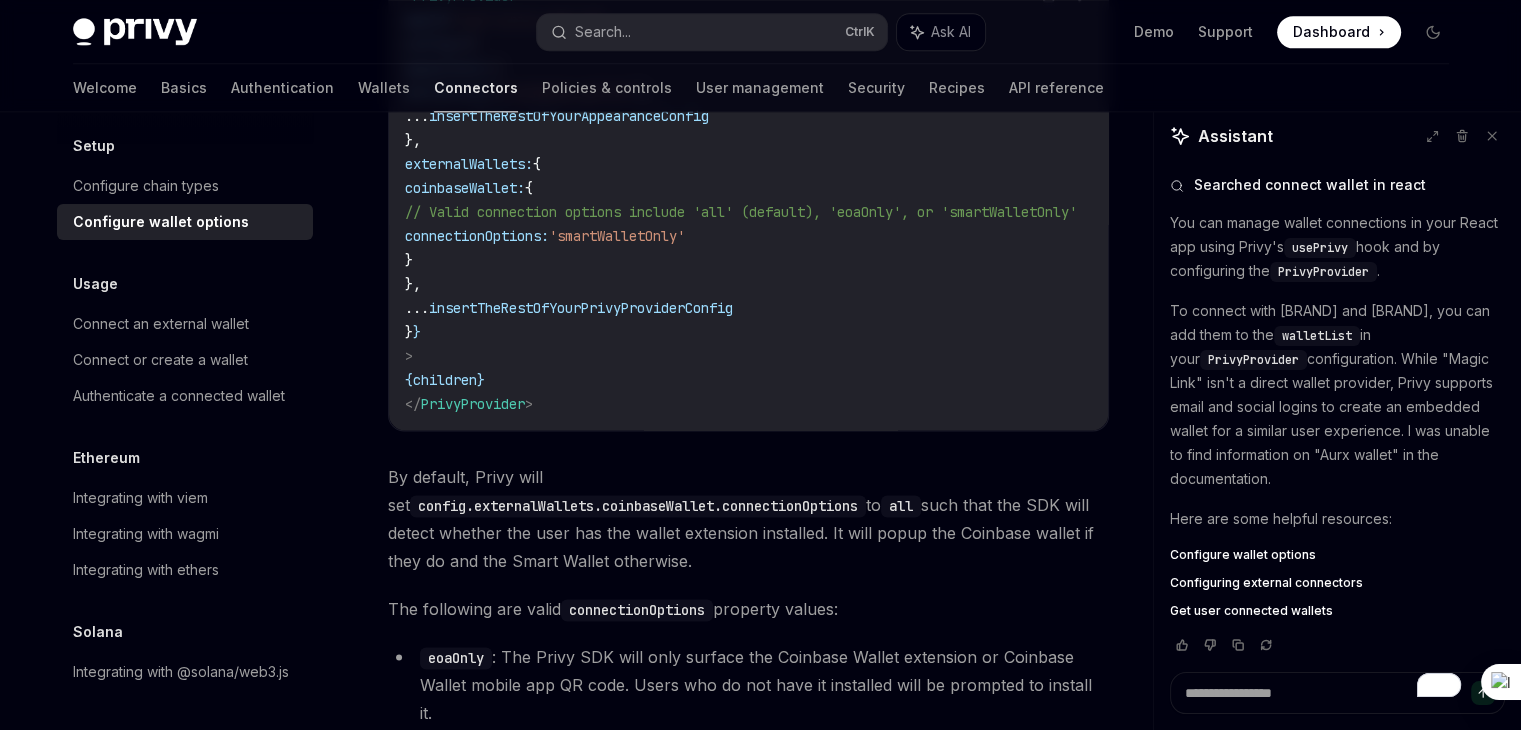 click on "Configuring external connectors" at bounding box center [1266, 583] 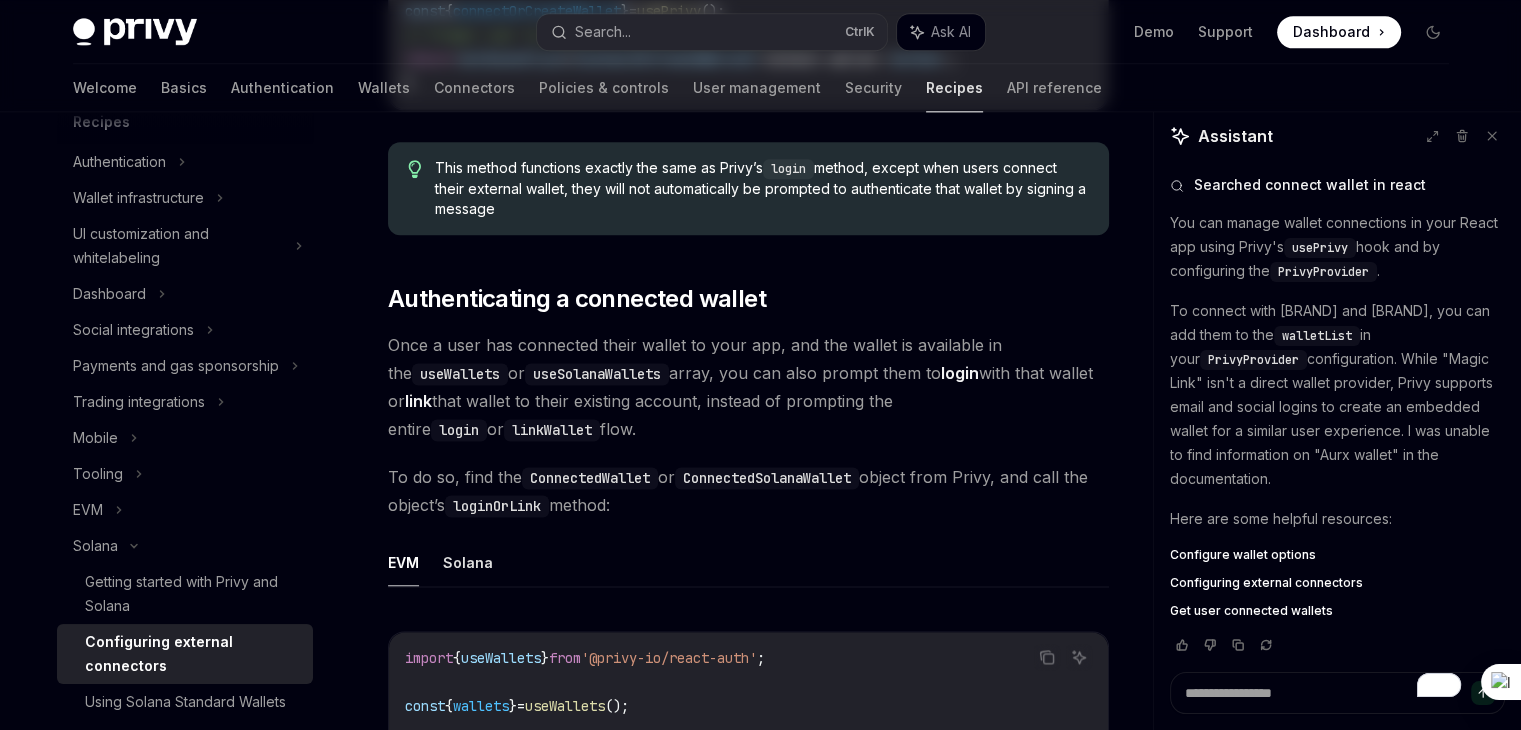 scroll, scrollTop: 0, scrollLeft: 0, axis: both 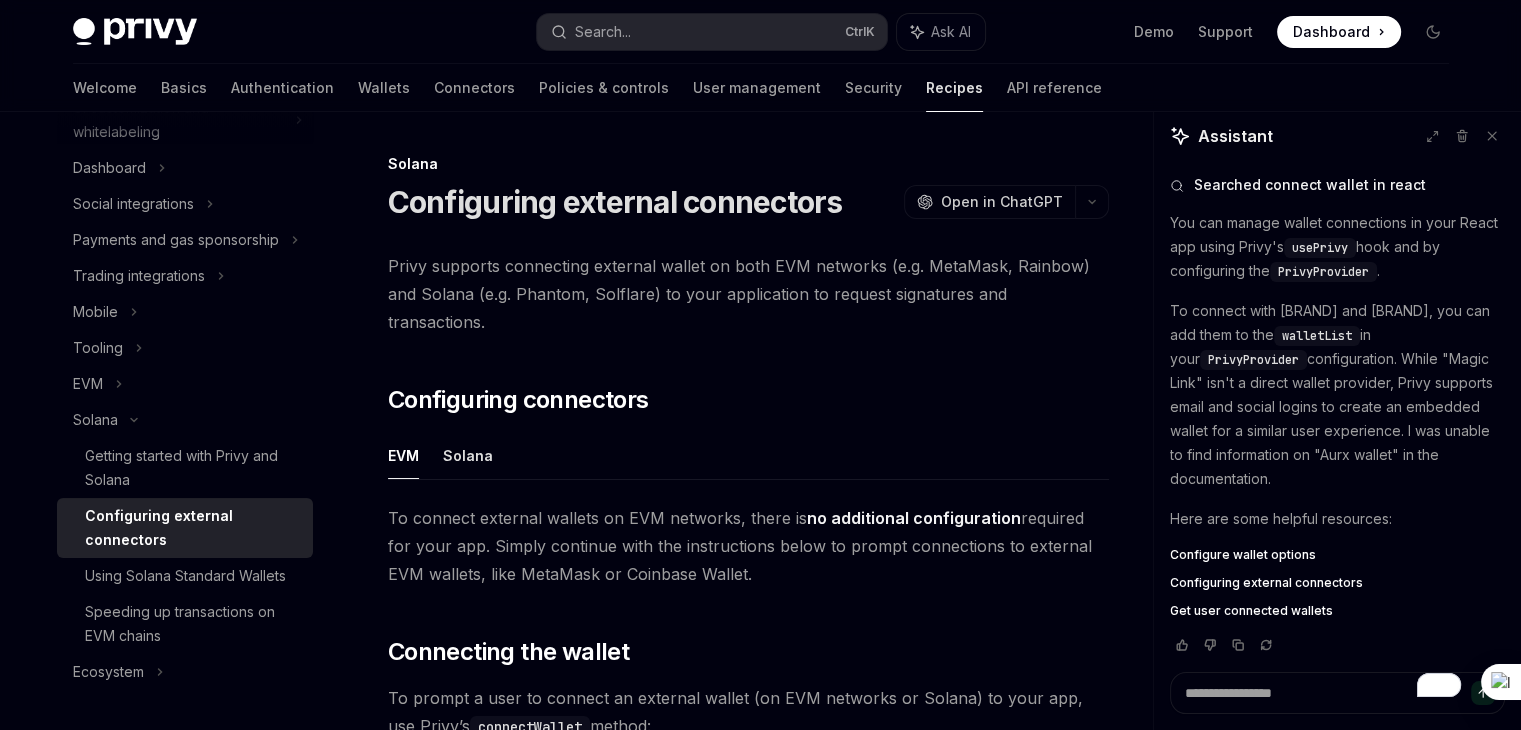 click on "Configure wallet options" at bounding box center (1243, 555) 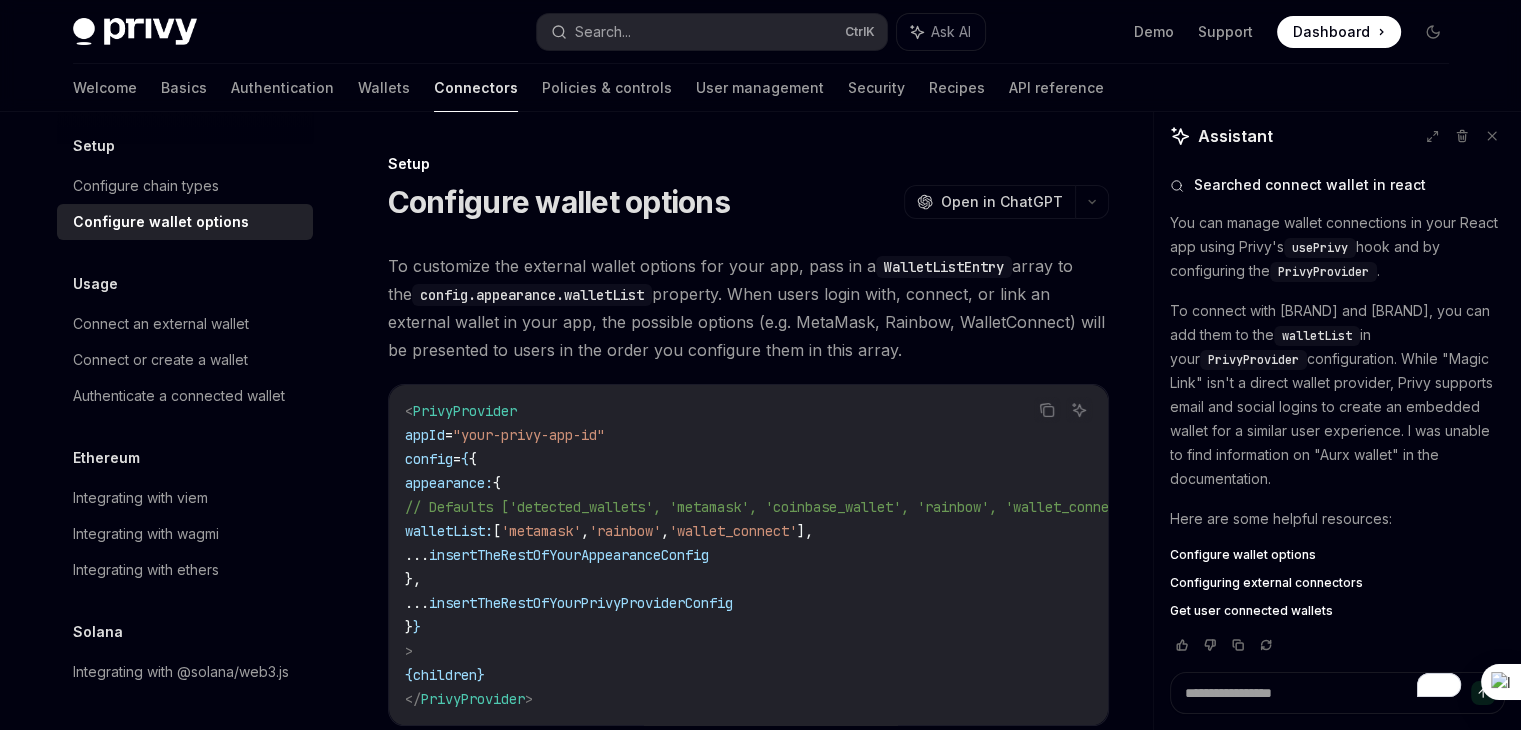 scroll, scrollTop: 102, scrollLeft: 0, axis: vertical 